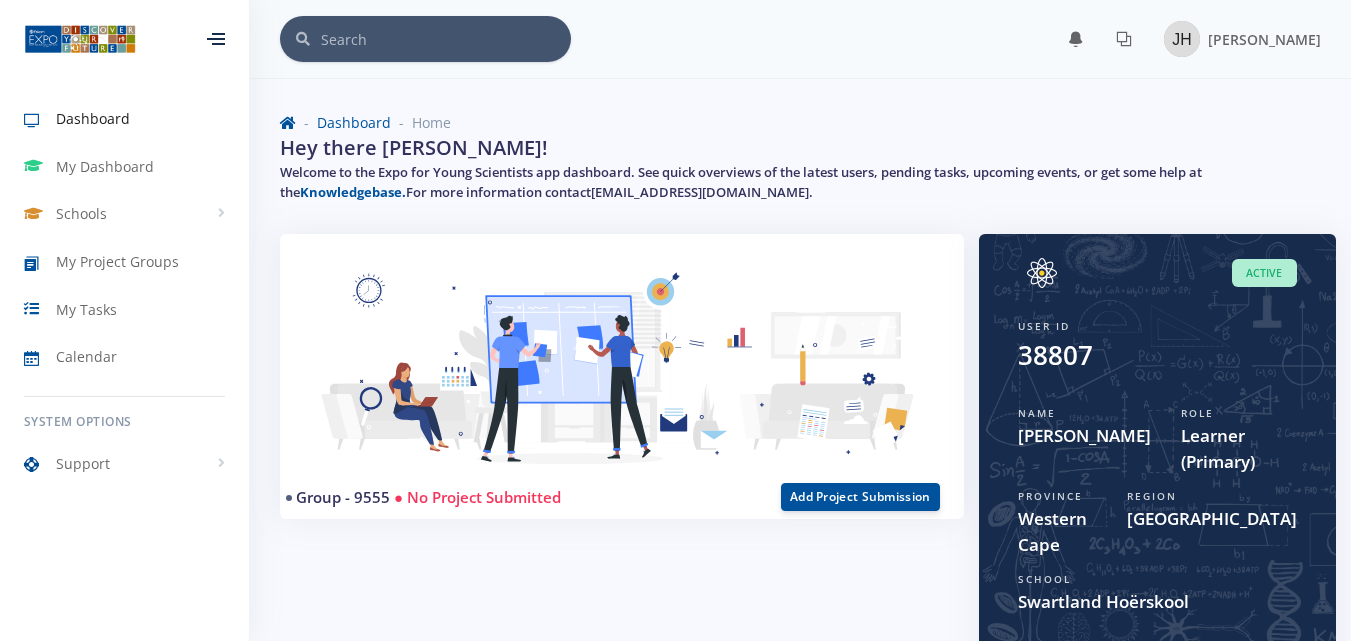 scroll, scrollTop: 0, scrollLeft: 0, axis: both 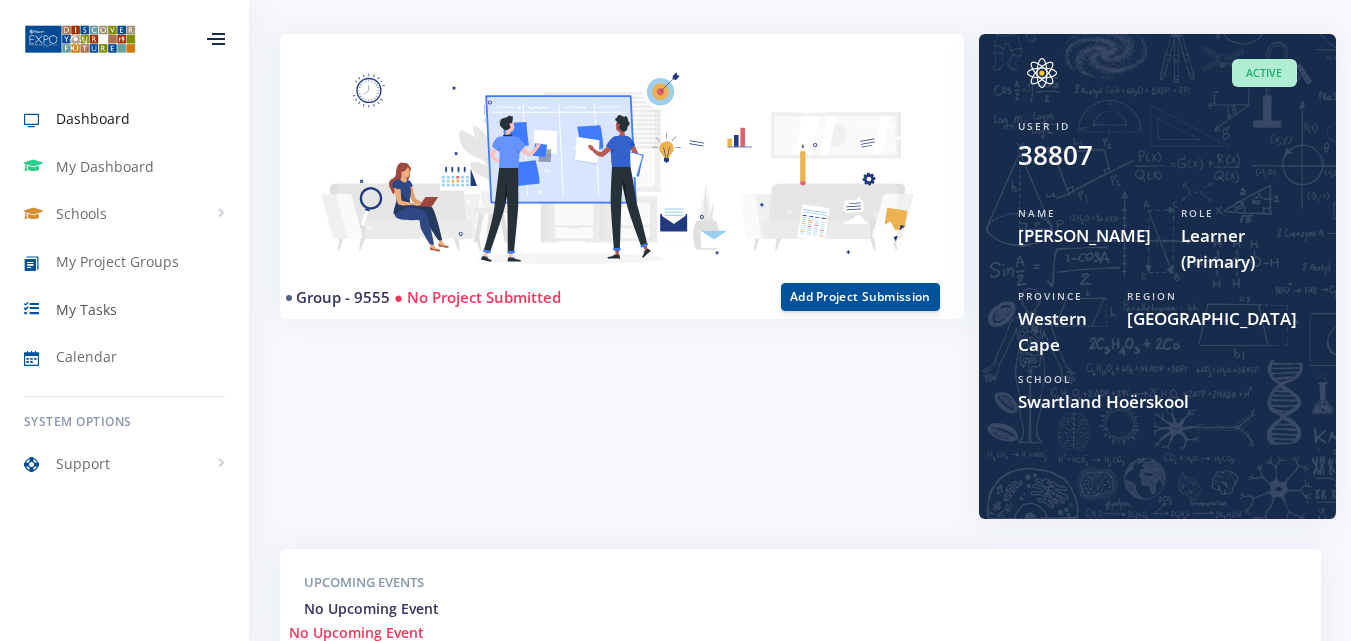 click on "My Tasks" at bounding box center [86, 309] 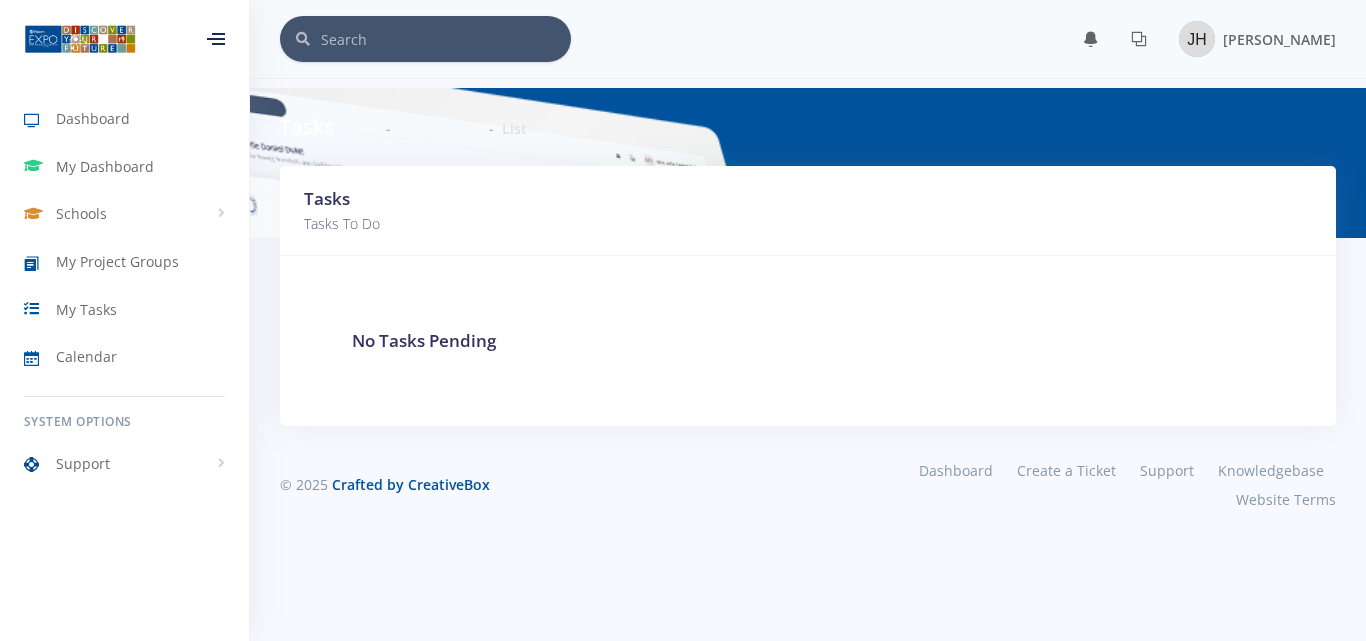 scroll, scrollTop: 0, scrollLeft: 0, axis: both 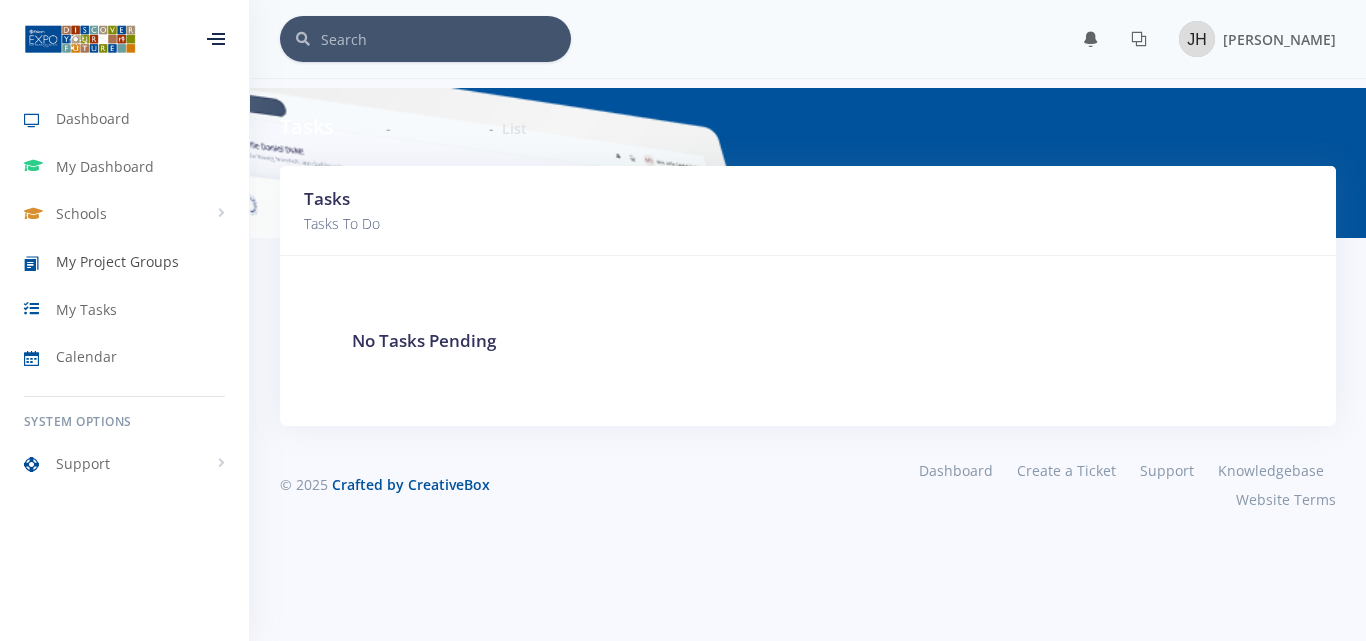 click on "My Project Groups" at bounding box center [117, 261] 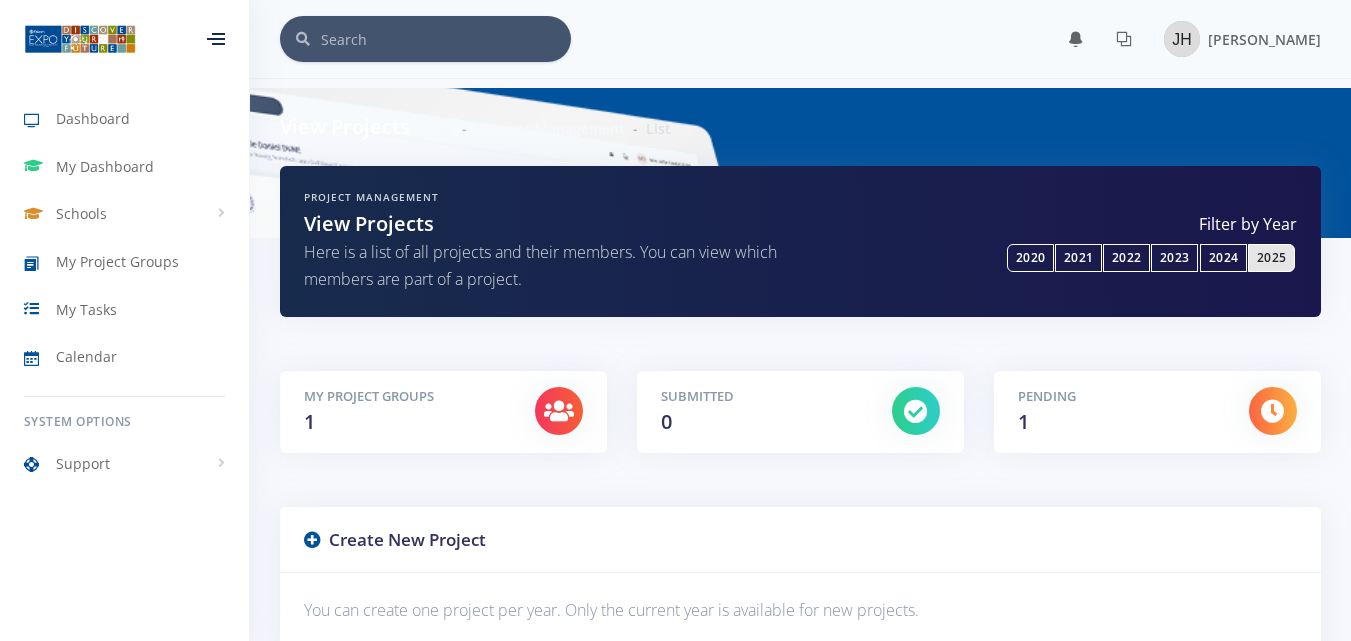 scroll, scrollTop: 0, scrollLeft: 0, axis: both 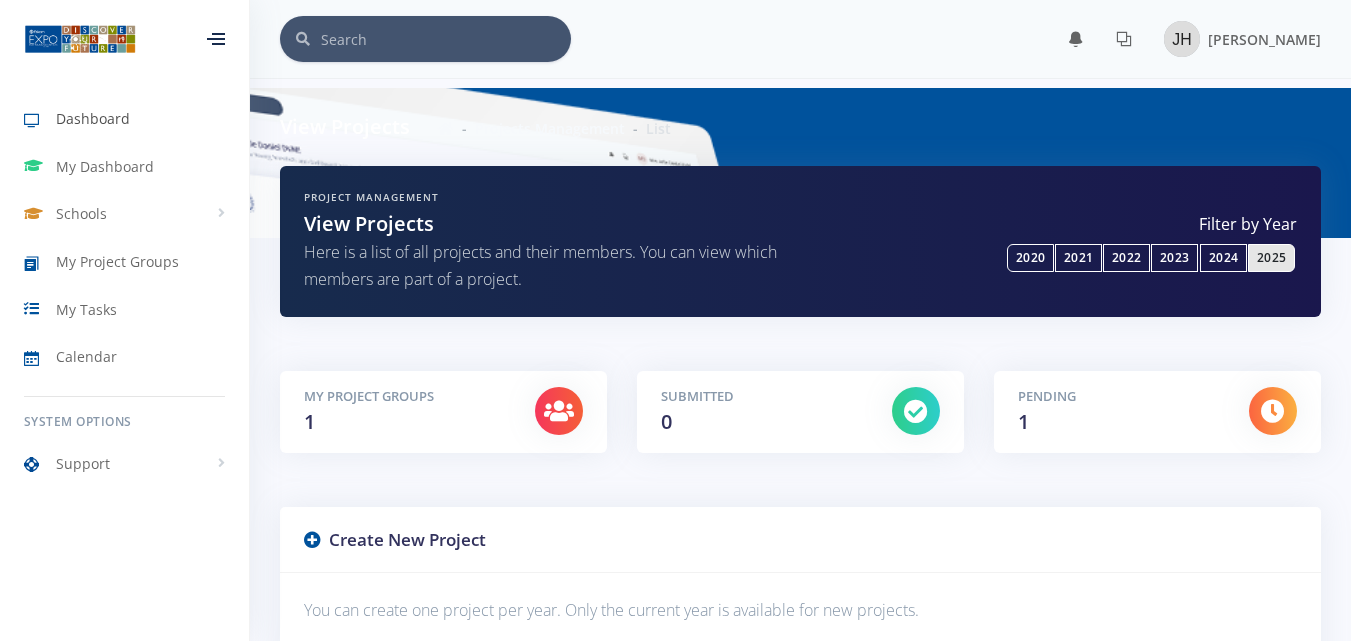 click on "Dashboard" at bounding box center [93, 118] 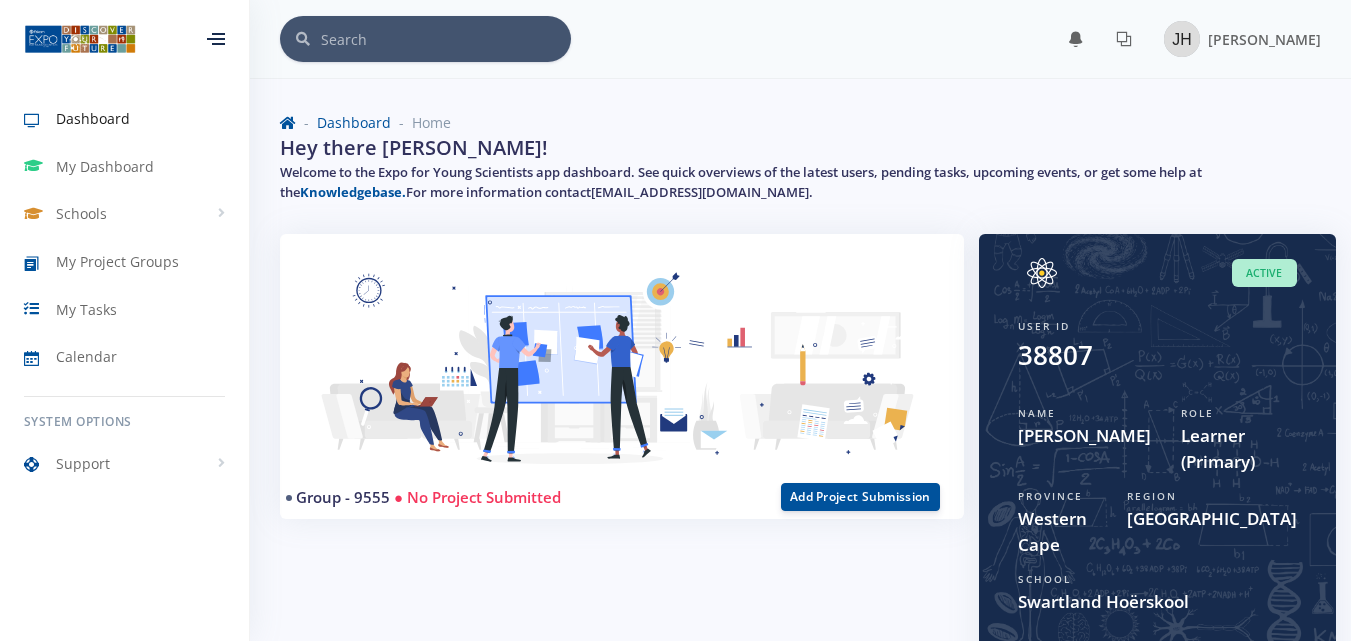 scroll, scrollTop: 0, scrollLeft: 0, axis: both 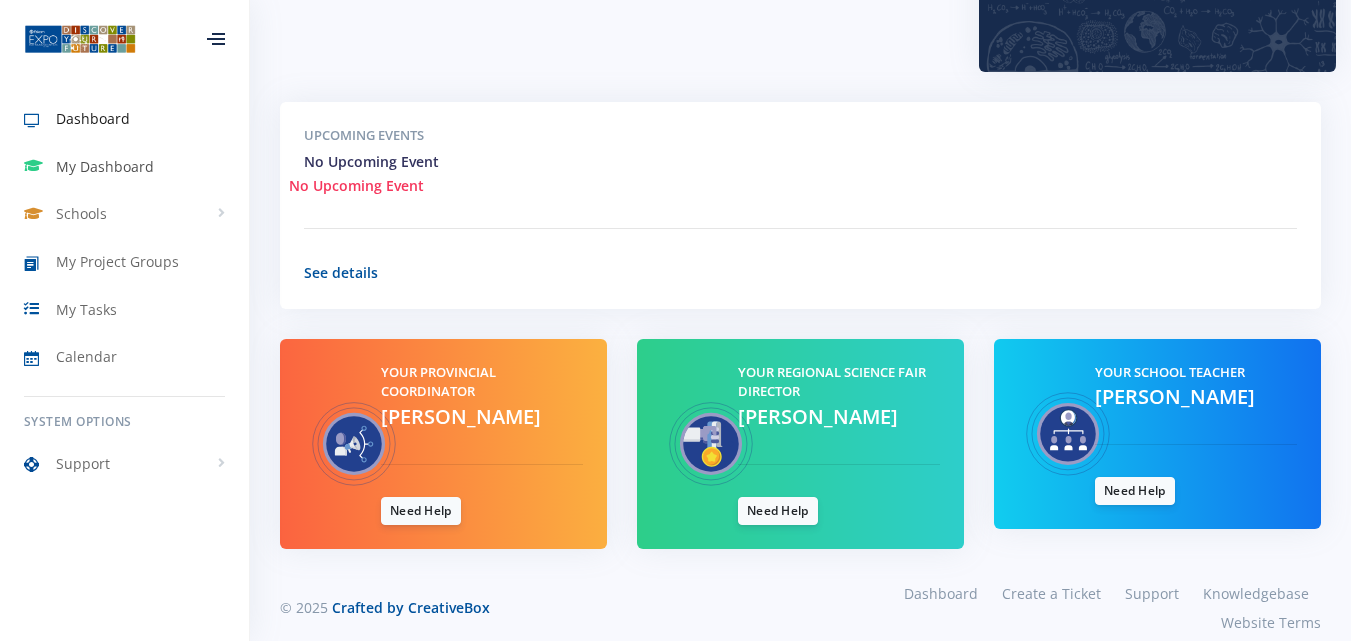 click on "My Dashboard" at bounding box center (124, 167) 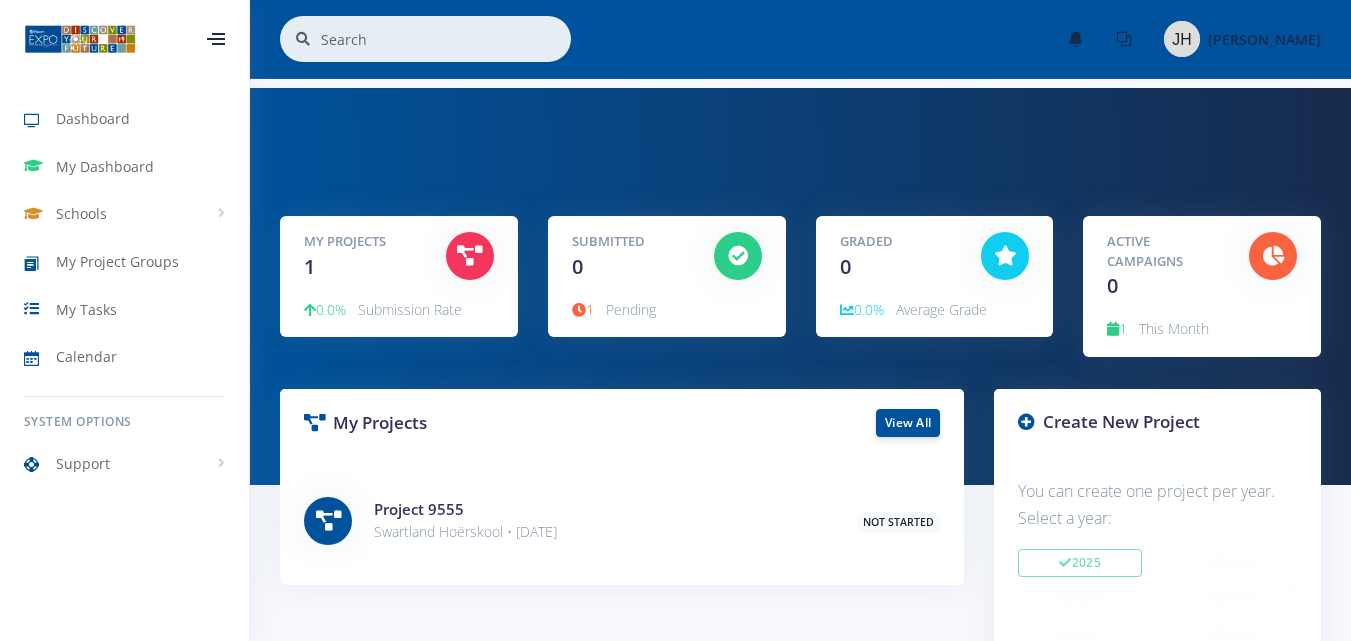 scroll, scrollTop: 0, scrollLeft: 0, axis: both 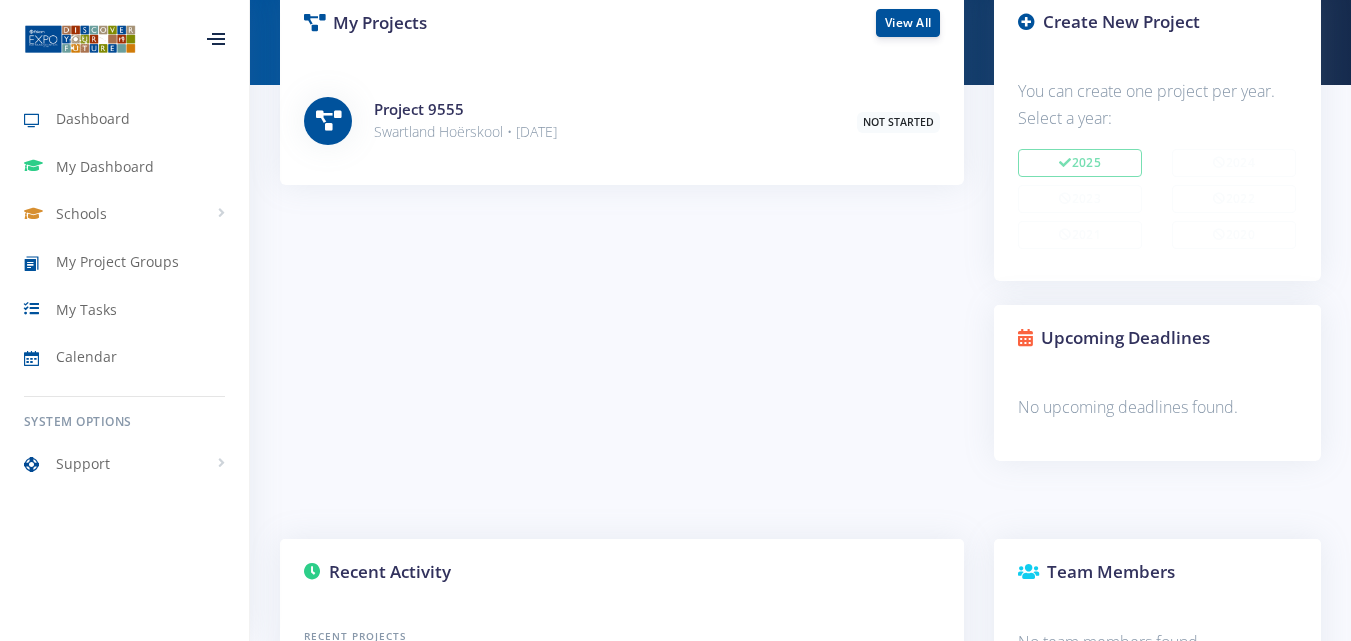 click on "Project 9555" at bounding box center [600, 109] 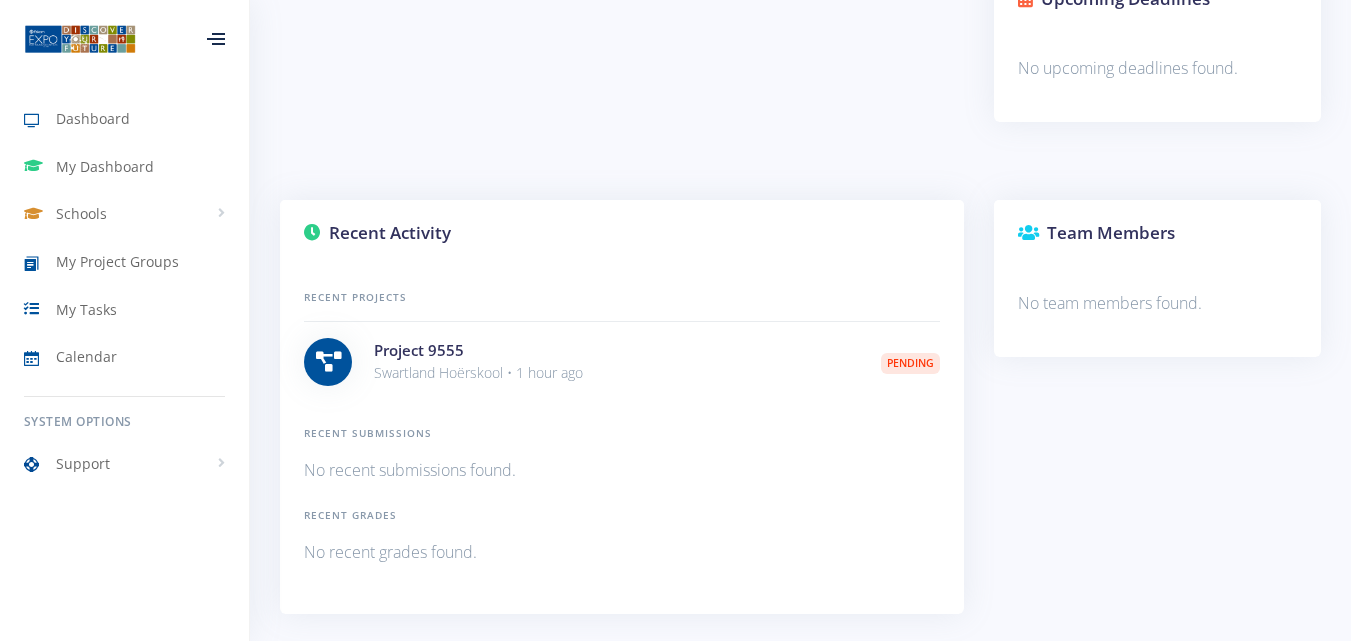 scroll, scrollTop: 800, scrollLeft: 0, axis: vertical 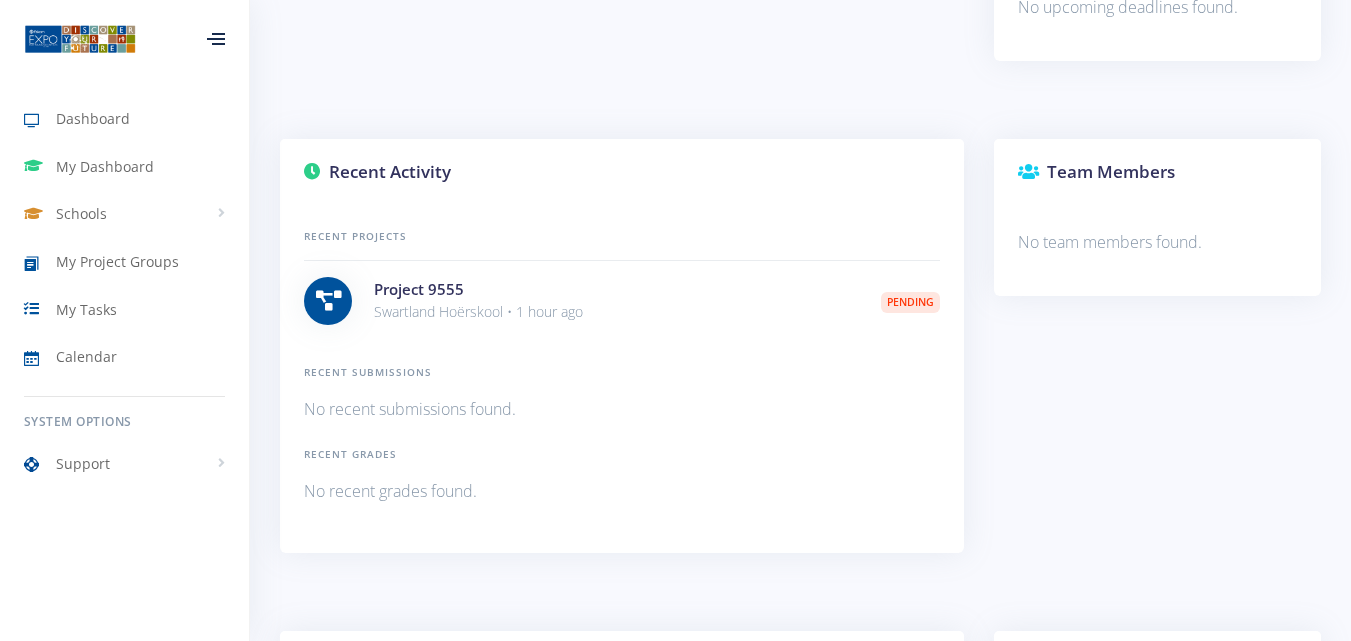 drag, startPoint x: 604, startPoint y: 297, endPoint x: 561, endPoint y: 287, distance: 44.14748 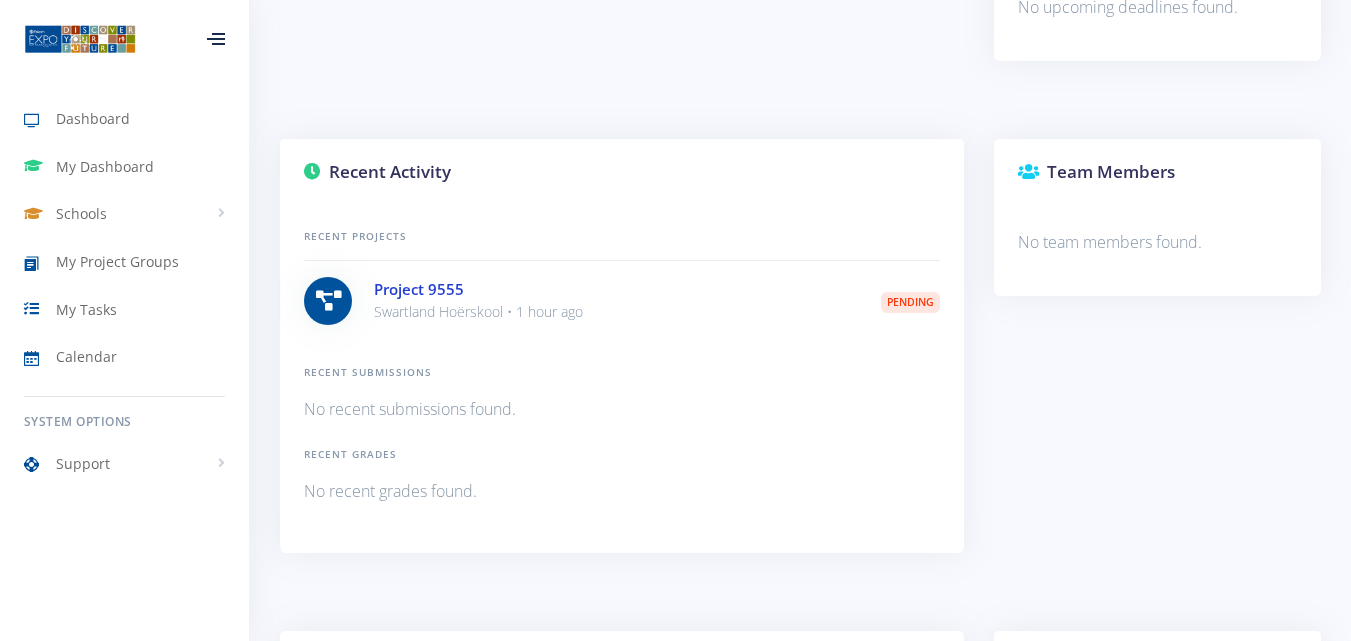 click on "Project 9555" at bounding box center [419, 289] 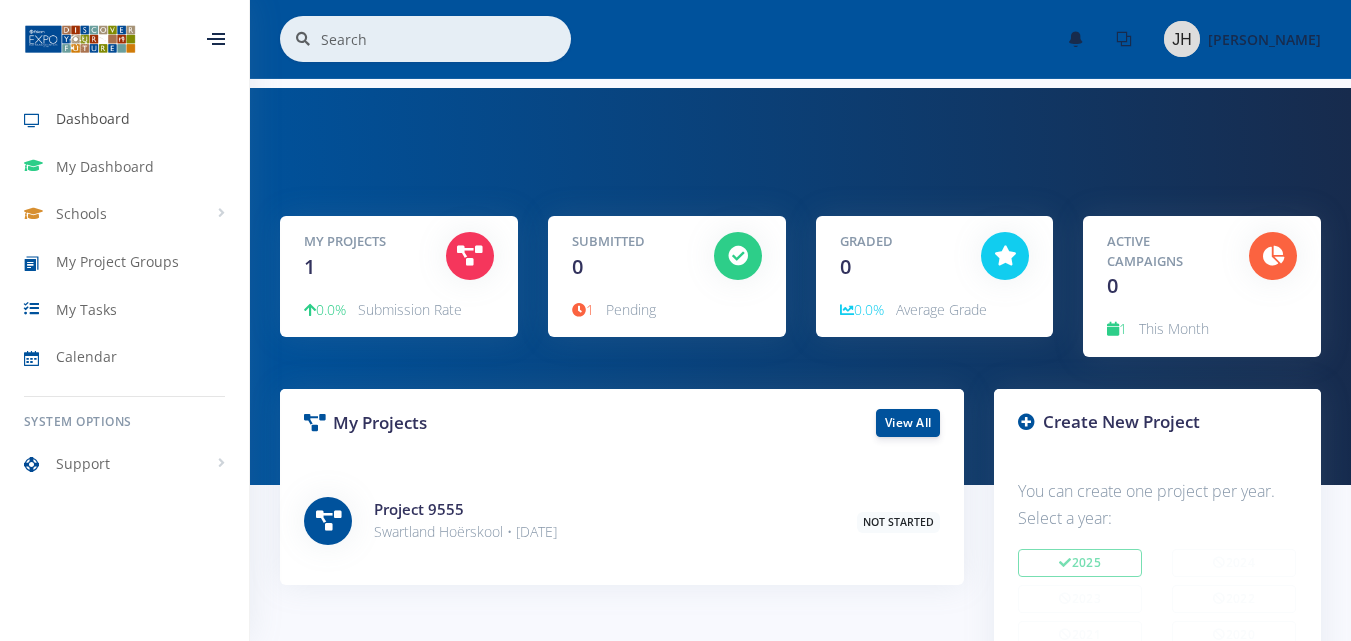 scroll, scrollTop: 800, scrollLeft: 0, axis: vertical 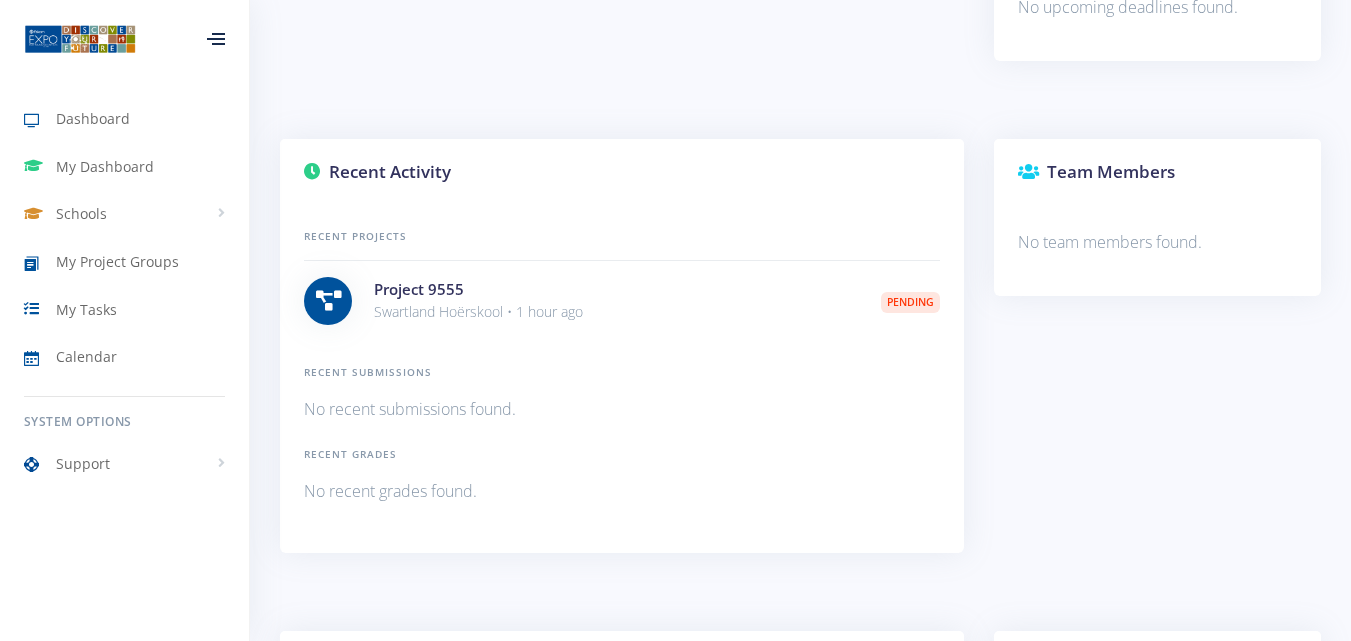 click on "Pending" at bounding box center (910, 303) 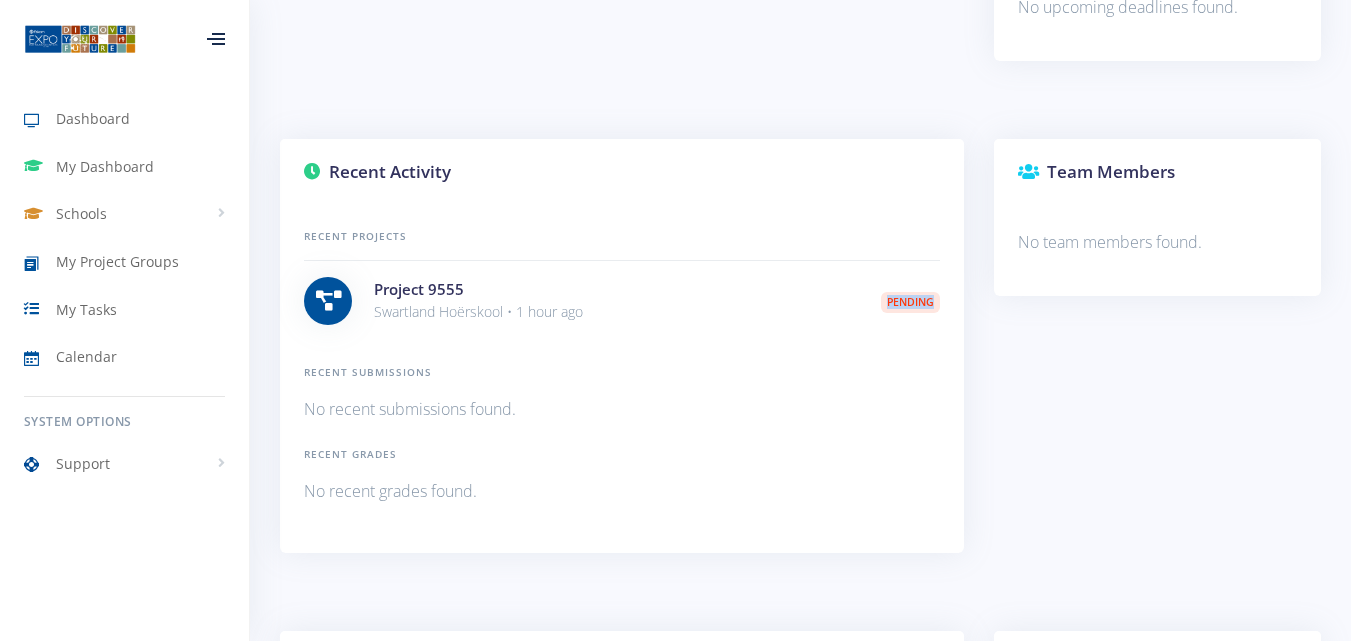 click on "Pending" at bounding box center [910, 303] 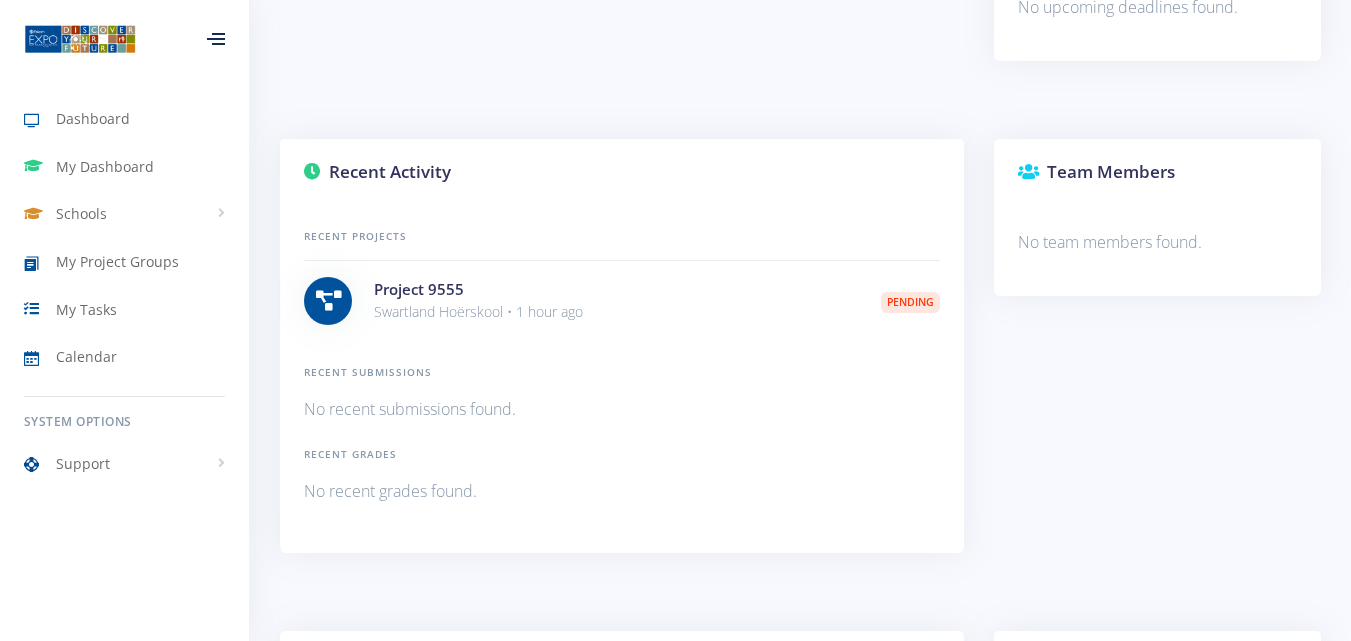 click on "Swartland Hoërskool •
1 hour ago" at bounding box center [612, 312] 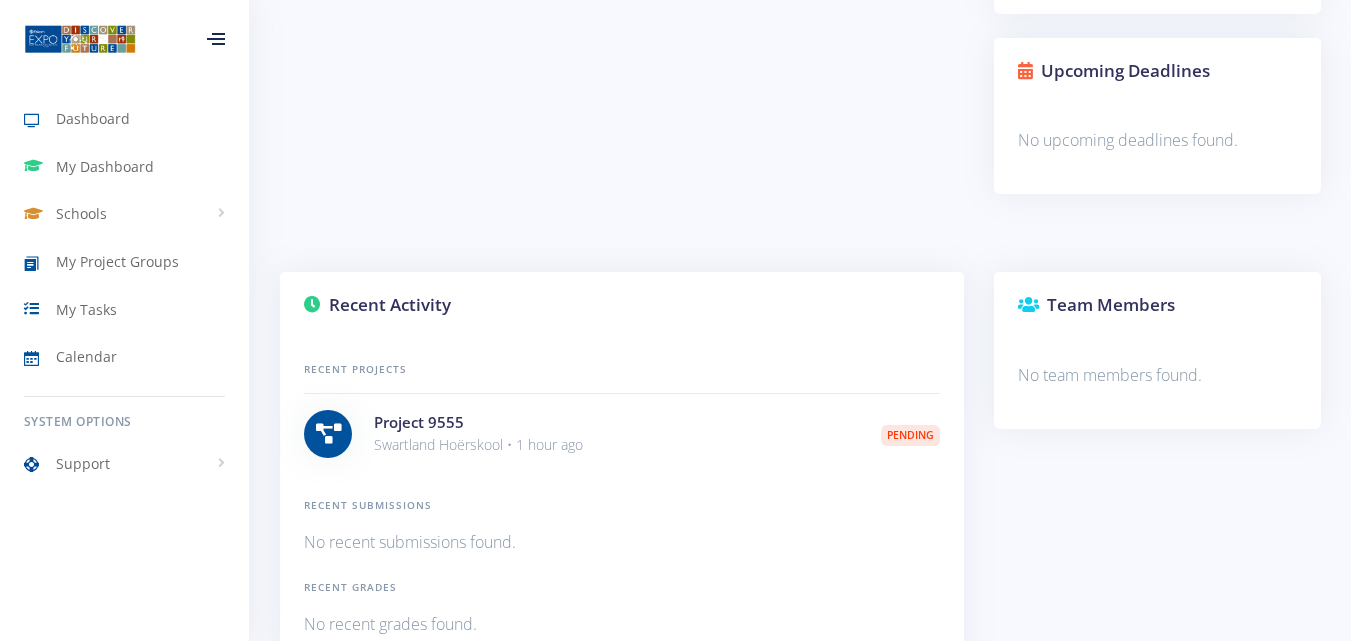 scroll, scrollTop: 900, scrollLeft: 0, axis: vertical 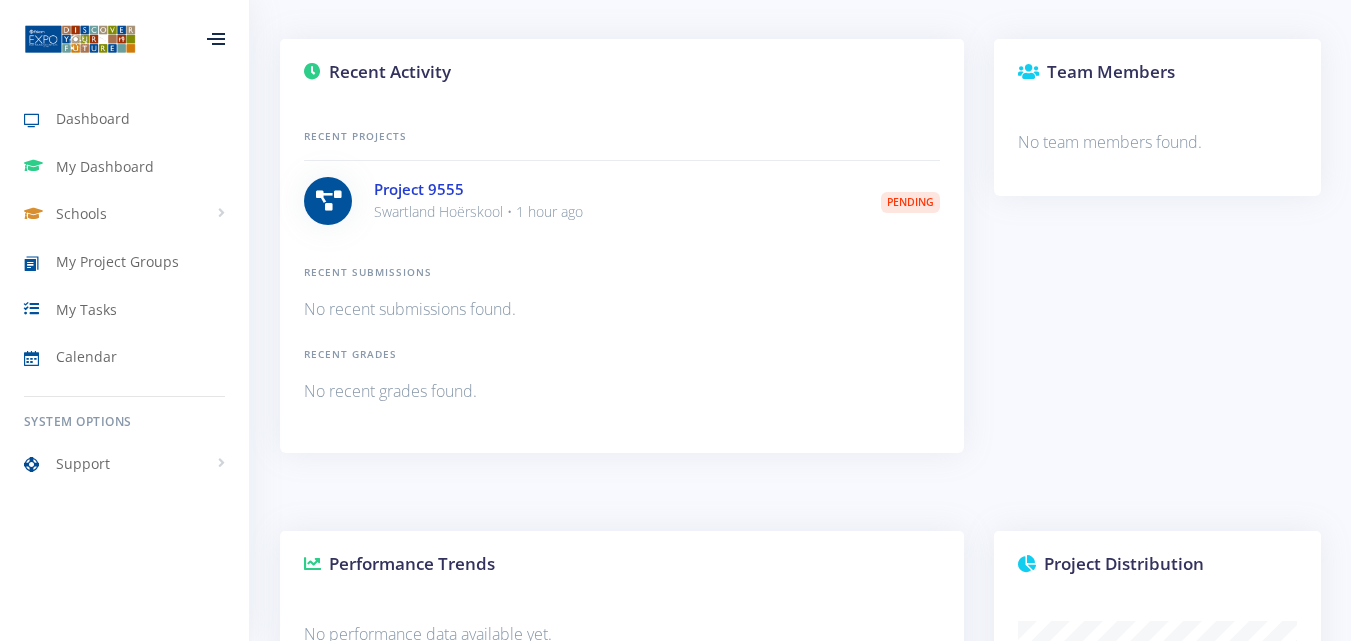 click on "Project 9555" at bounding box center (419, 189) 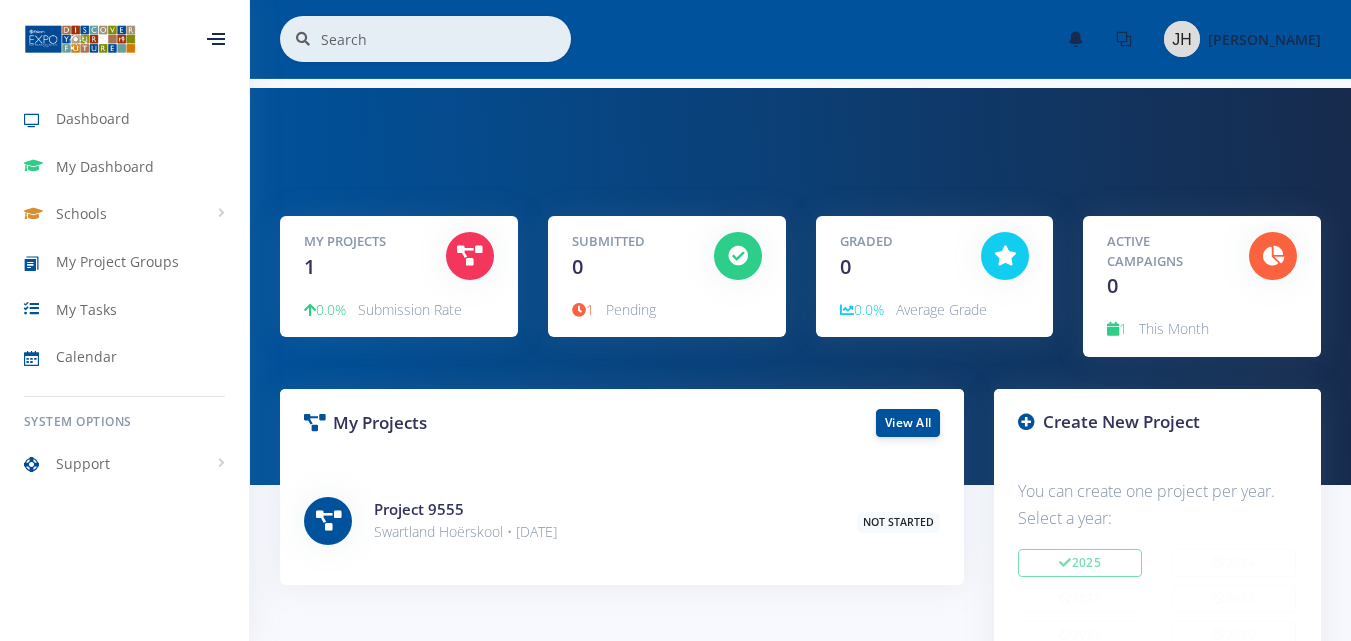 scroll, scrollTop: 900, scrollLeft: 0, axis: vertical 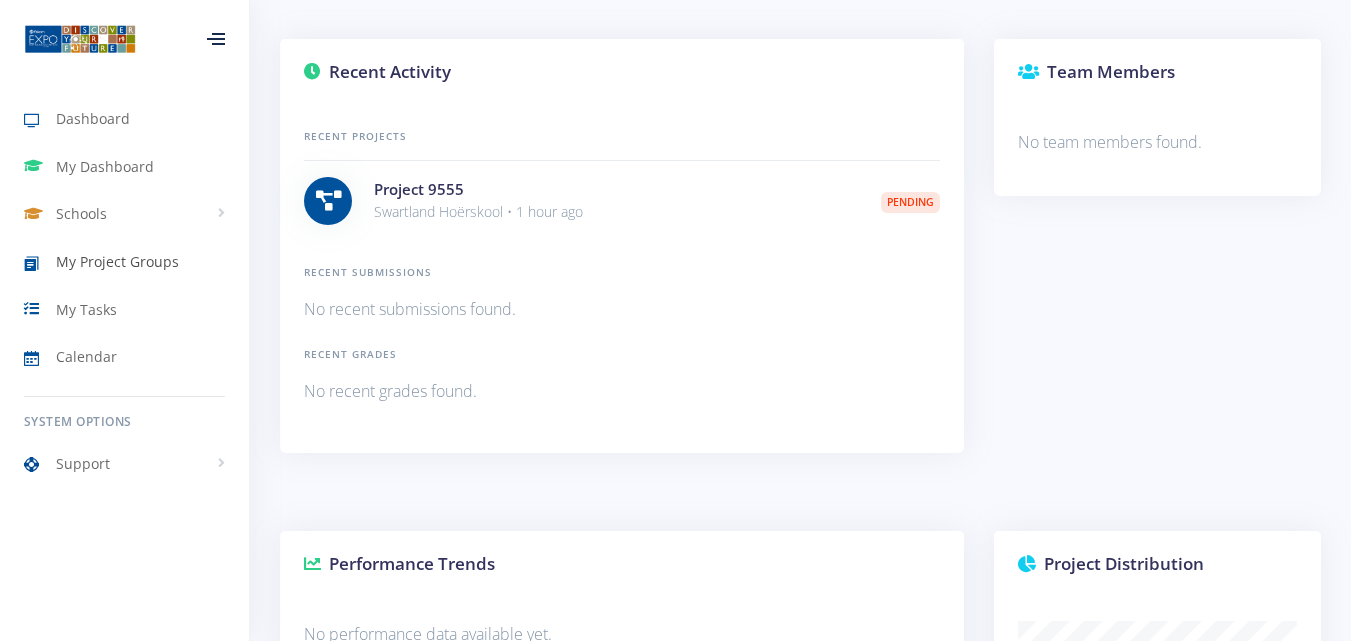 click on "My Project Groups" at bounding box center (117, 261) 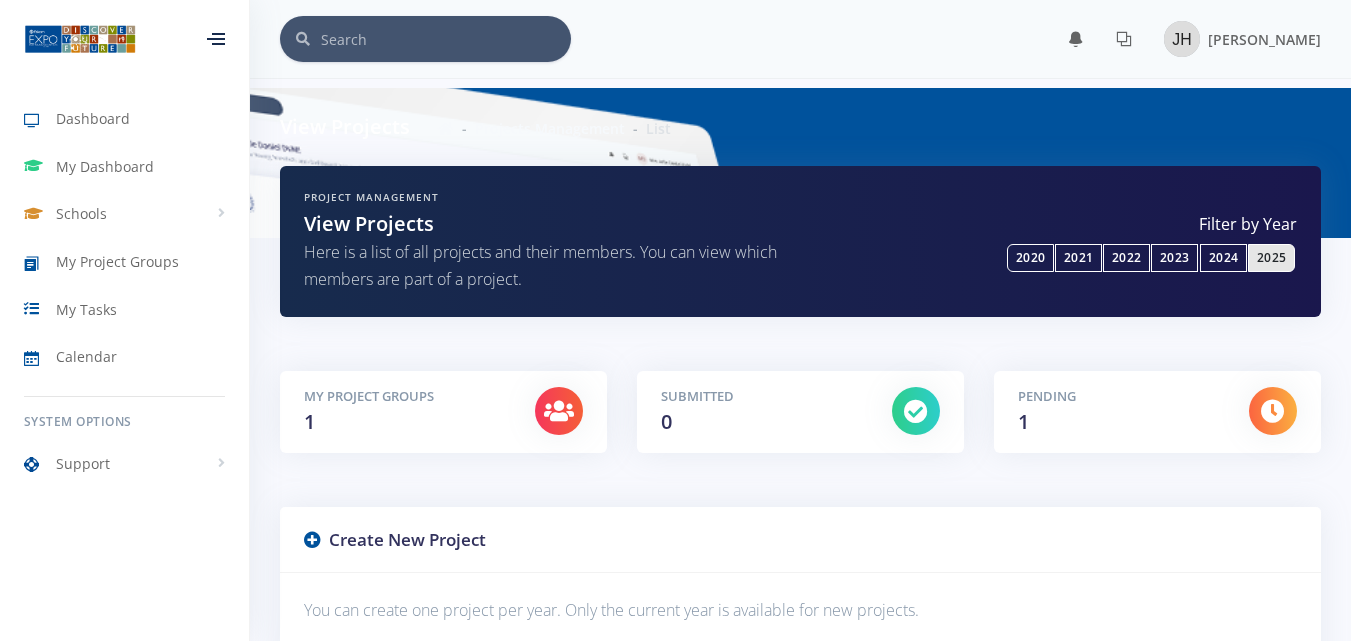 scroll, scrollTop: 0, scrollLeft: 0, axis: both 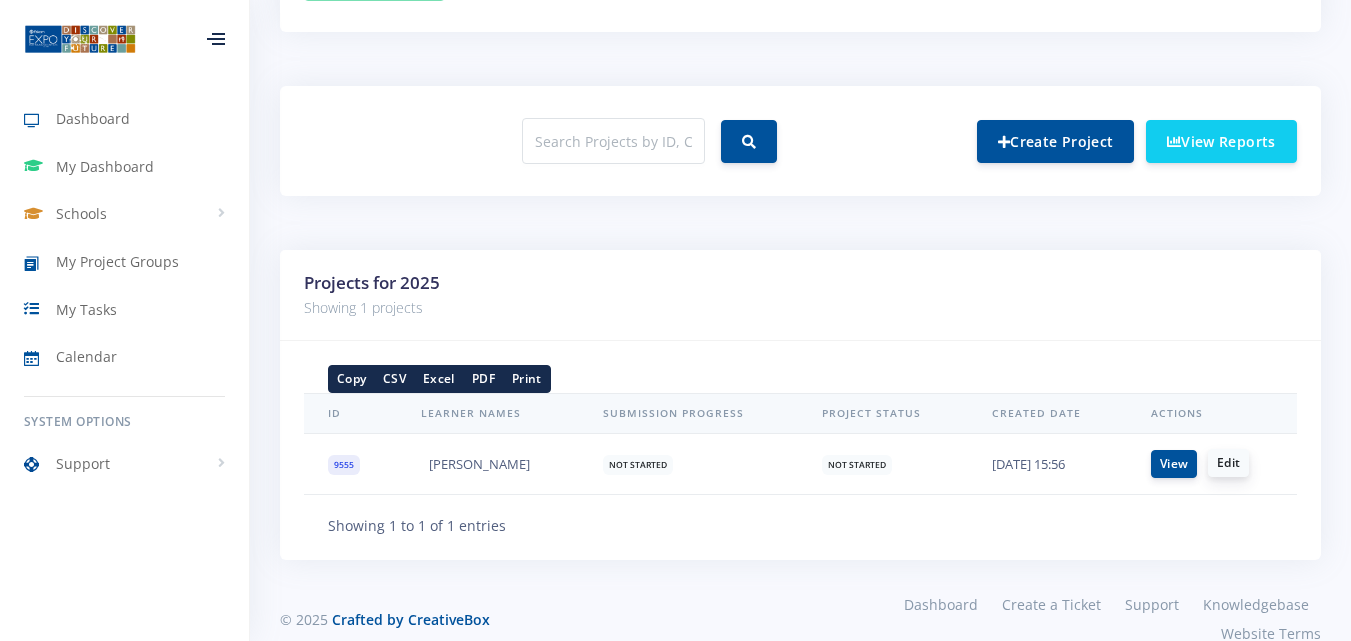 click on "Edit" at bounding box center (1228, 463) 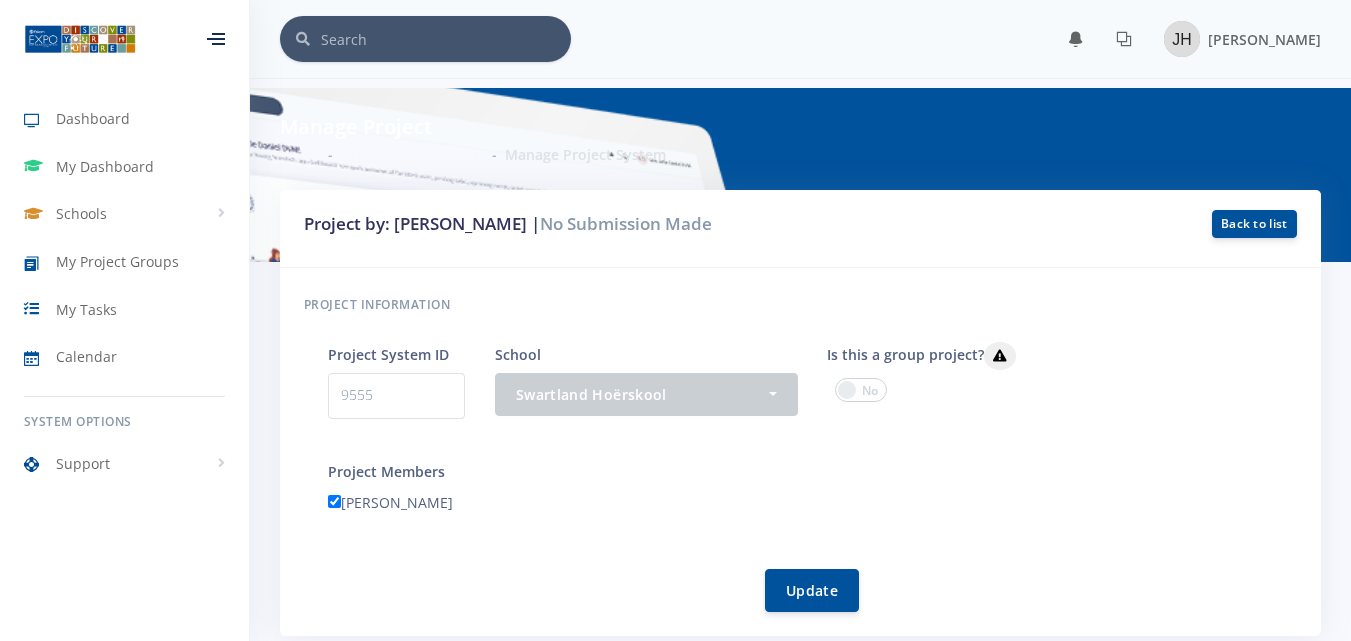 scroll, scrollTop: 0, scrollLeft: 0, axis: both 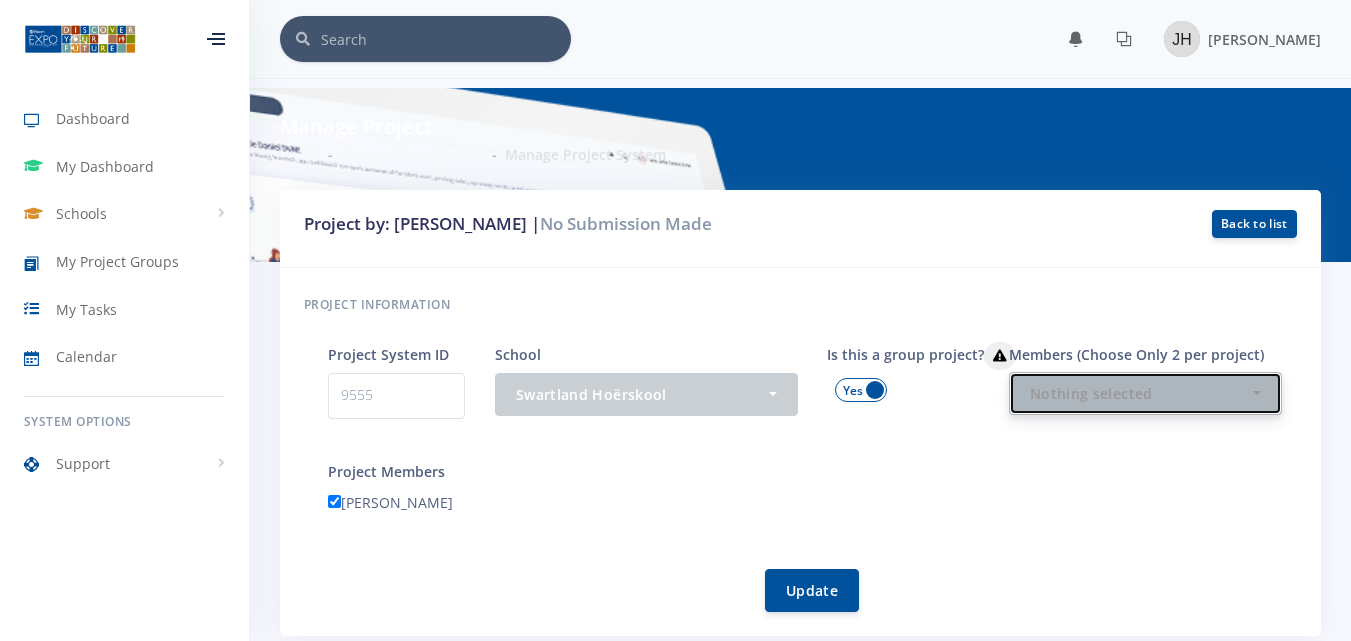 click on "Nothing selected" at bounding box center (1139, 393) 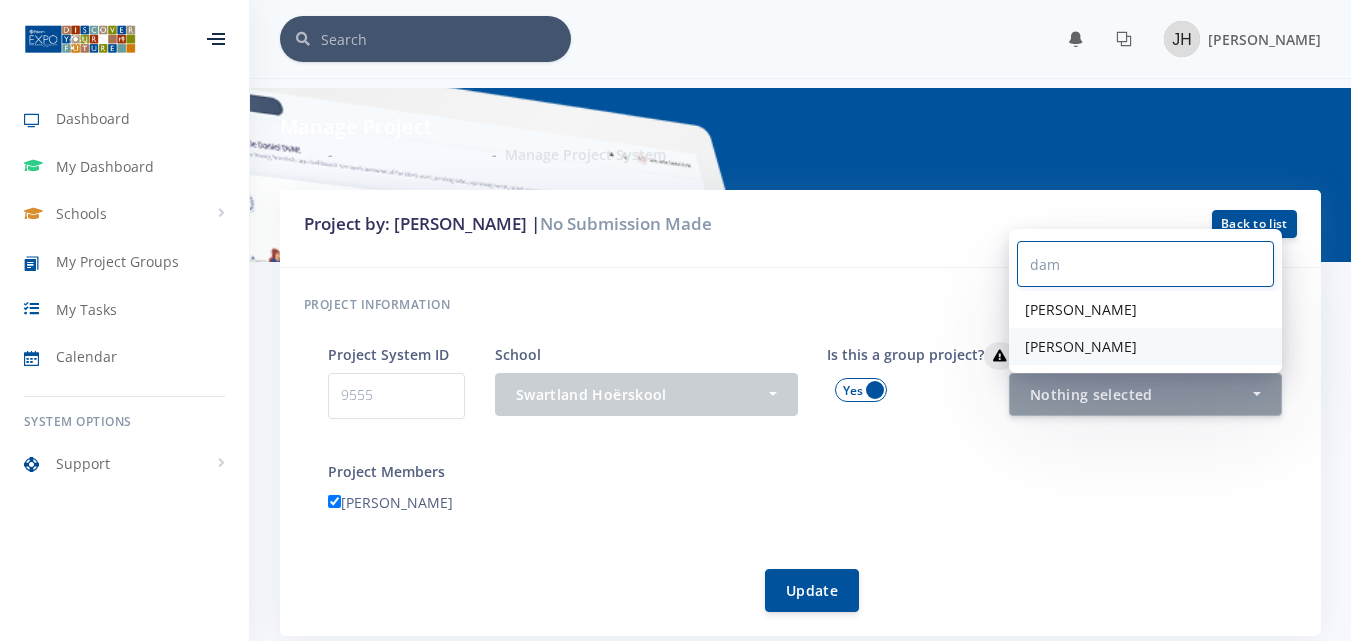 type on "dam" 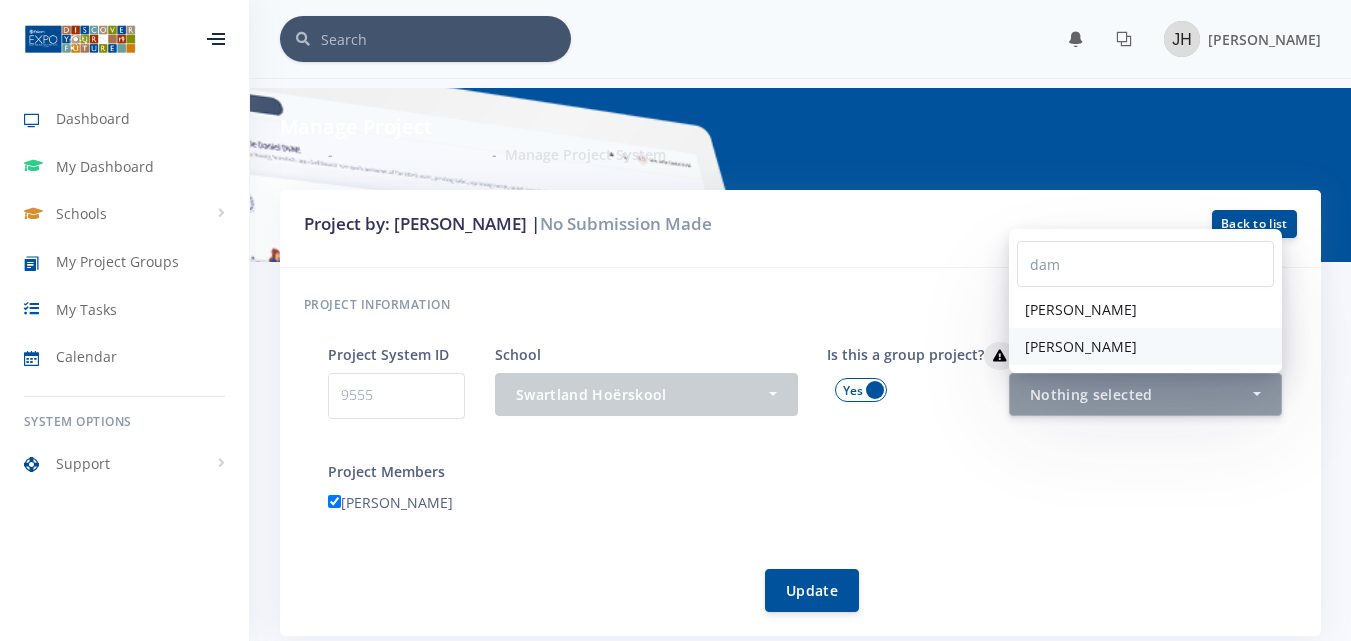 click on "[PERSON_NAME]" at bounding box center (1081, 346) 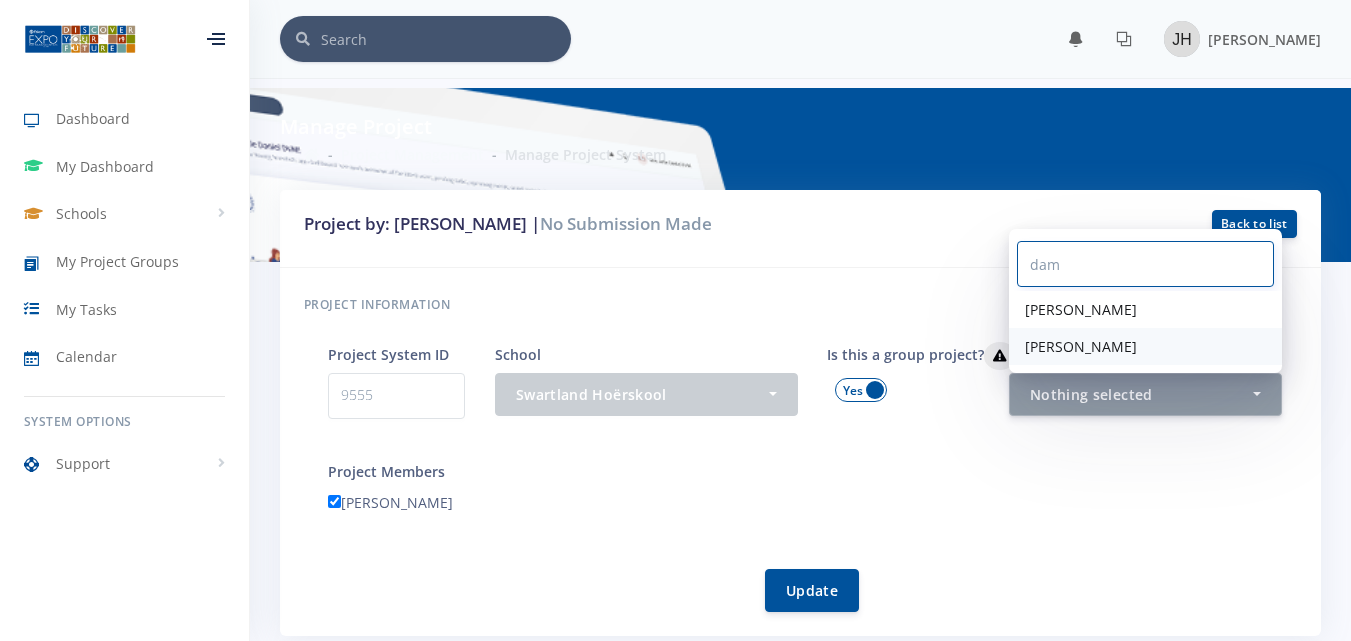 select on "38806" 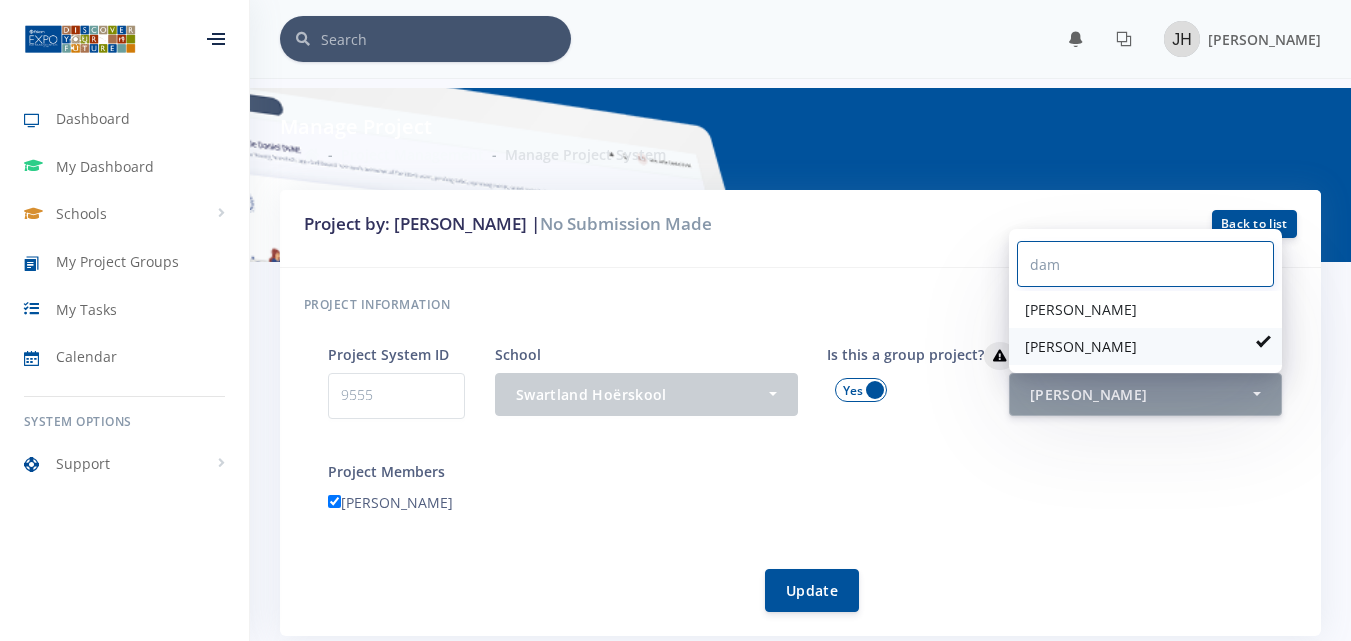scroll, scrollTop: 697, scrollLeft: 0, axis: vertical 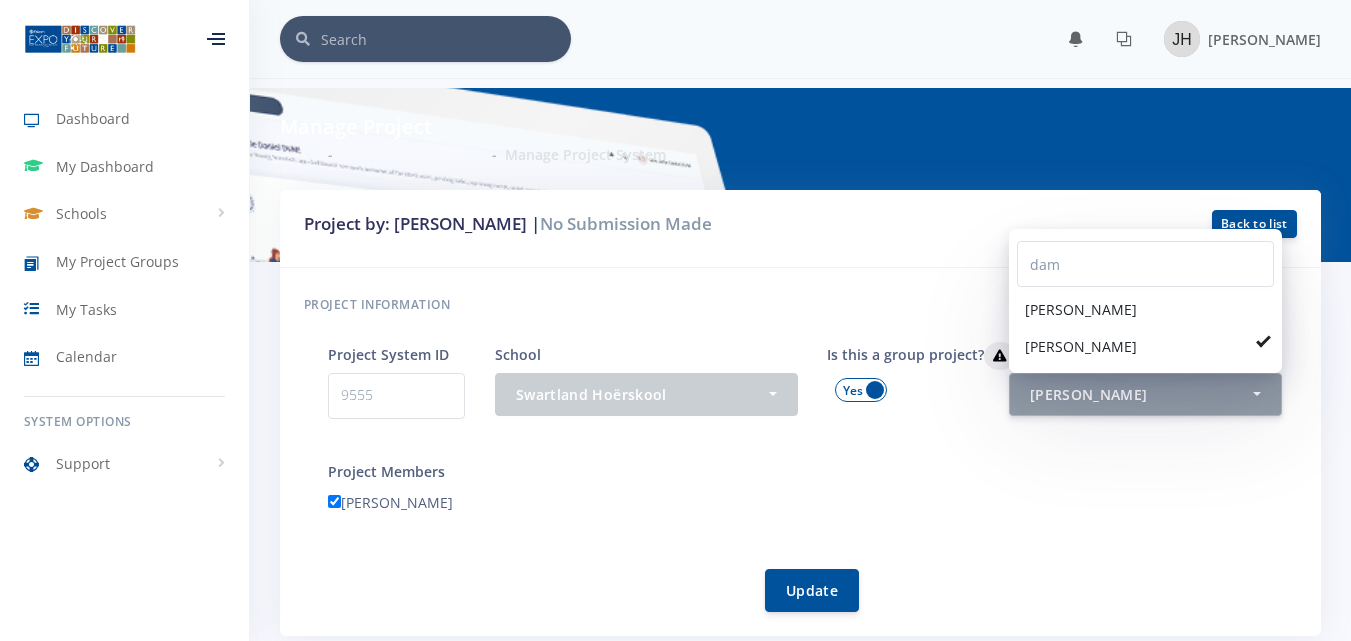 click on "[PERSON_NAME]" at bounding box center (812, 505) 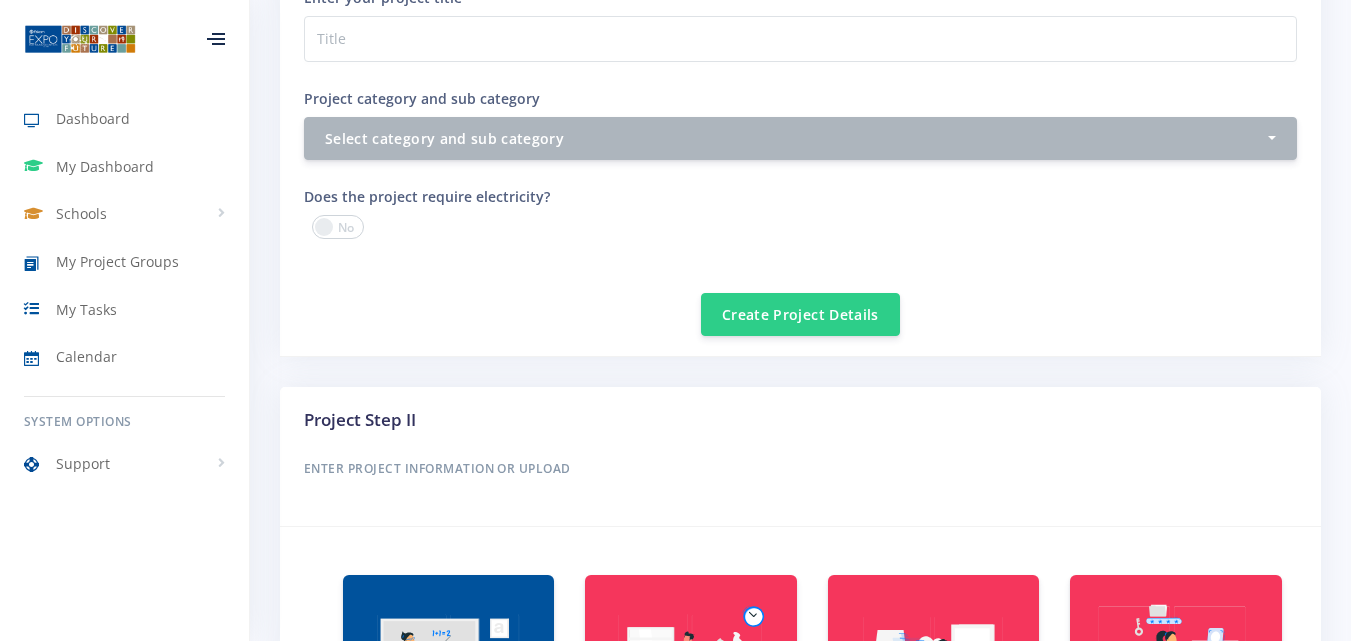 scroll, scrollTop: 800, scrollLeft: 0, axis: vertical 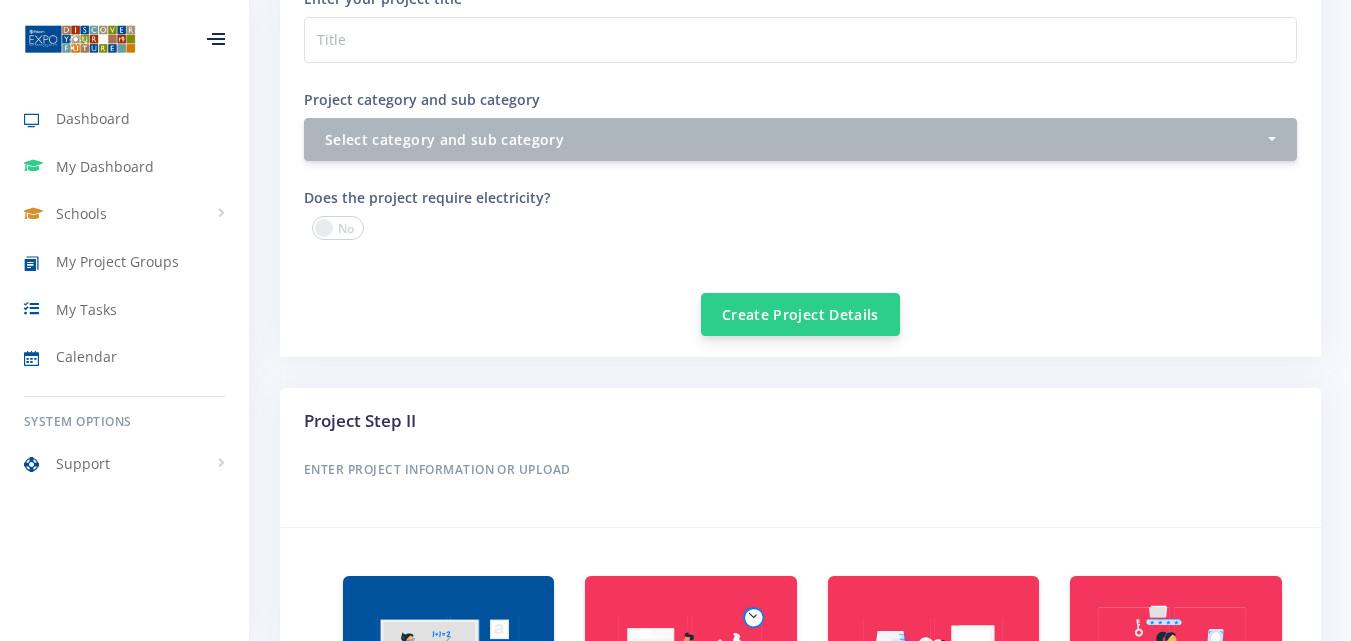 click on "Create Project Details" at bounding box center [800, 314] 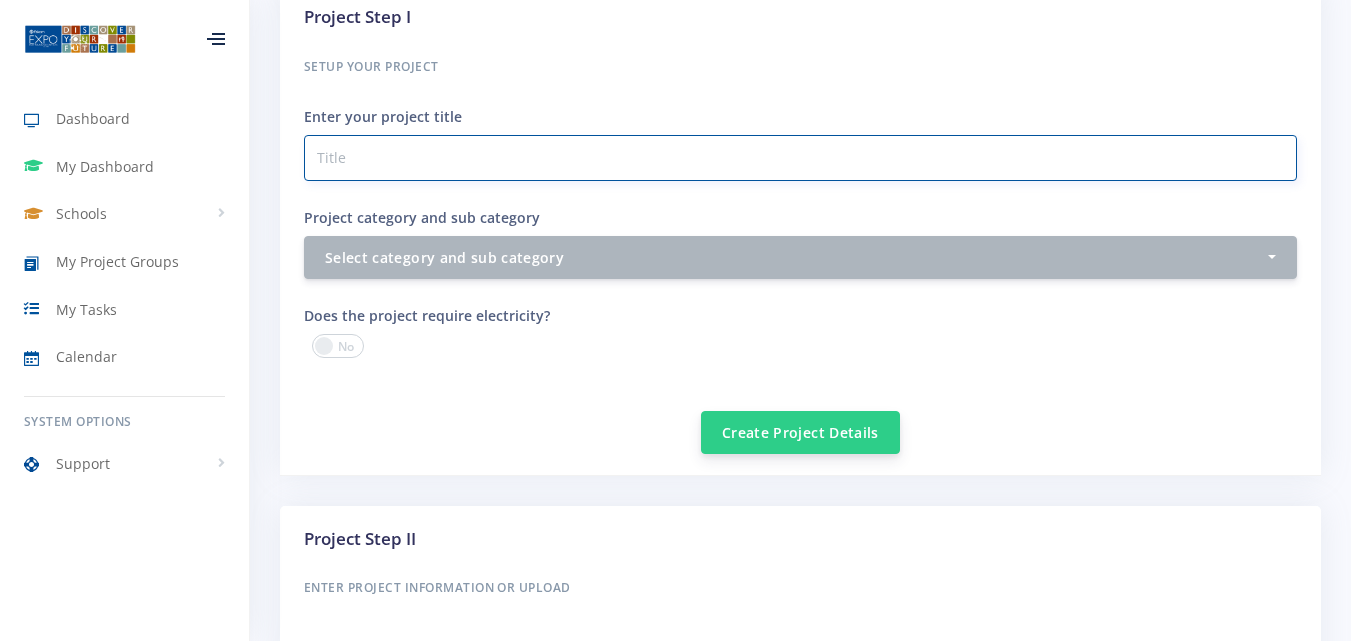 scroll, scrollTop: 500, scrollLeft: 0, axis: vertical 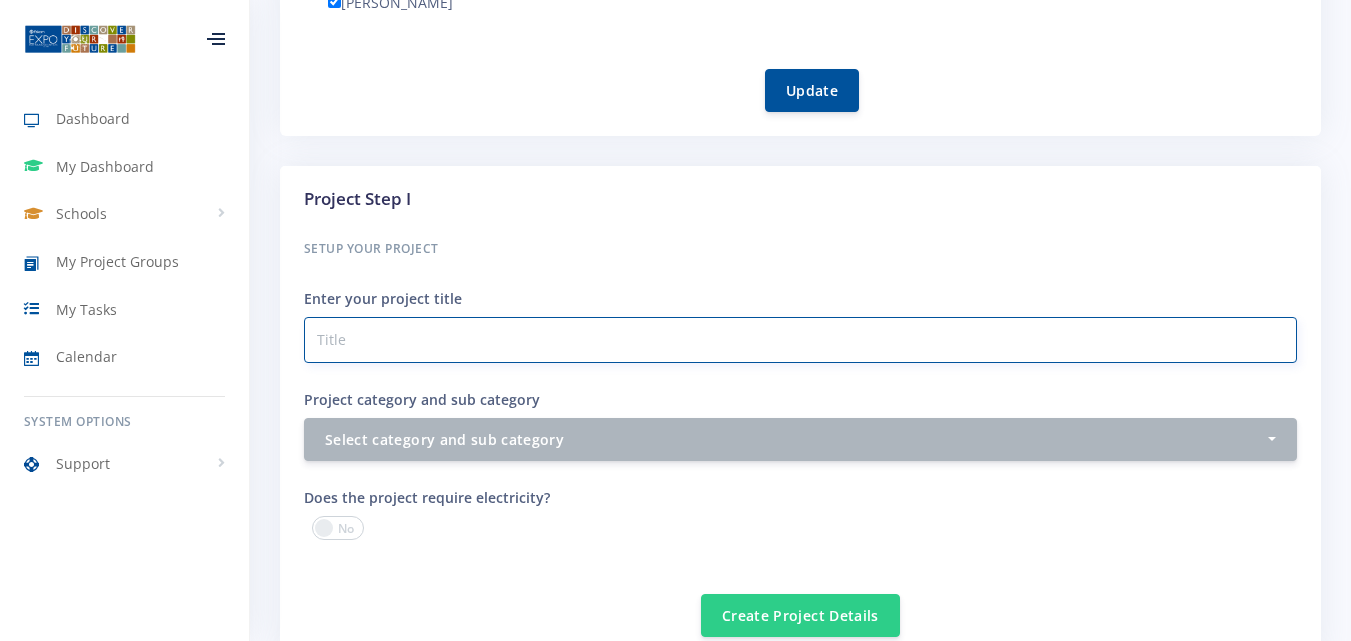 click on "Project category and sub category" at bounding box center (800, 340) 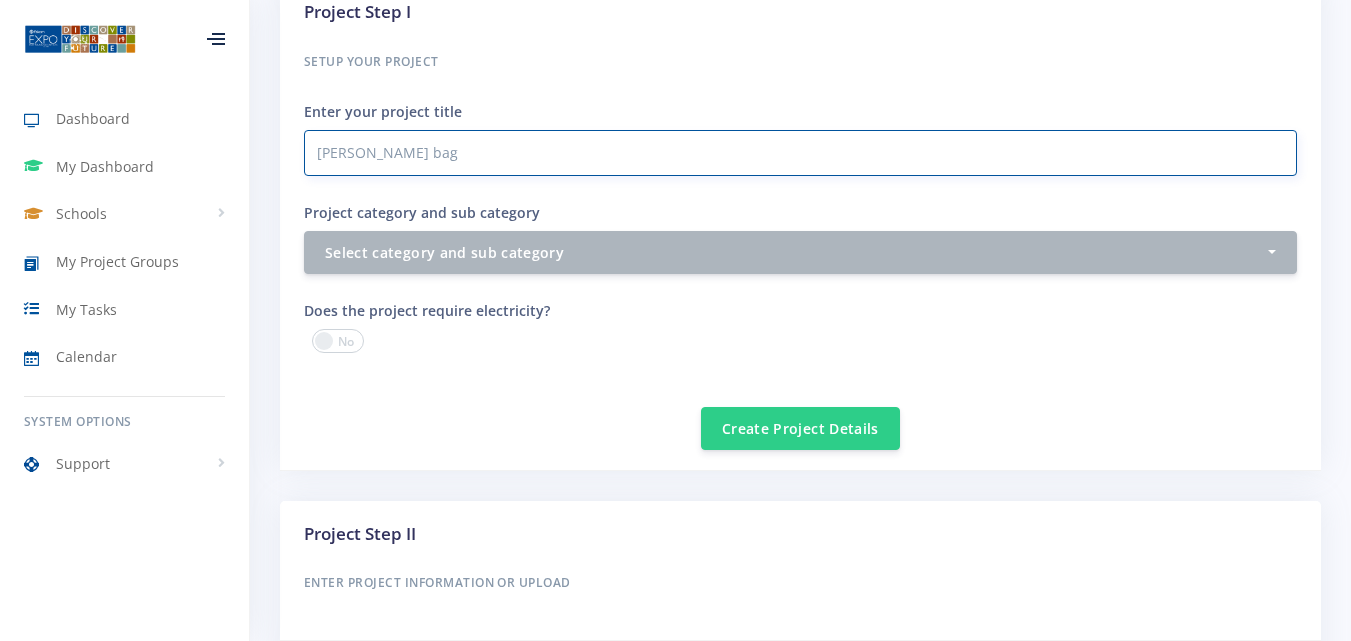 scroll, scrollTop: 700, scrollLeft: 0, axis: vertical 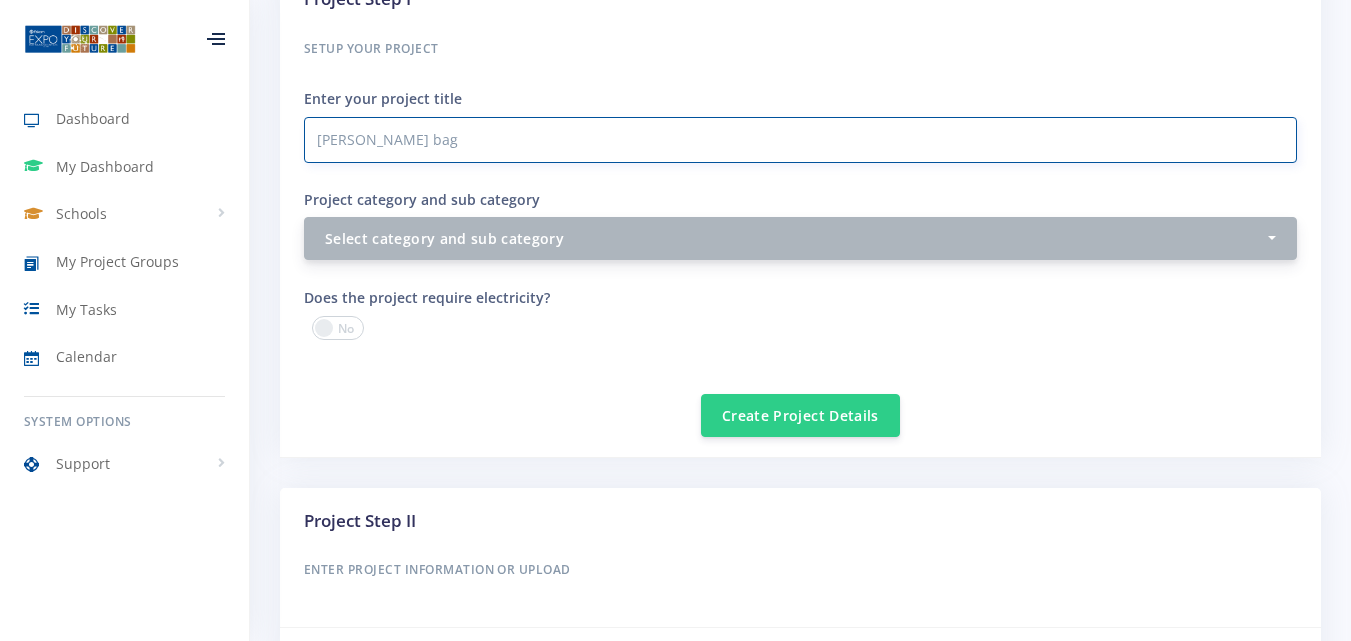 type on "[PERSON_NAME] bag" 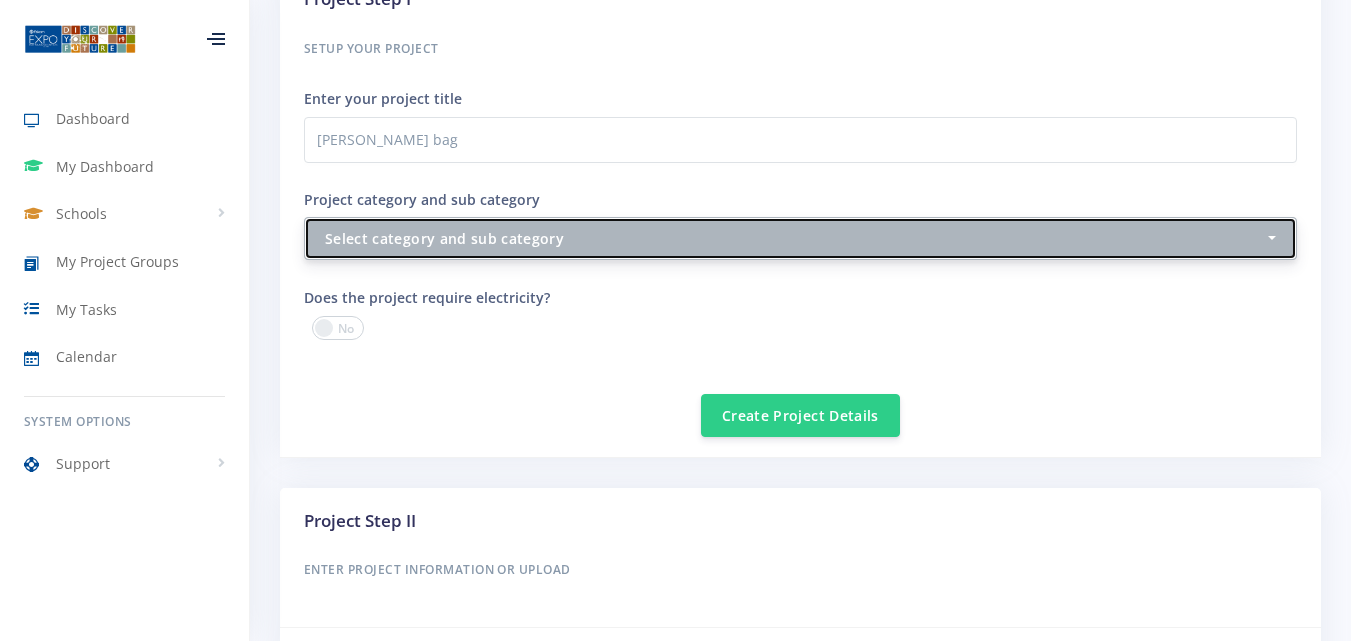 click on "Select category and sub category" at bounding box center (794, 238) 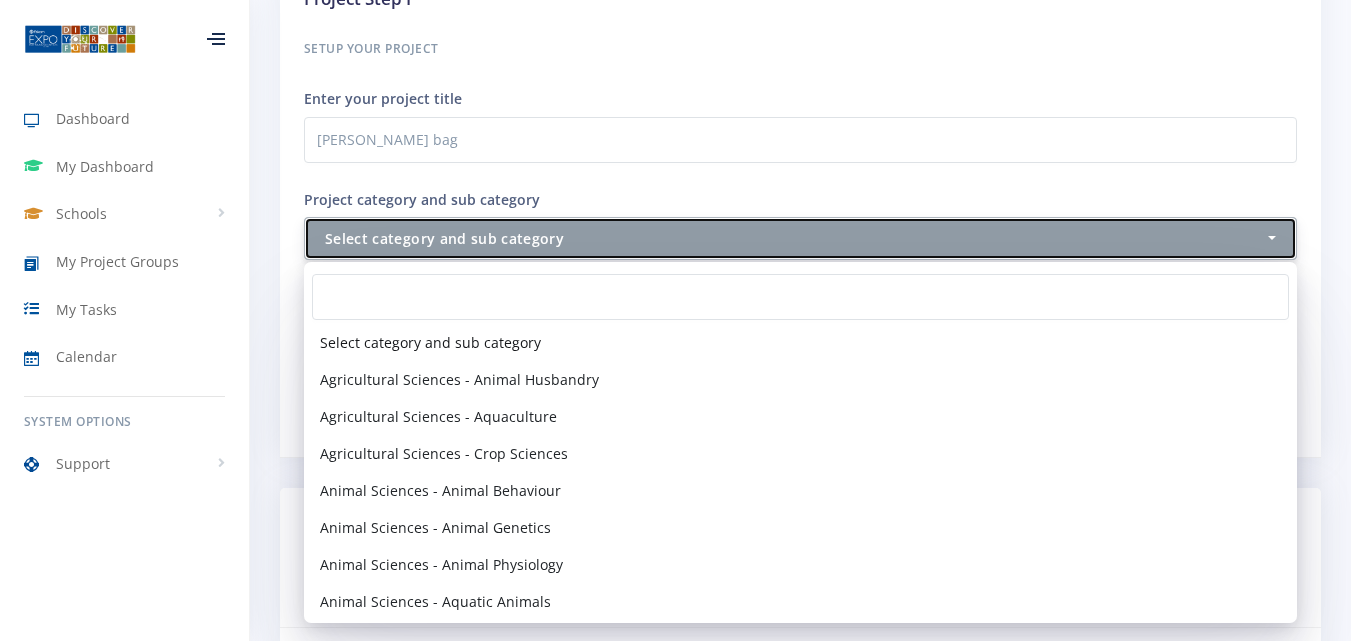 click on "Select category and sub category" at bounding box center [794, 238] 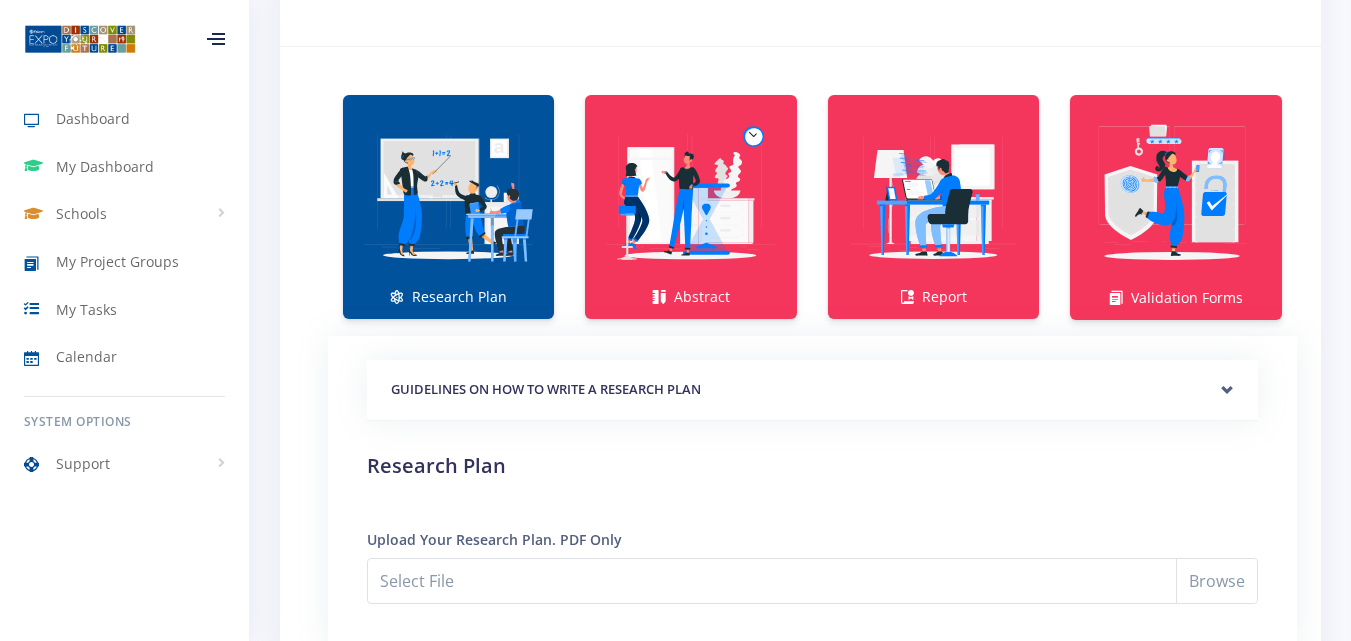scroll, scrollTop: 1300, scrollLeft: 0, axis: vertical 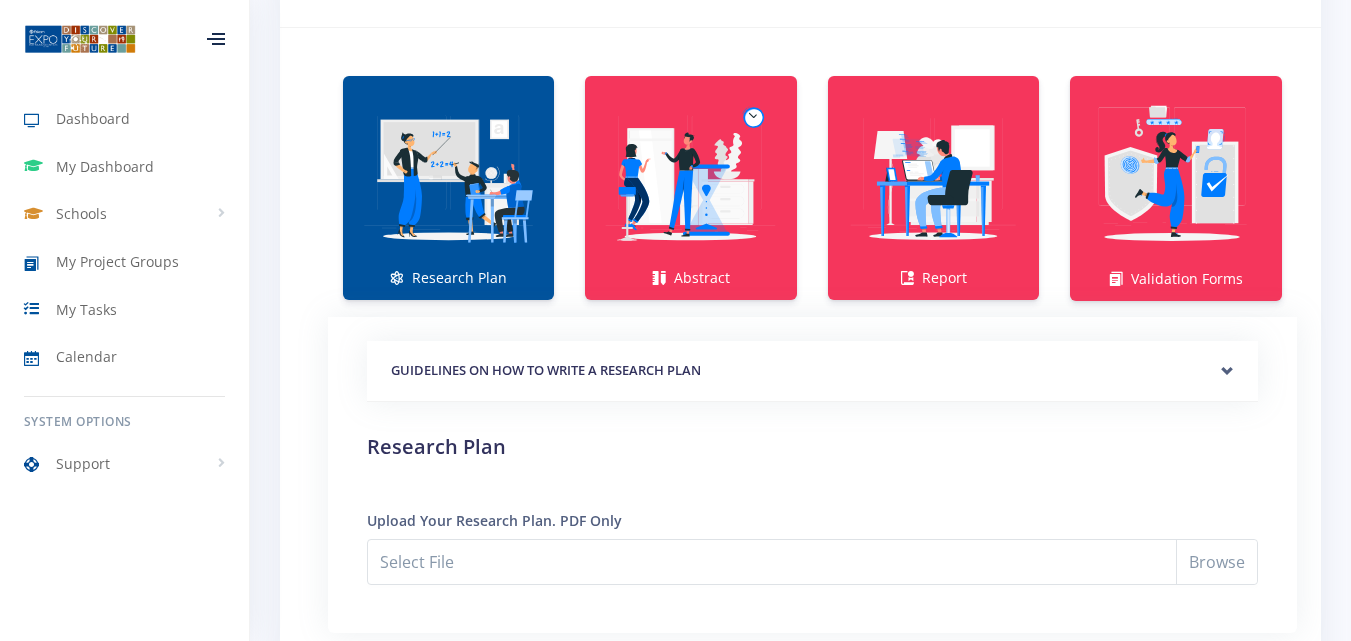 click on "GUIDELINES ON HOW TO WRITE A RESEARCH
PLAN" at bounding box center [812, 371] 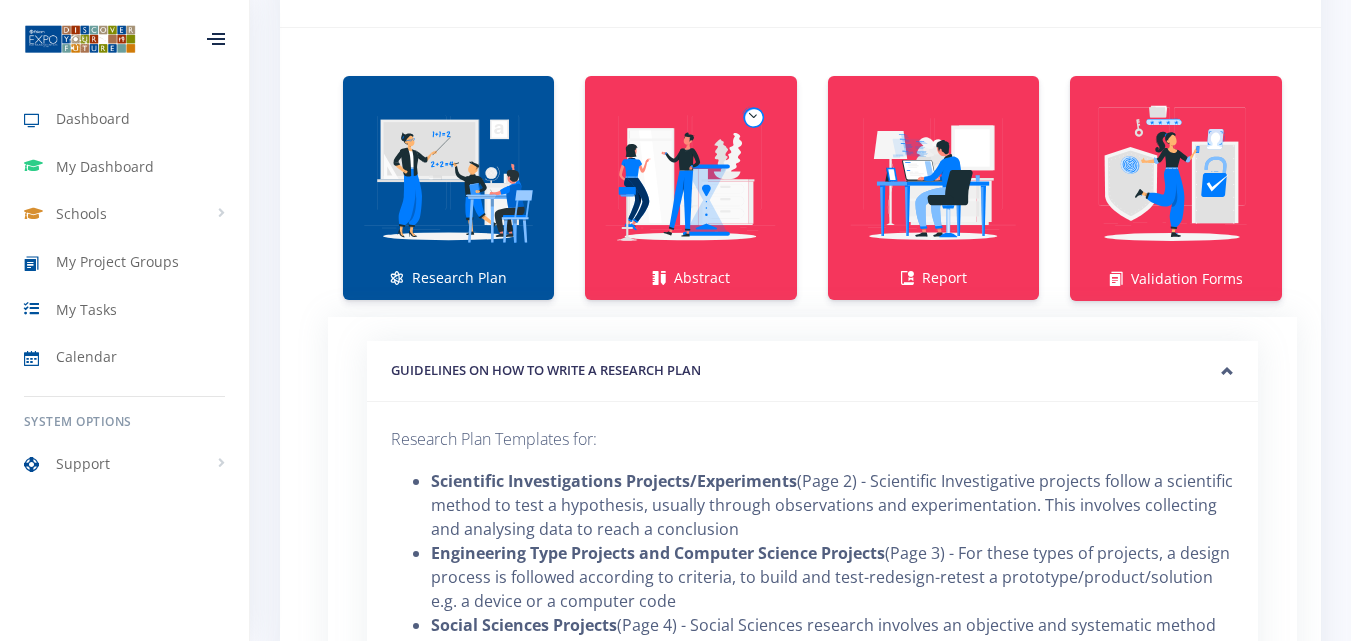 click on "GUIDELINES ON HOW TO WRITE A RESEARCH
PLAN" at bounding box center [812, 371] 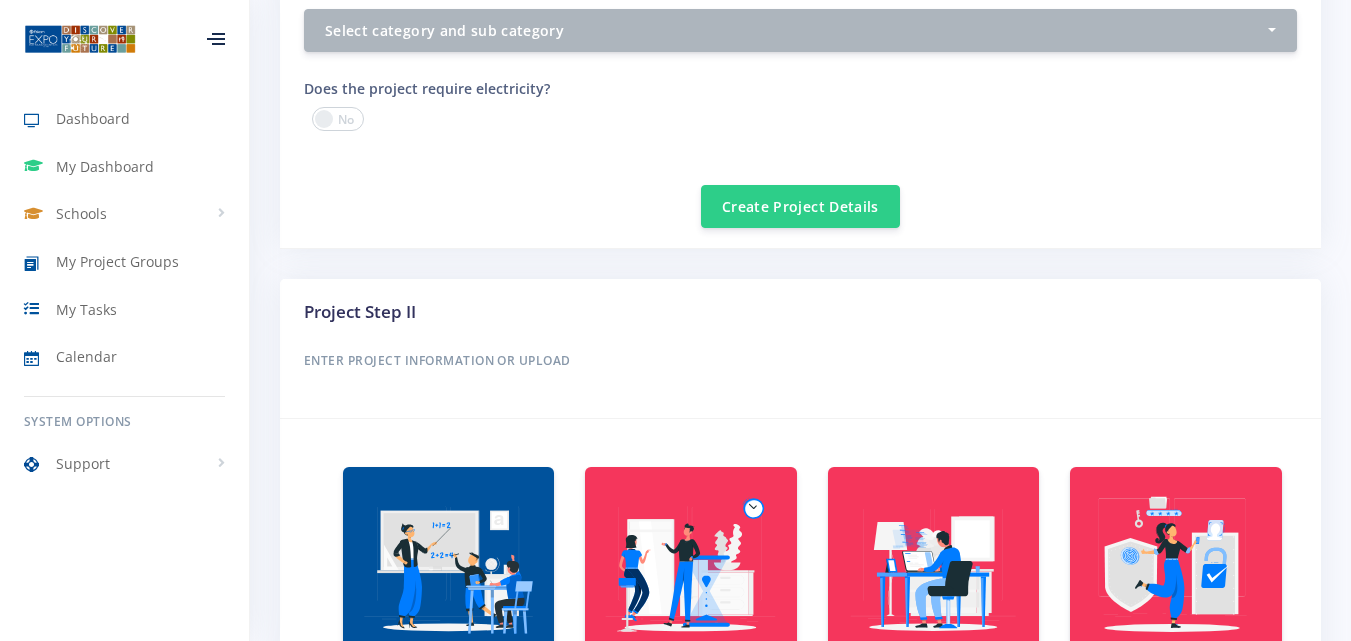 scroll, scrollTop: 900, scrollLeft: 0, axis: vertical 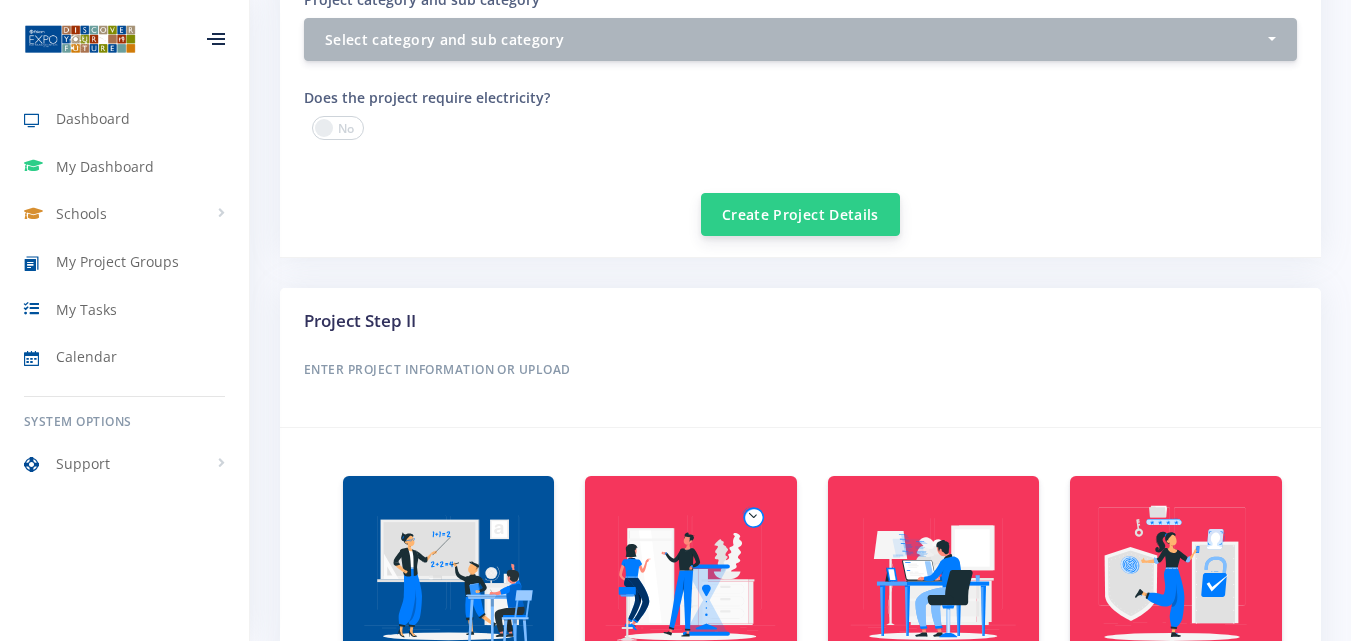 click on "Create Project Details" at bounding box center (800, 214) 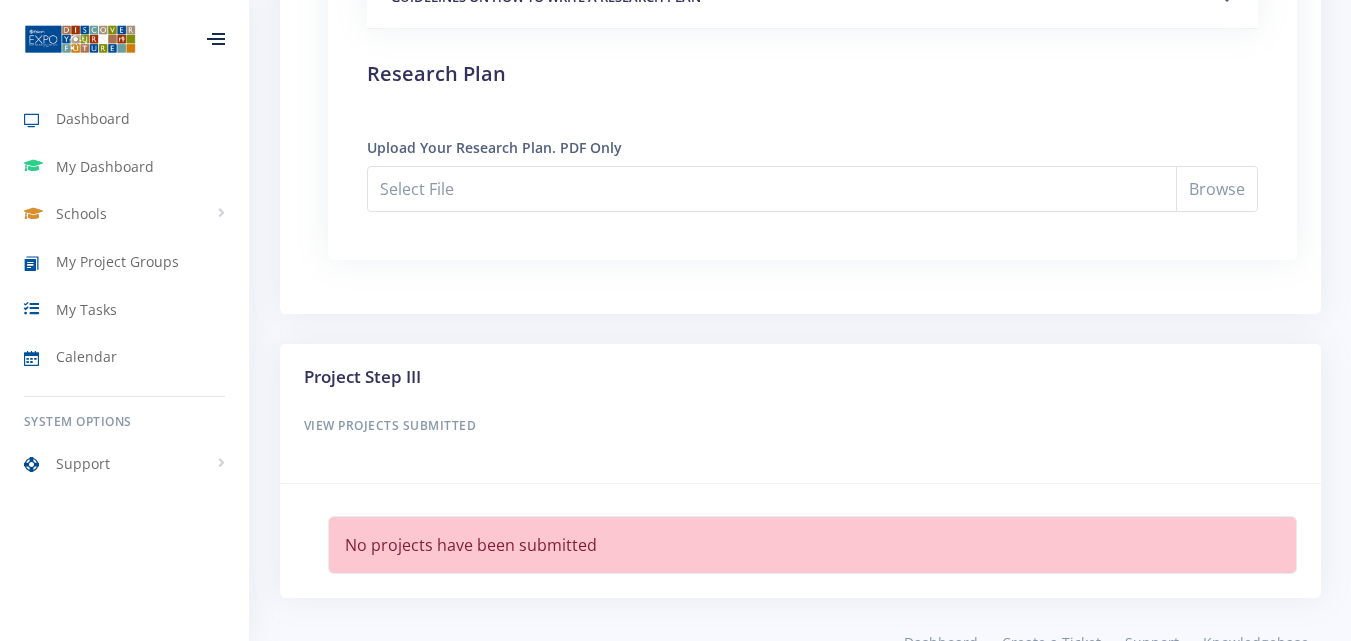 scroll, scrollTop: 1748, scrollLeft: 0, axis: vertical 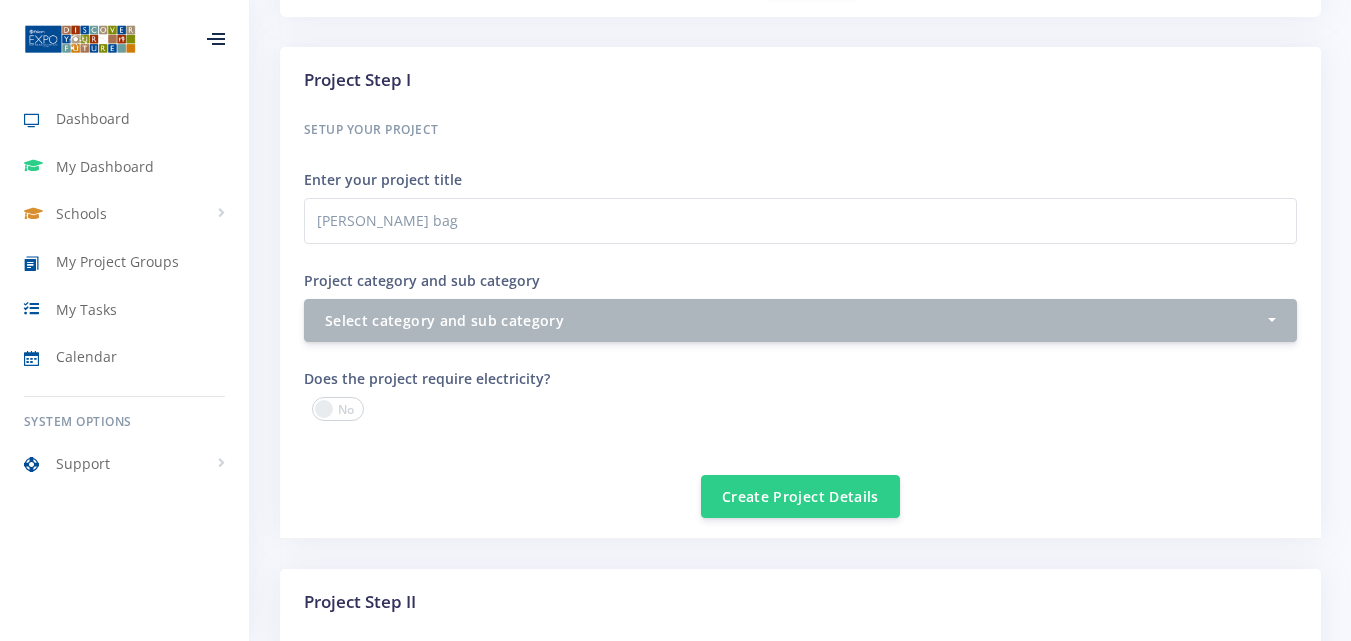 click on "Project by:
Jeanette Hofmeyr
|
No Submission Made
Back to list
Project information
Project System ID  9555 -" at bounding box center (800, 626) 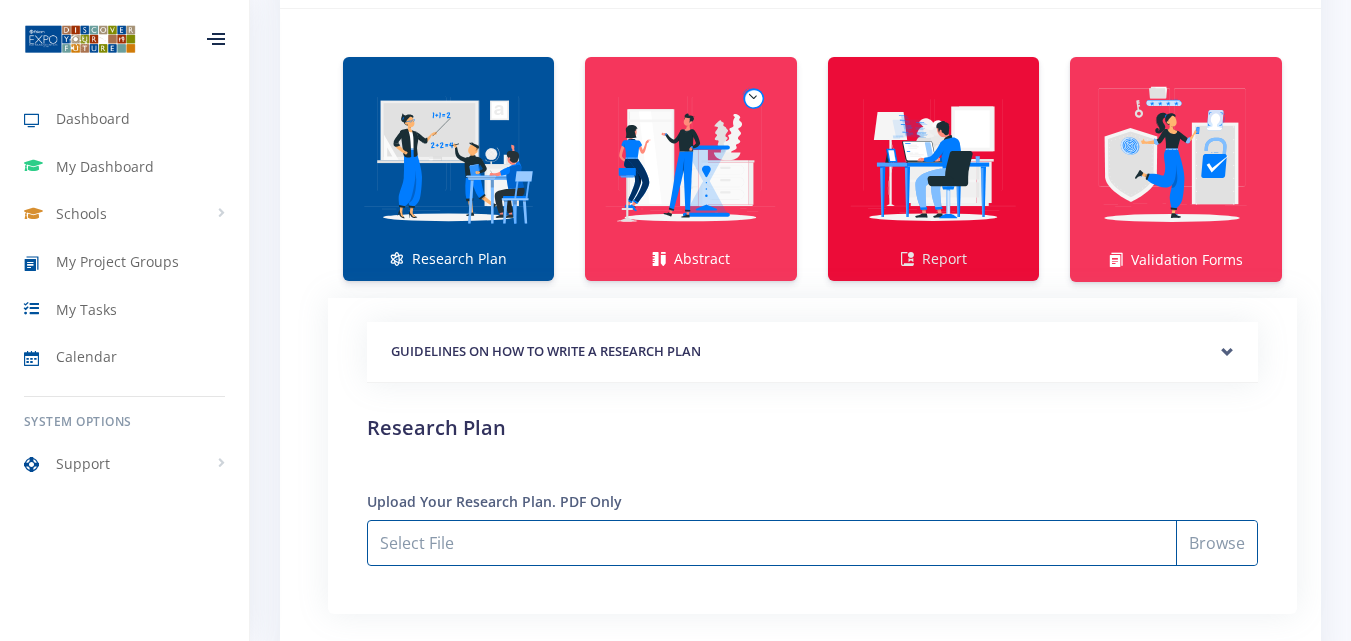 scroll, scrollTop: 1719, scrollLeft: 0, axis: vertical 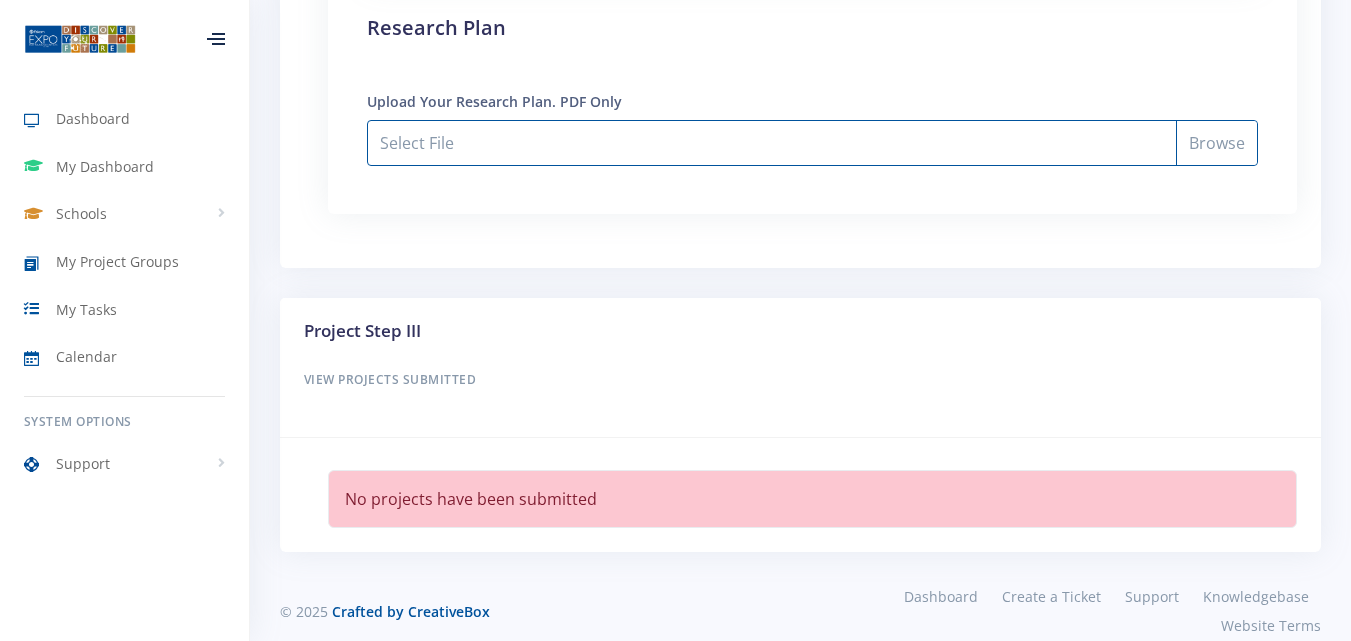 click on "Select File" at bounding box center (812, 143) 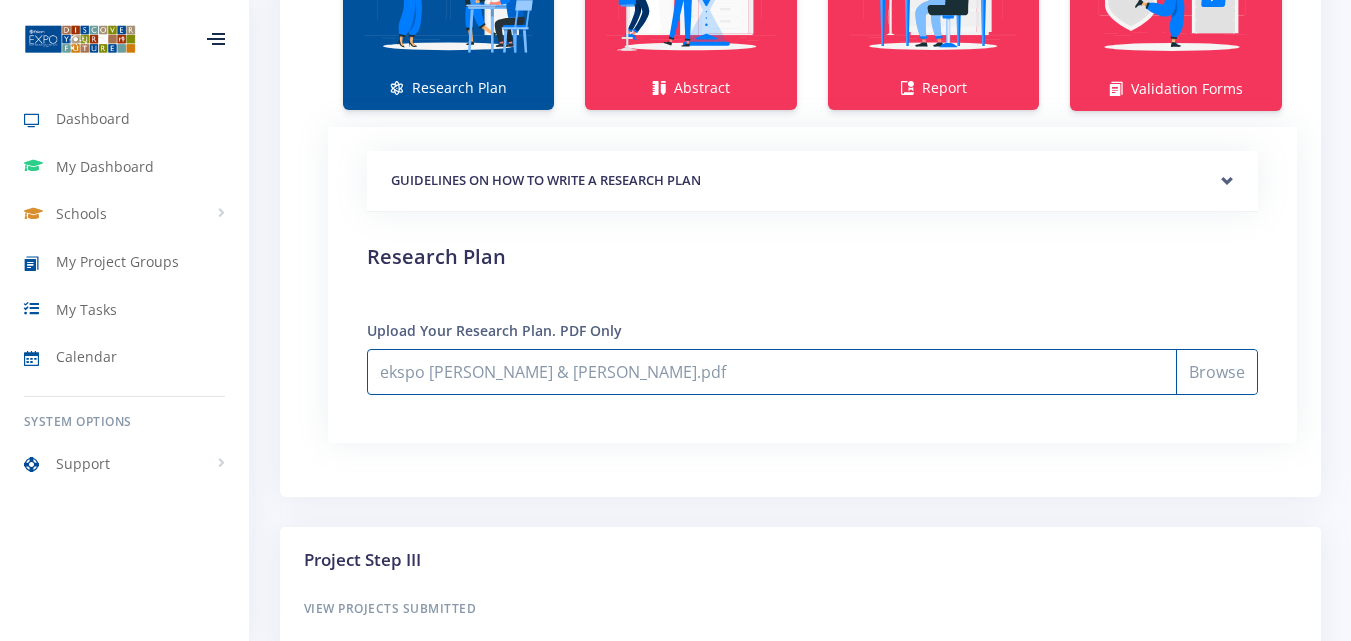 scroll, scrollTop: 1548, scrollLeft: 0, axis: vertical 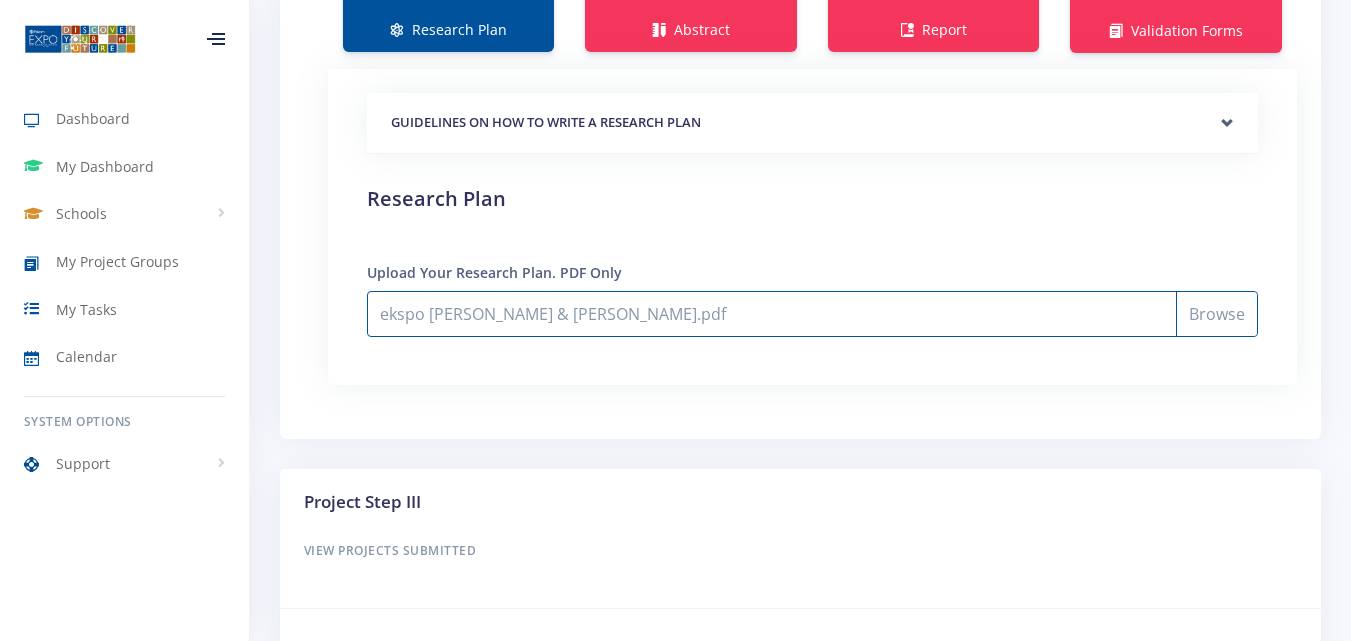 click on "ekspo taak Jeanette & Damian.pdf" at bounding box center [812, 314] 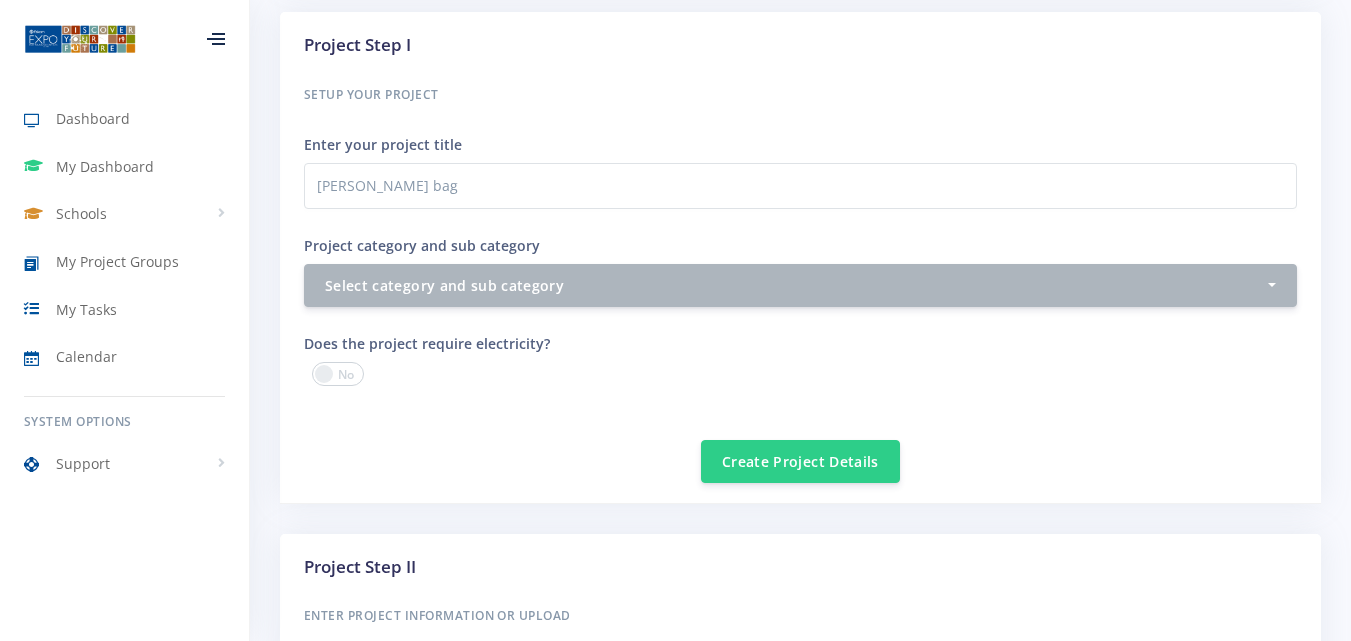 scroll, scrollTop: 648, scrollLeft: 0, axis: vertical 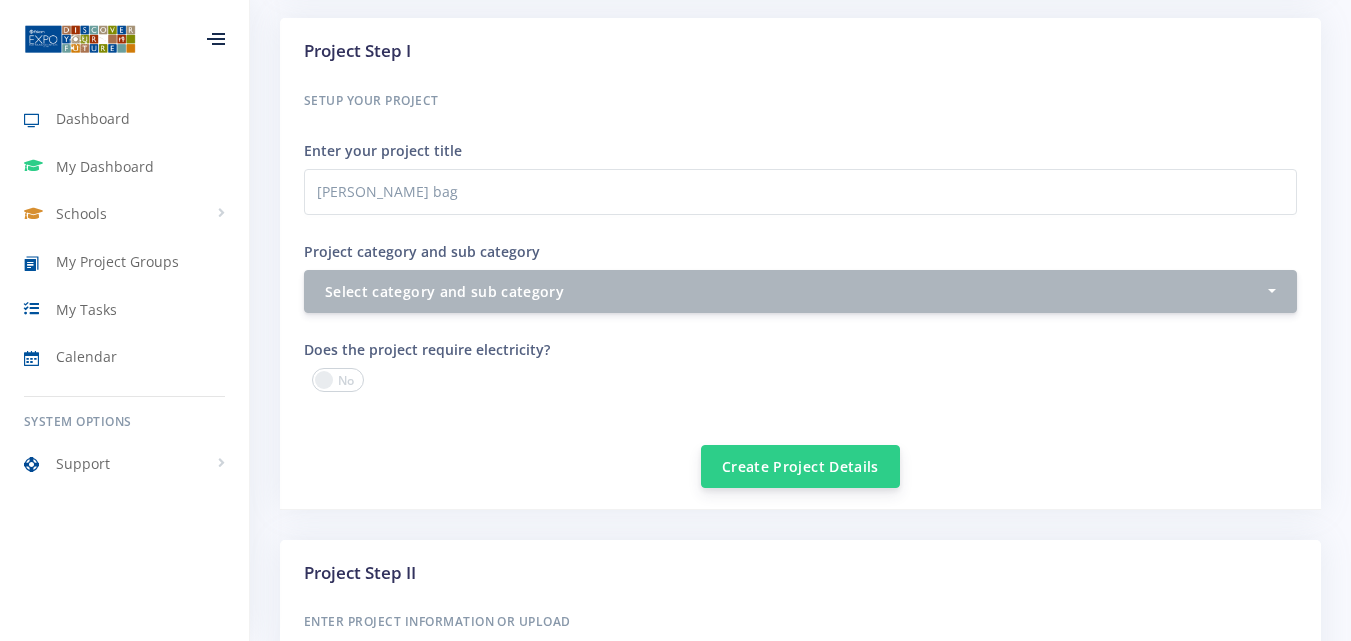 click on "Create Project Details" at bounding box center [800, 466] 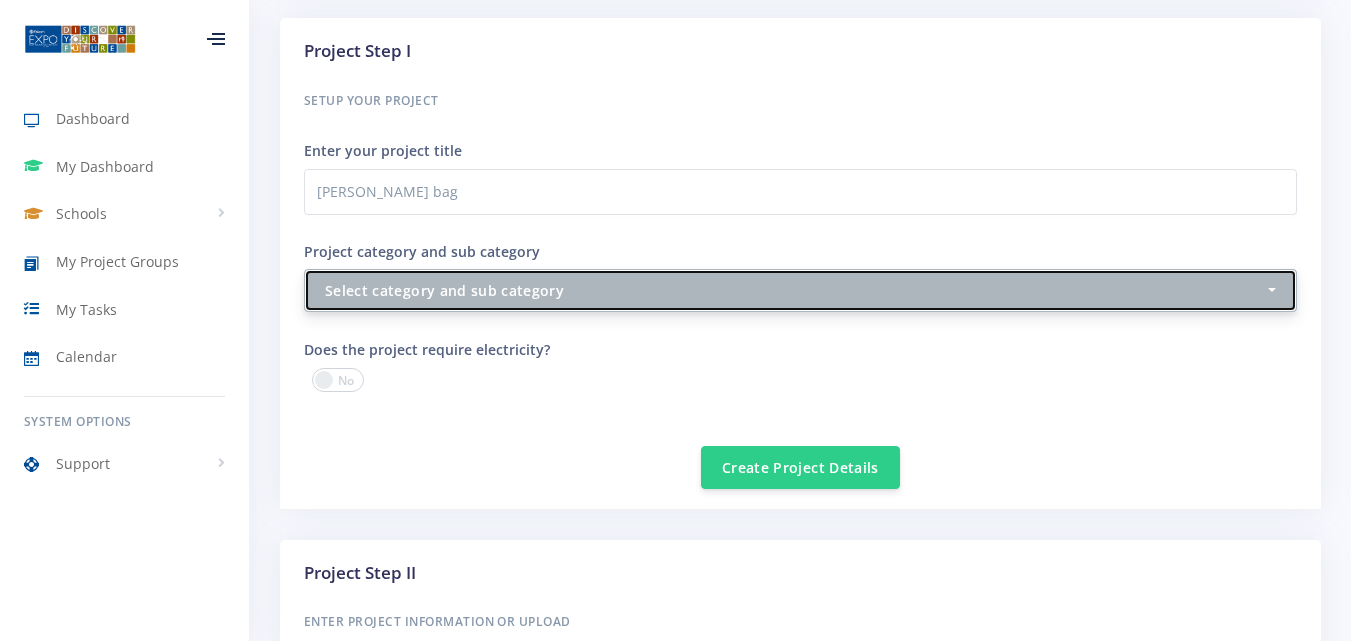 click on "Select category and sub category" at bounding box center (794, 290) 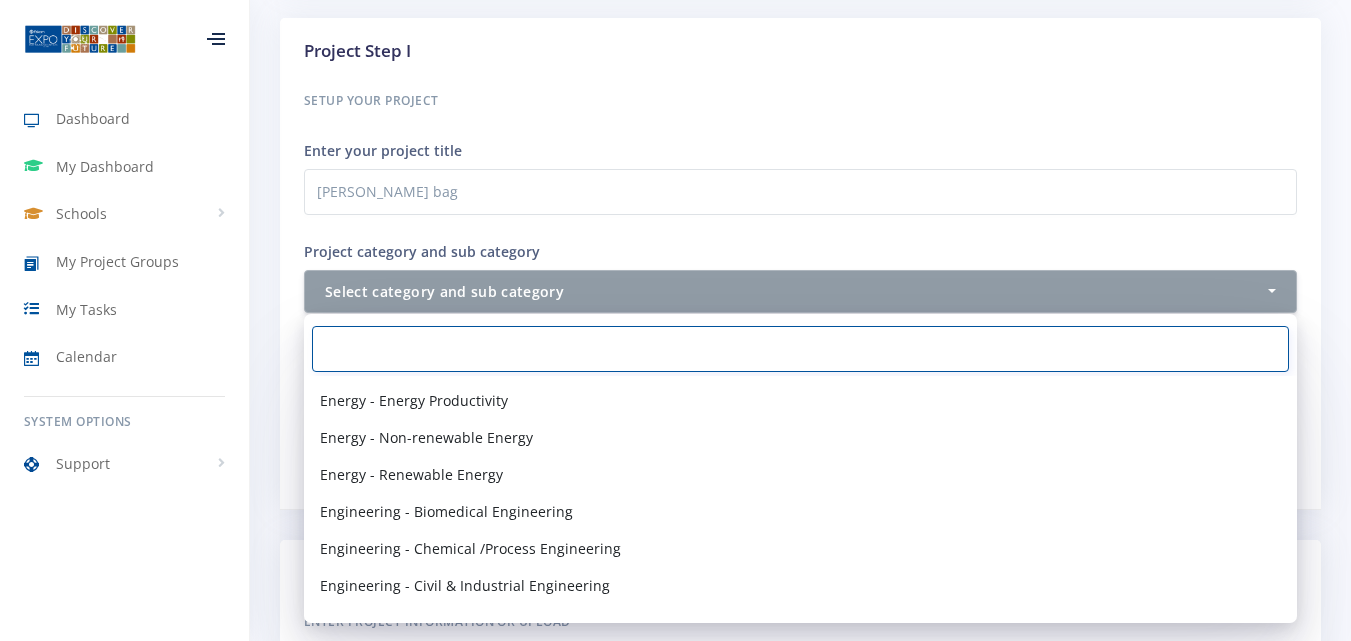 scroll, scrollTop: 1500, scrollLeft: 0, axis: vertical 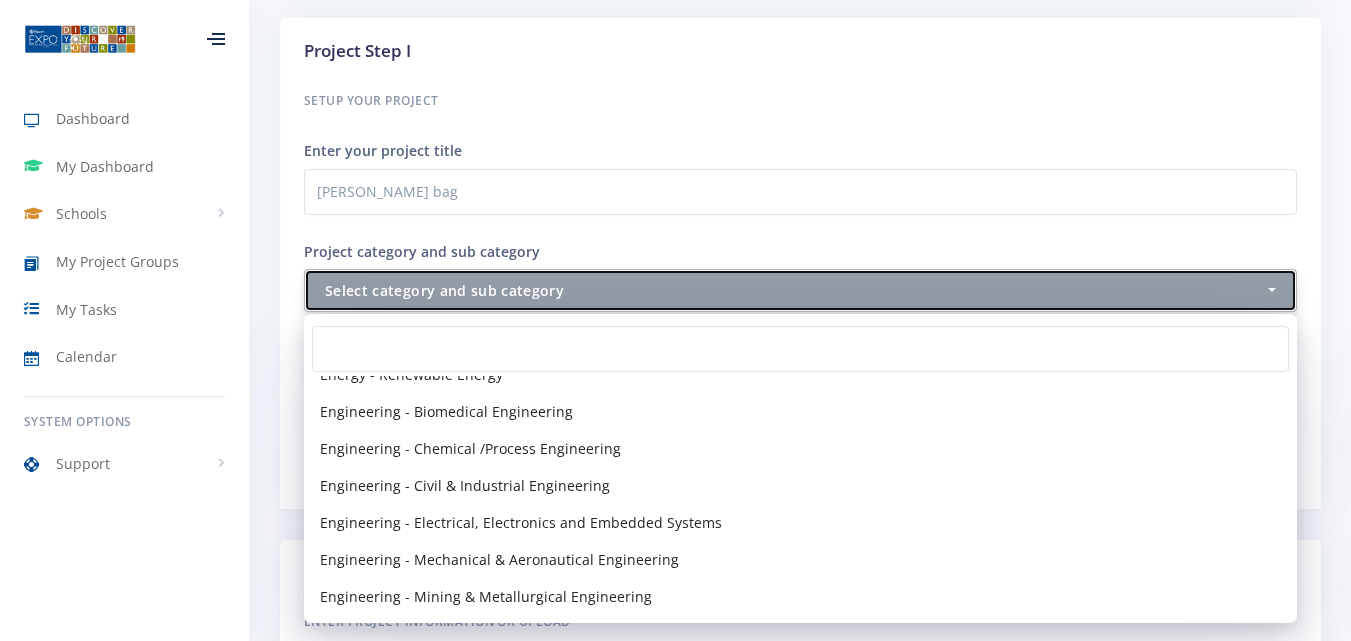 click on "Select category and sub category" at bounding box center [794, 290] 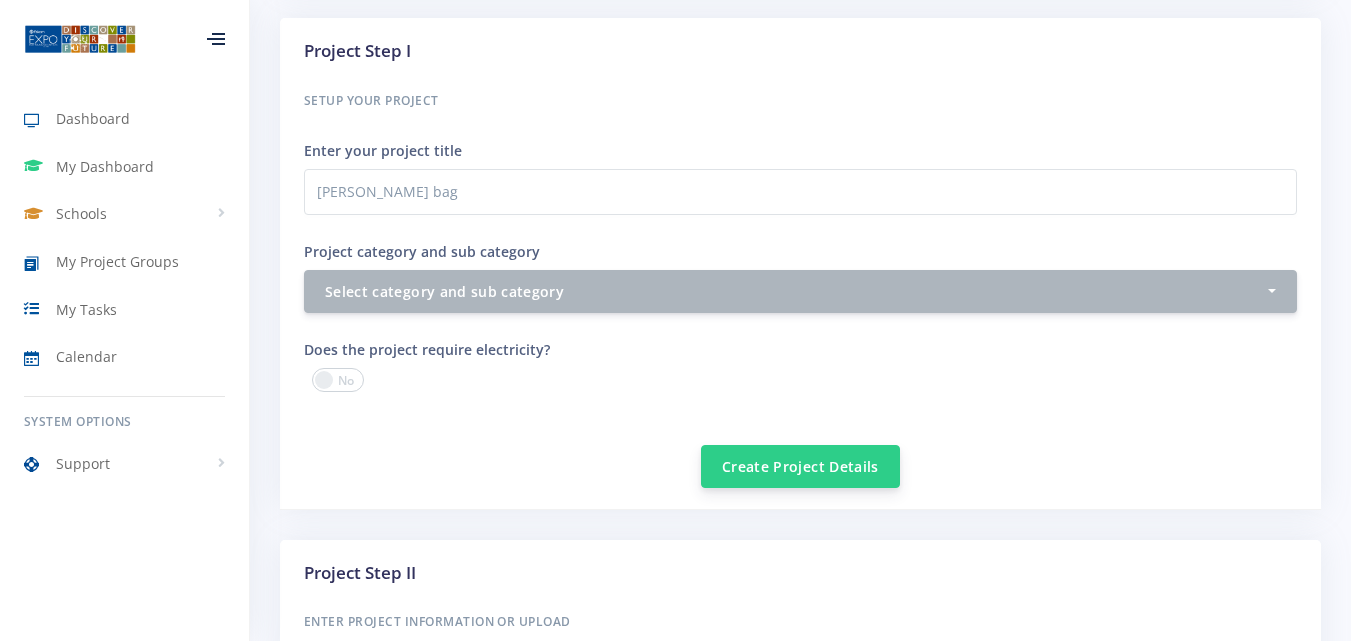 click on "Create Project Details" at bounding box center [800, 466] 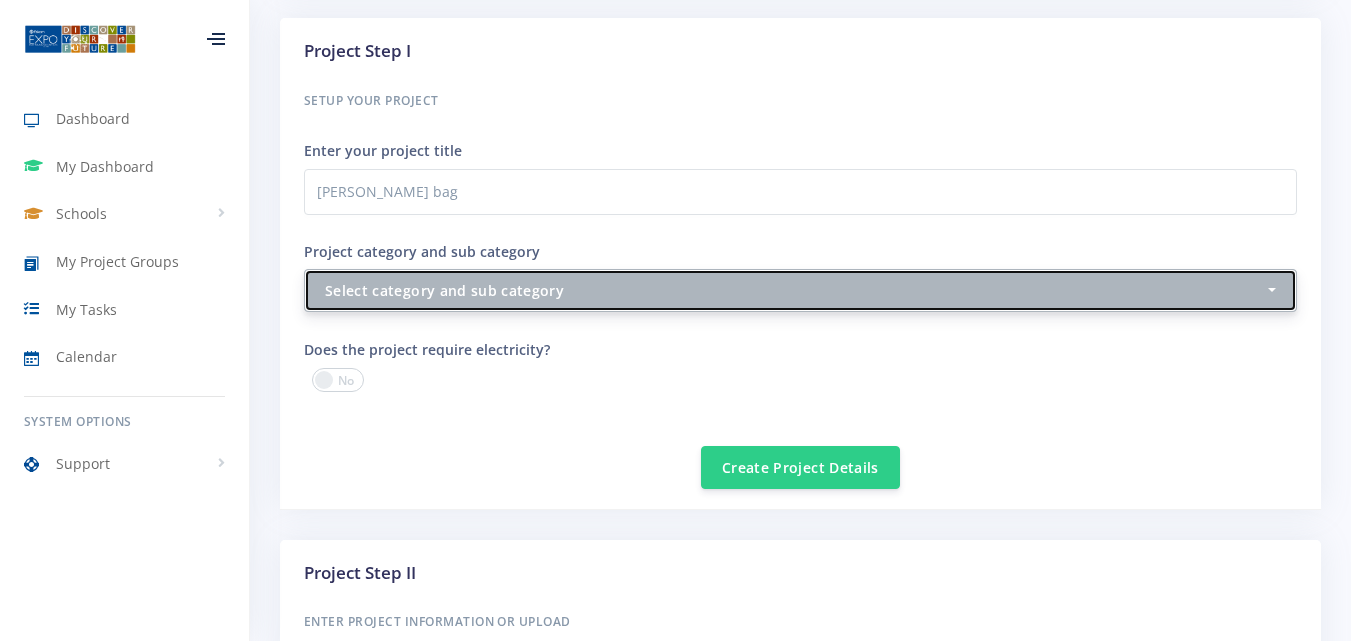 click on "Select category and sub category" at bounding box center (794, 290) 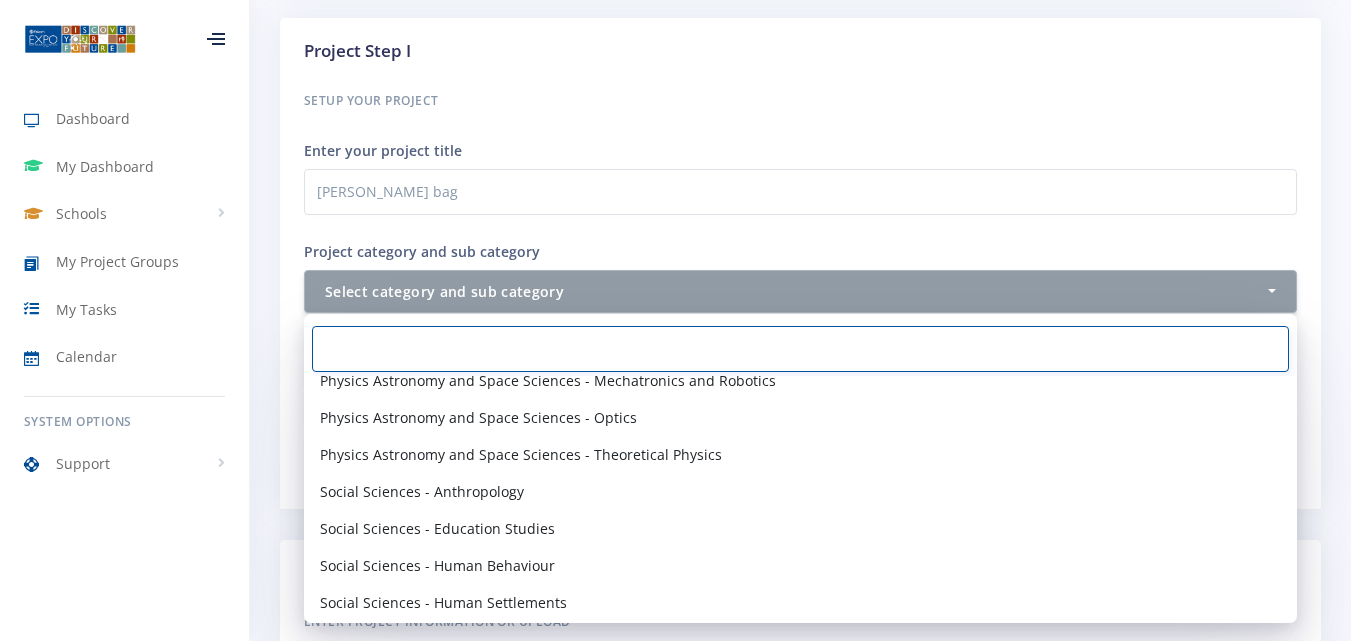 scroll, scrollTop: 2536, scrollLeft: 0, axis: vertical 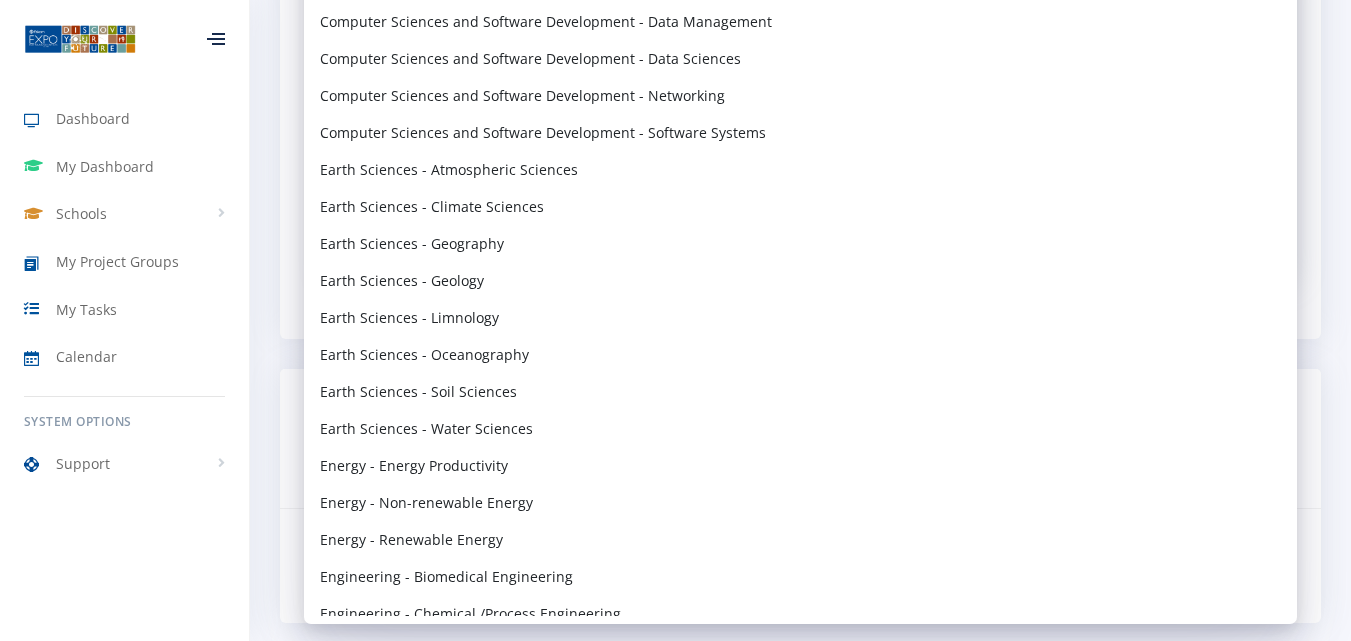click on "Project by:
Jeanette Hofmeyr
|
No Submission Made
Back to list
Project information
Project System ID  9555 -" at bounding box center [800, -403] 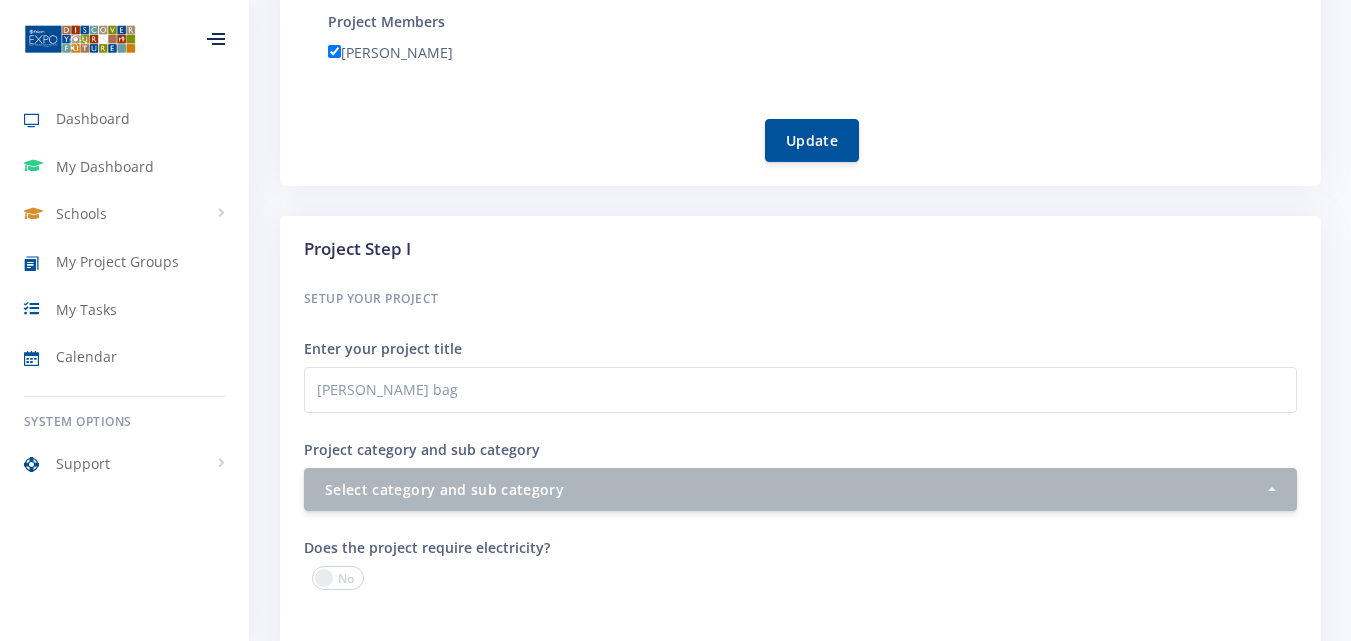 scroll, scrollTop: 600, scrollLeft: 0, axis: vertical 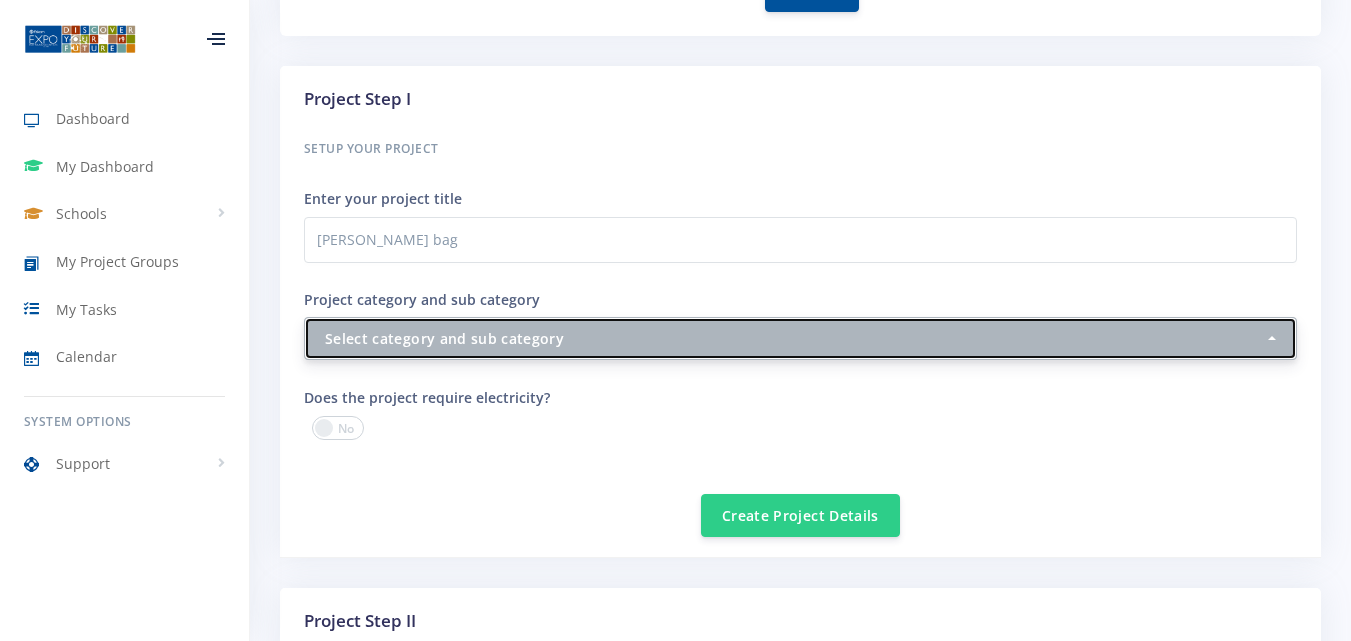 click on "Select category and sub category" at bounding box center (794, 338) 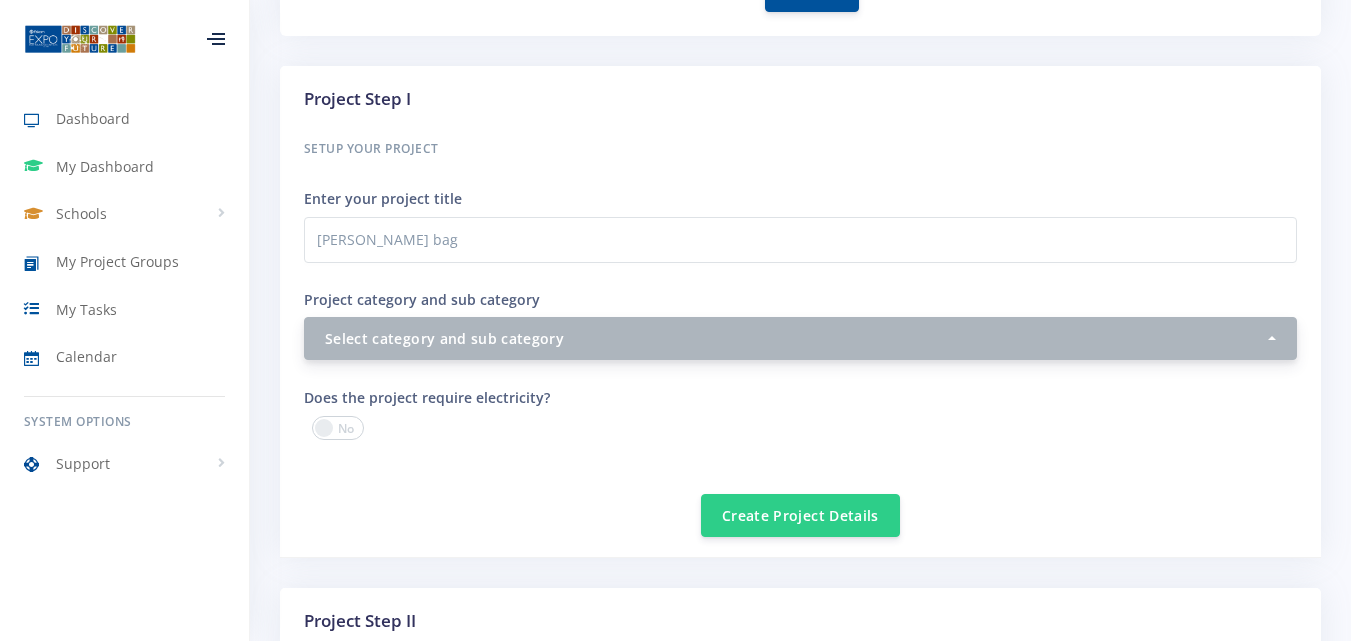 scroll, scrollTop: 0, scrollLeft: 0, axis: both 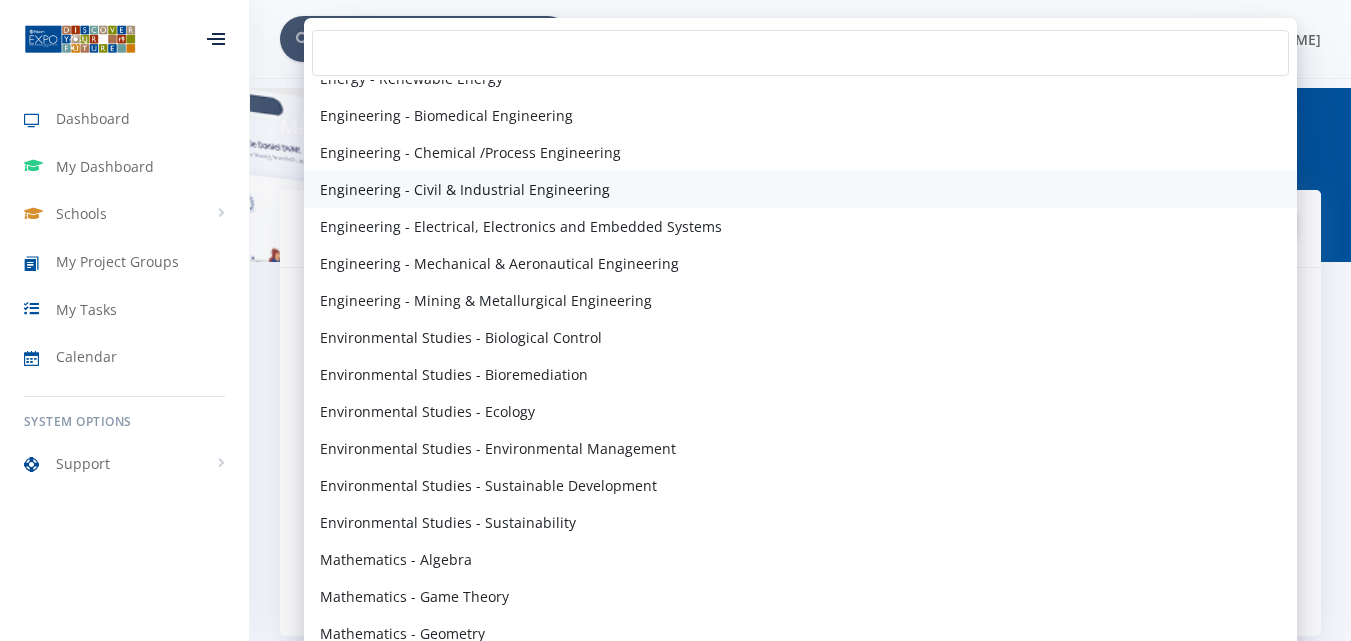 click on "Engineering - Civil & Industrial Engineering" at bounding box center [465, 189] 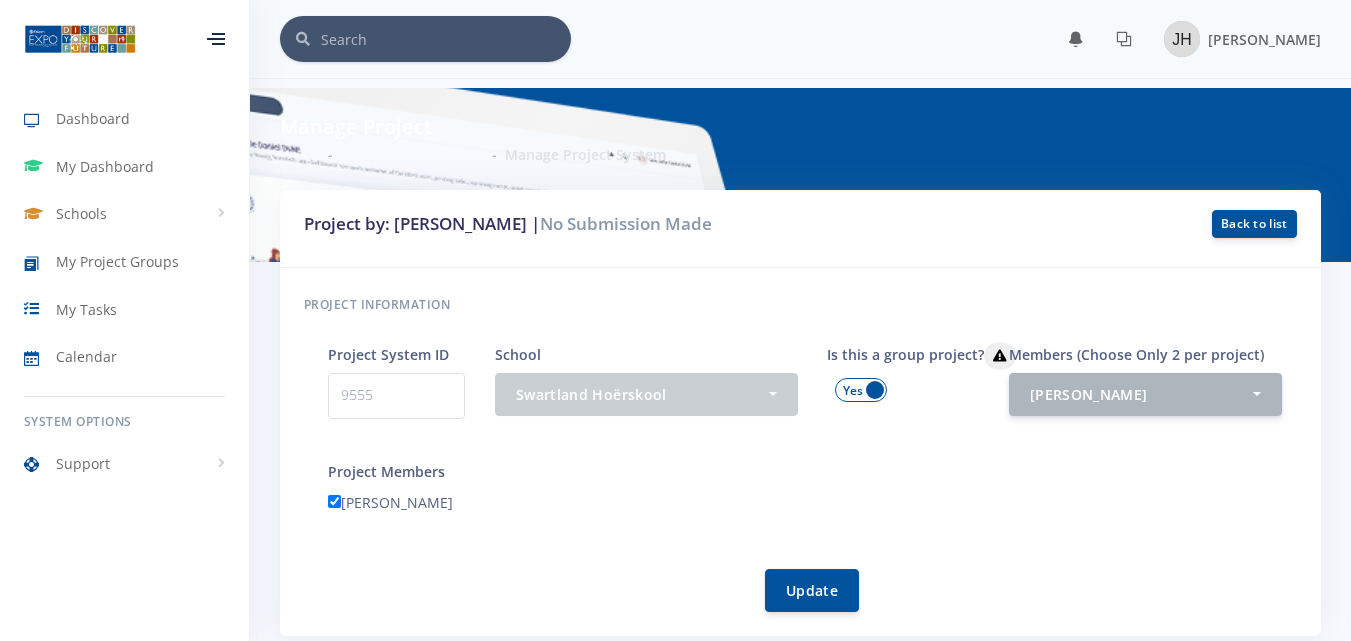 scroll, scrollTop: 619, scrollLeft: 0, axis: vertical 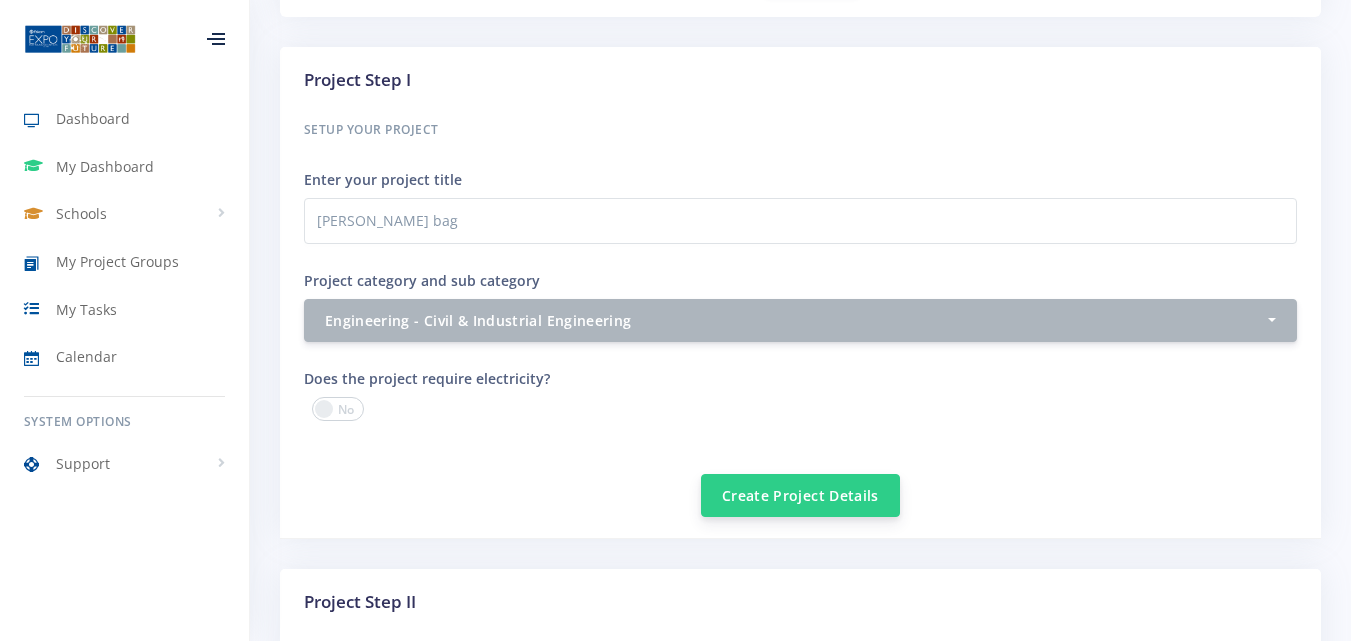 click on "Create Project Details" at bounding box center [800, 495] 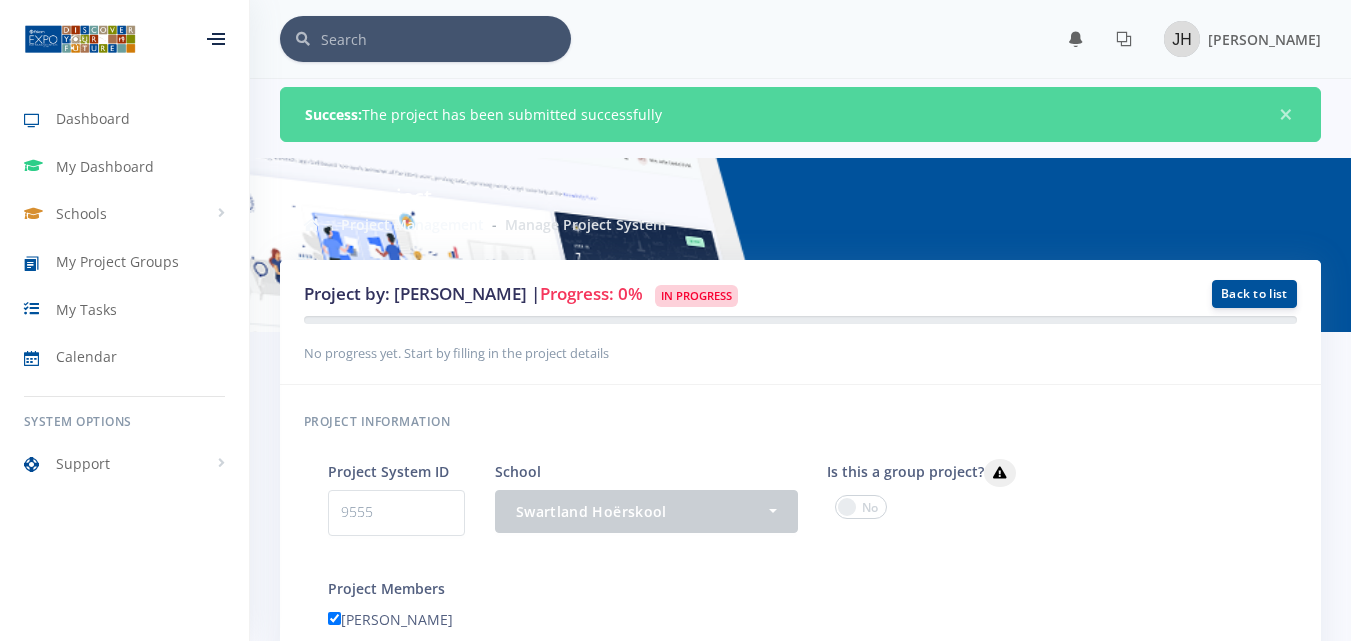 scroll, scrollTop: 0, scrollLeft: 0, axis: both 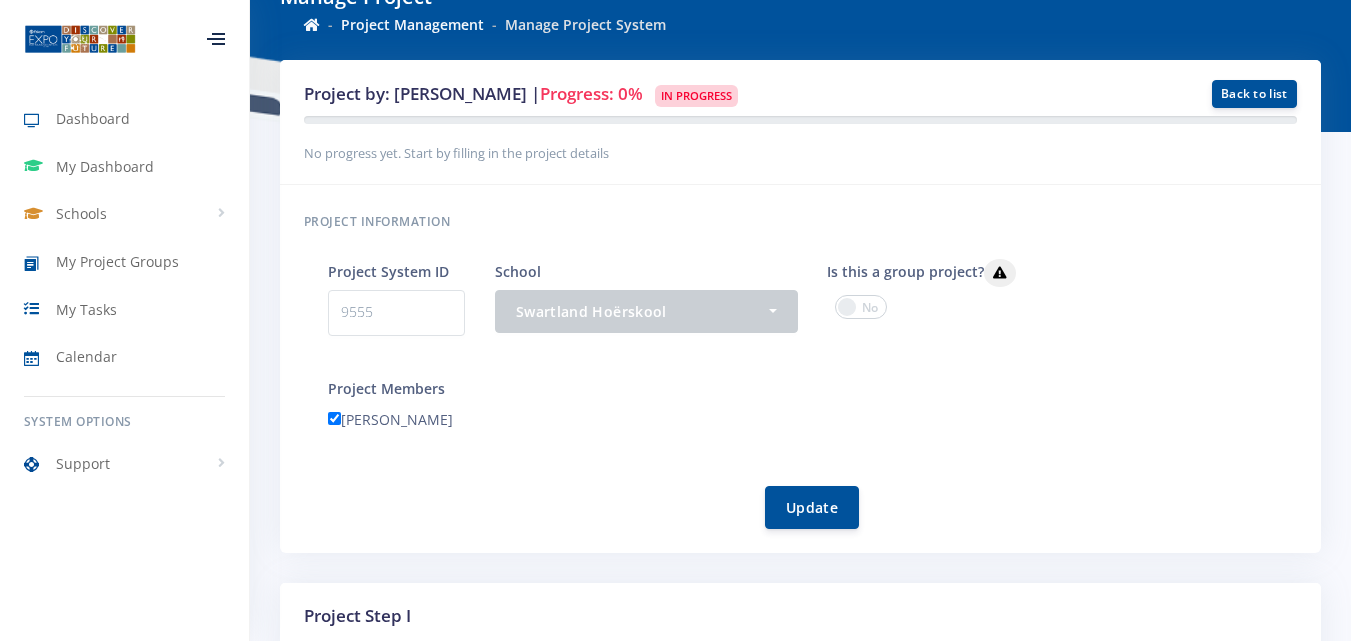 click at bounding box center [861, 307] 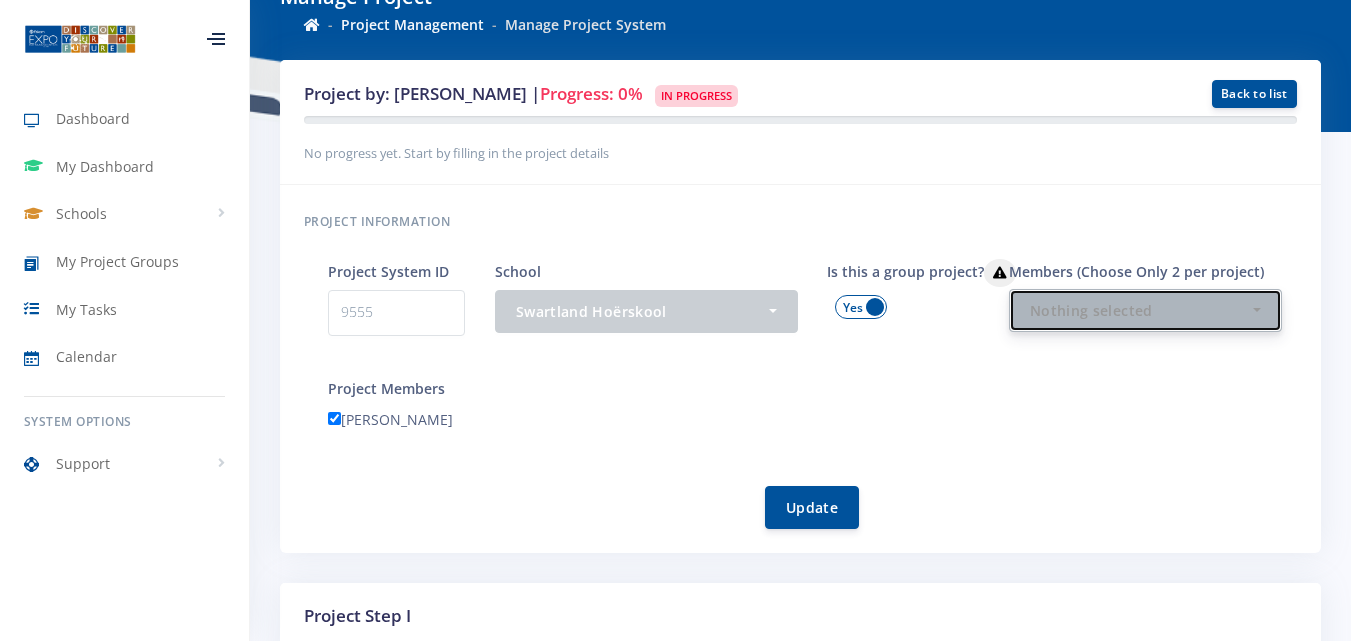 click on "Nothing selected" at bounding box center [1139, 310] 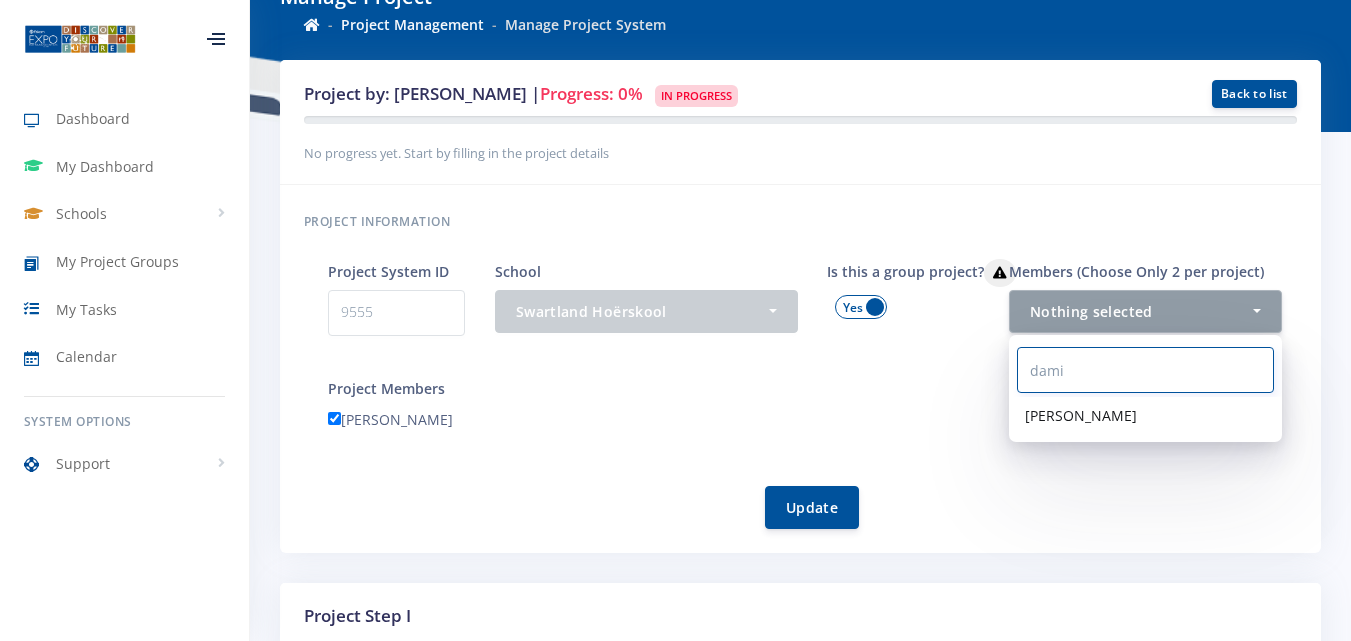 type on "dami" 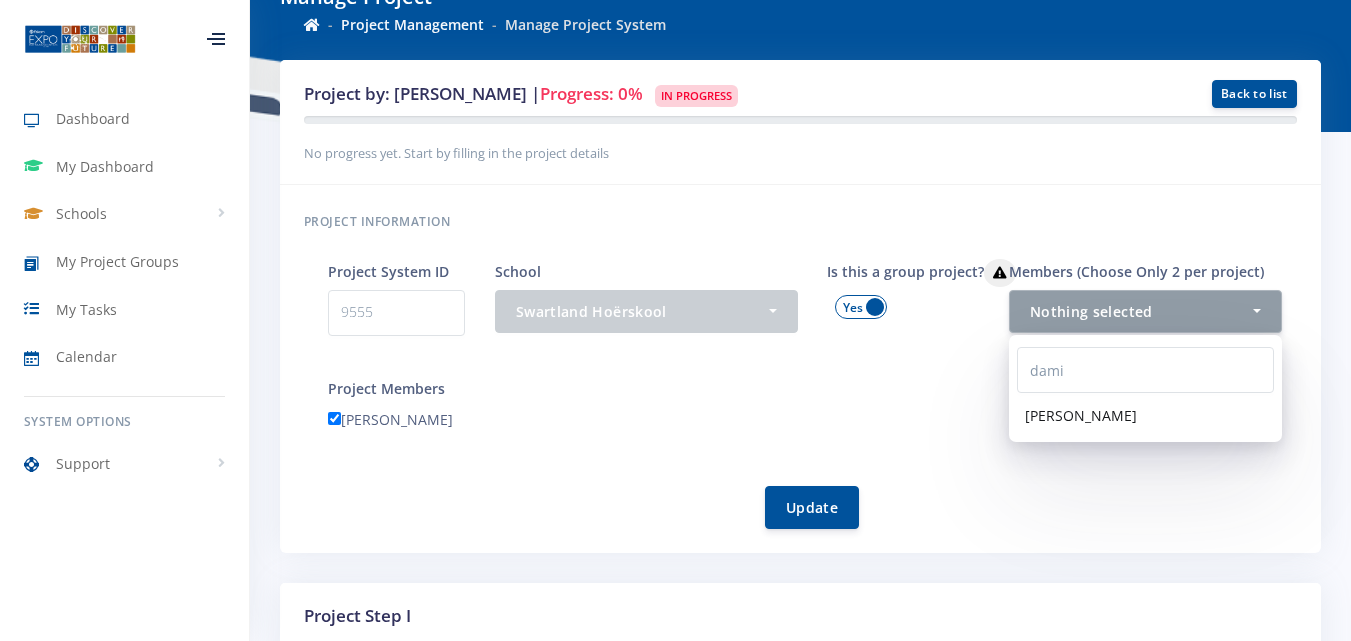 click on "[PERSON_NAME]" at bounding box center (1081, 415) 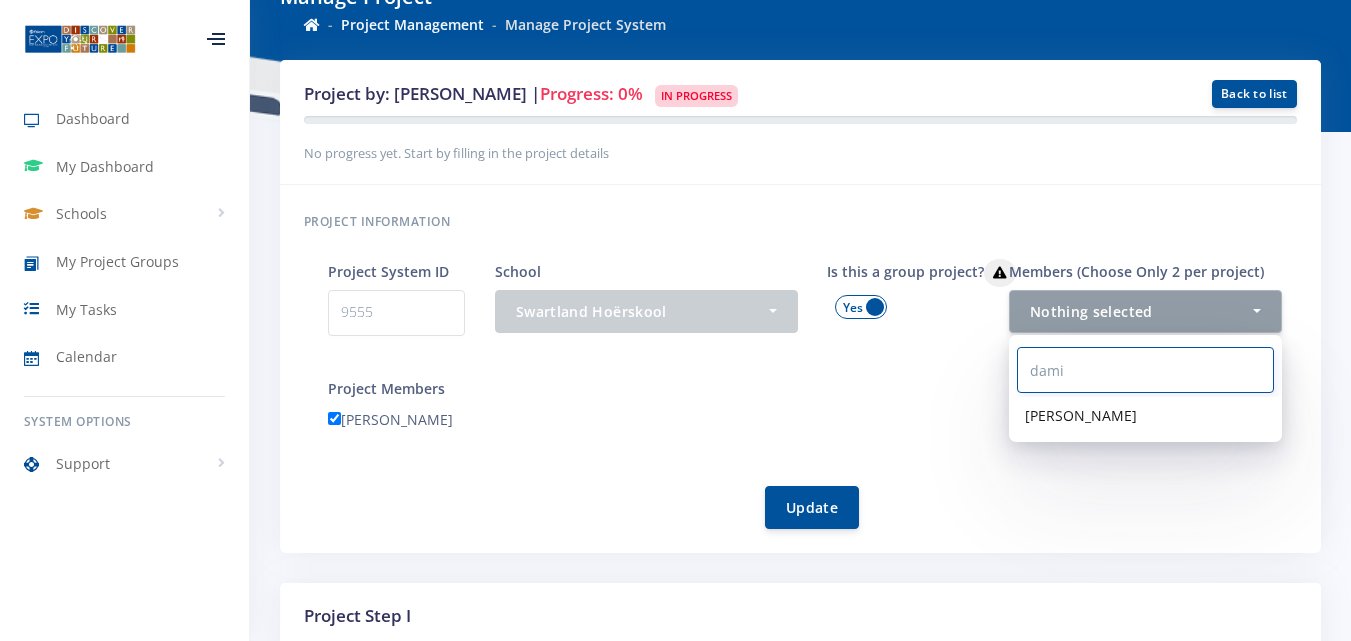 scroll, scrollTop: 697, scrollLeft: 0, axis: vertical 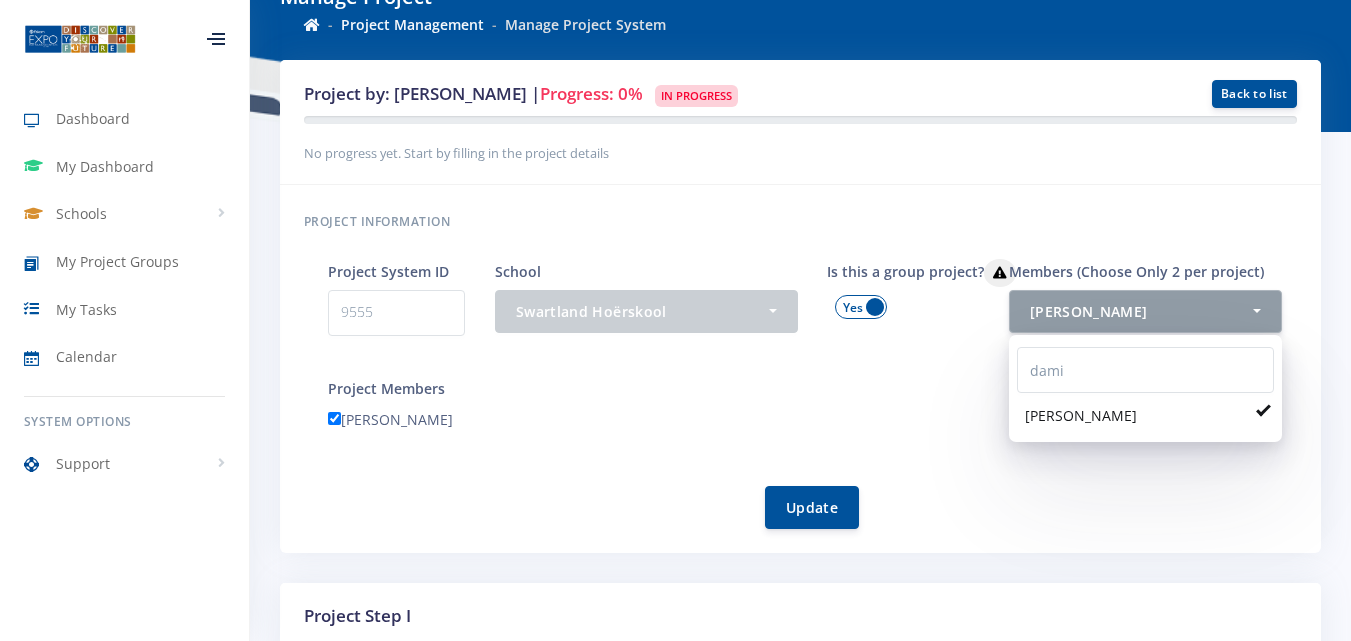 click on "Is this a group project?" at bounding box center [895, 317] 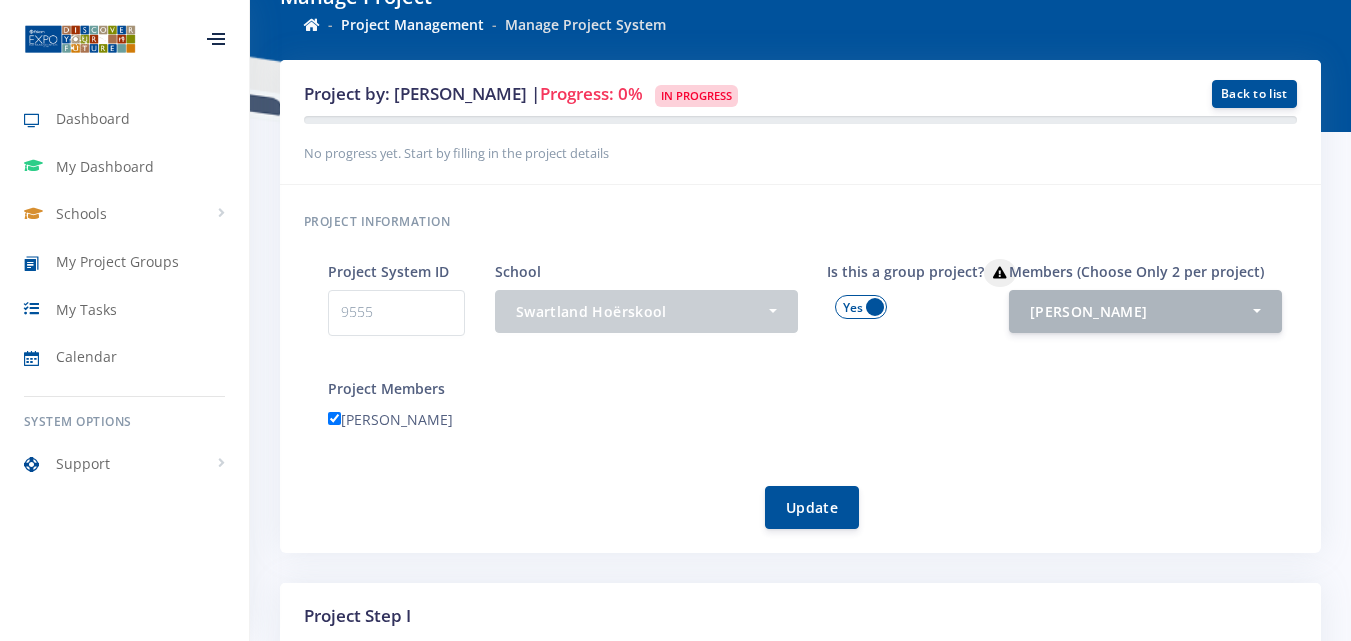 click on "Members (Choose Only 2 per
project)
-
Mila Maritz
Carine Meyer
Danica Oosthuizen
Milanka Marshall Damian Starkey   dami" at bounding box center (1145, 296) 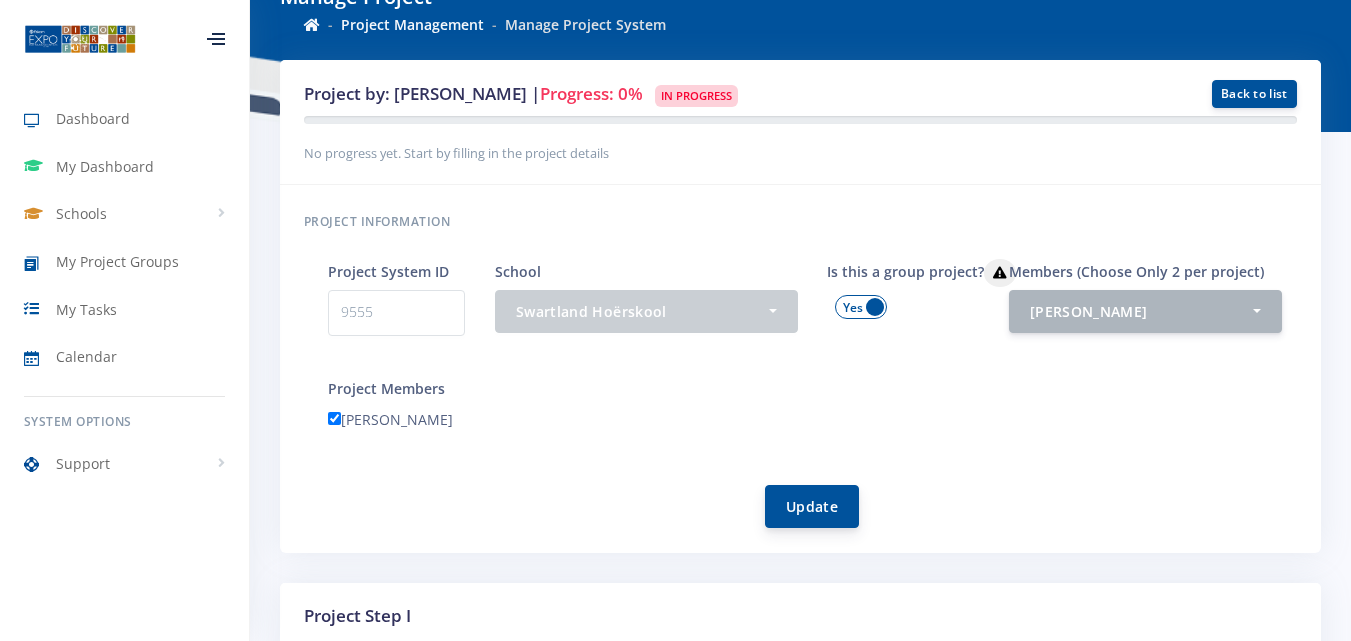 drag, startPoint x: 1002, startPoint y: 269, endPoint x: 800, endPoint y: 504, distance: 309.88547 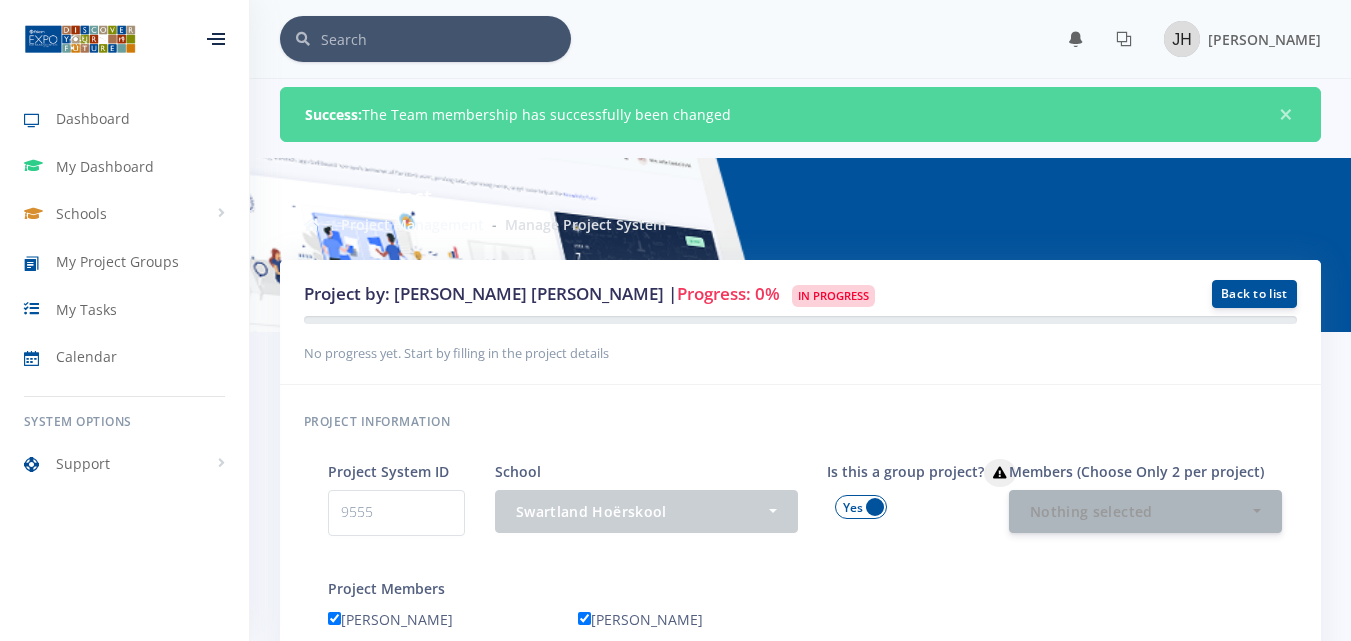 scroll, scrollTop: 0, scrollLeft: 0, axis: both 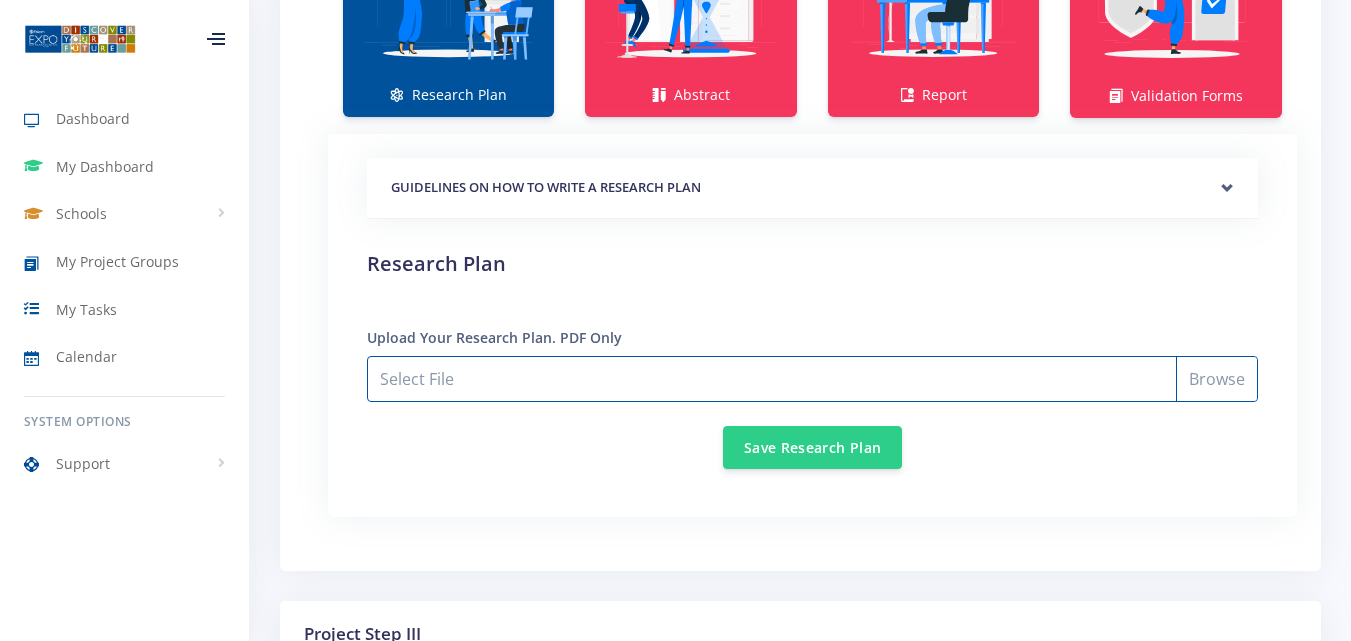click on "Select File" at bounding box center (812, 379) 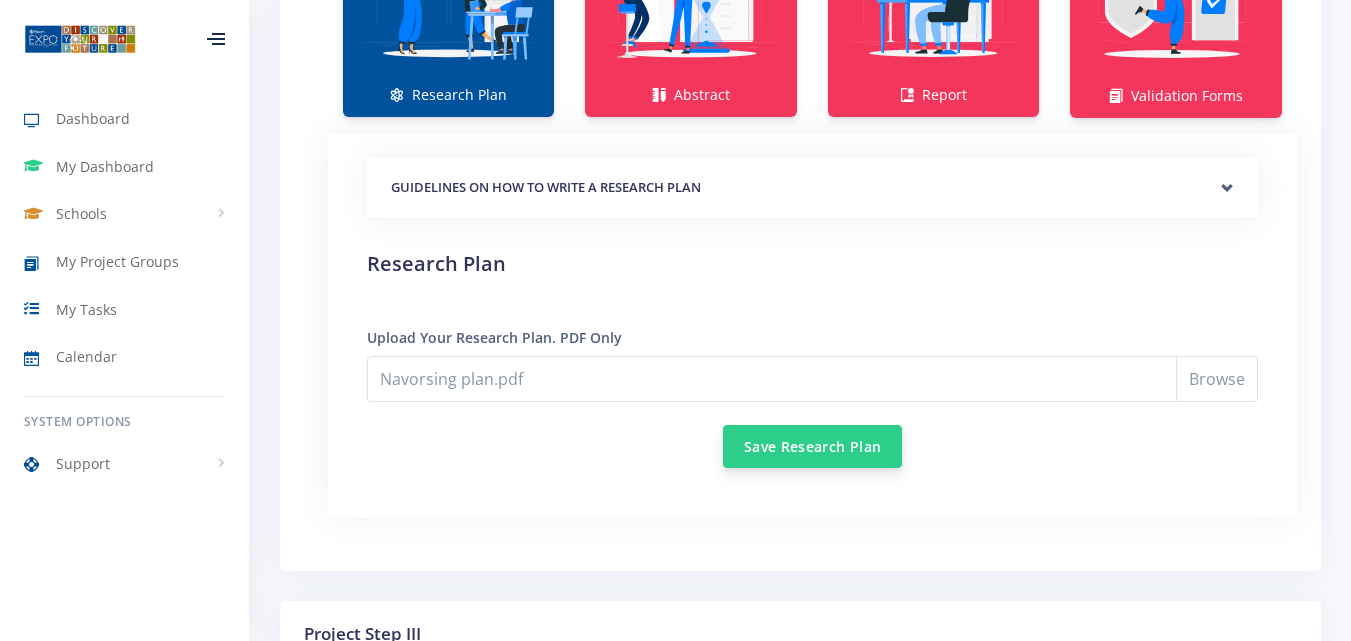 click on "Save Research Plan" at bounding box center (812, 446) 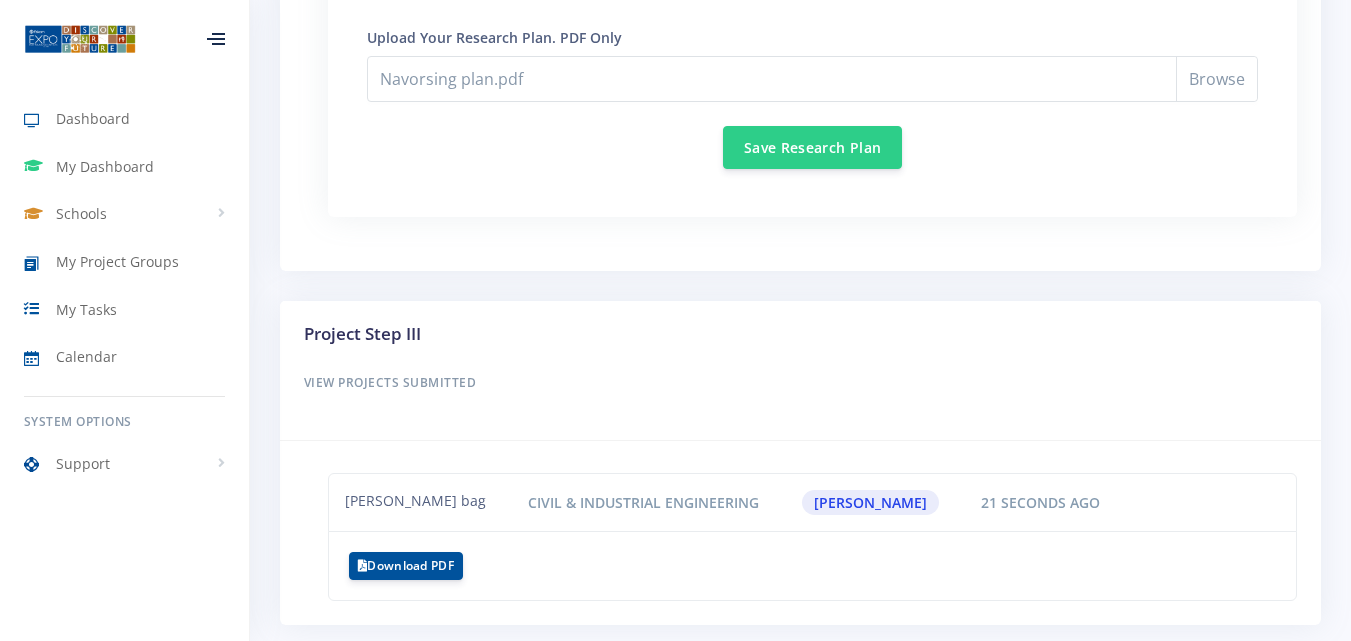 scroll, scrollTop: 2002, scrollLeft: 0, axis: vertical 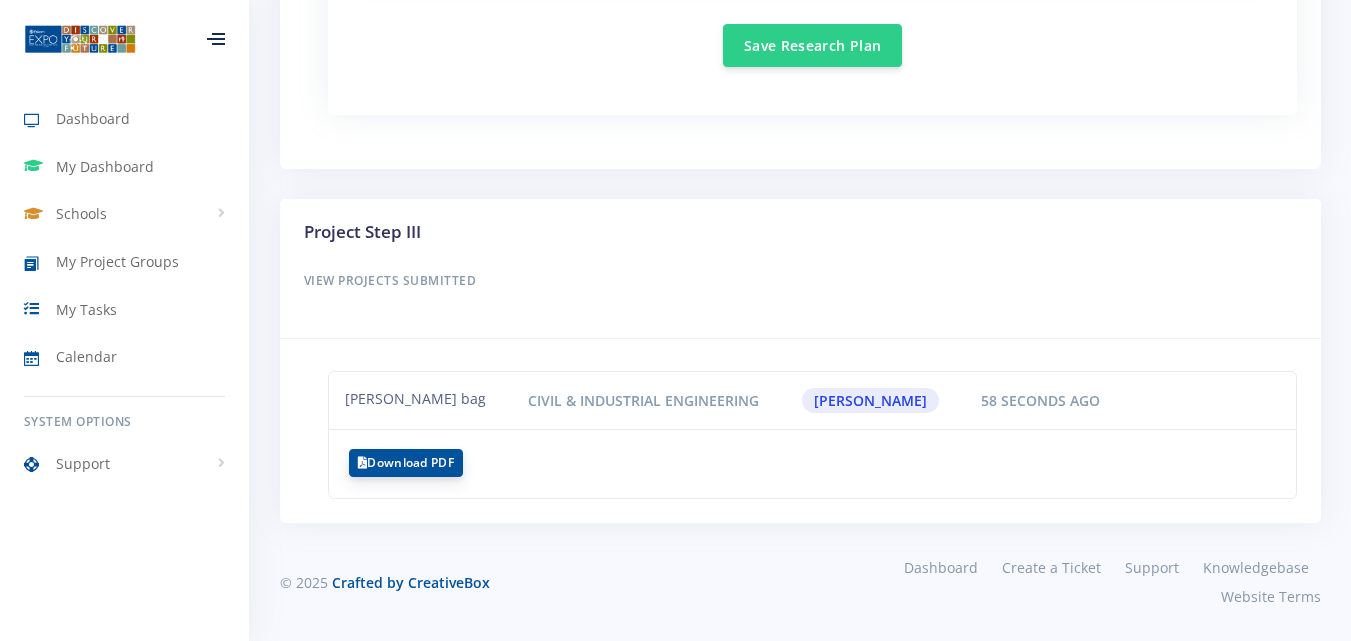 click on "Download PDF" at bounding box center [406, 463] 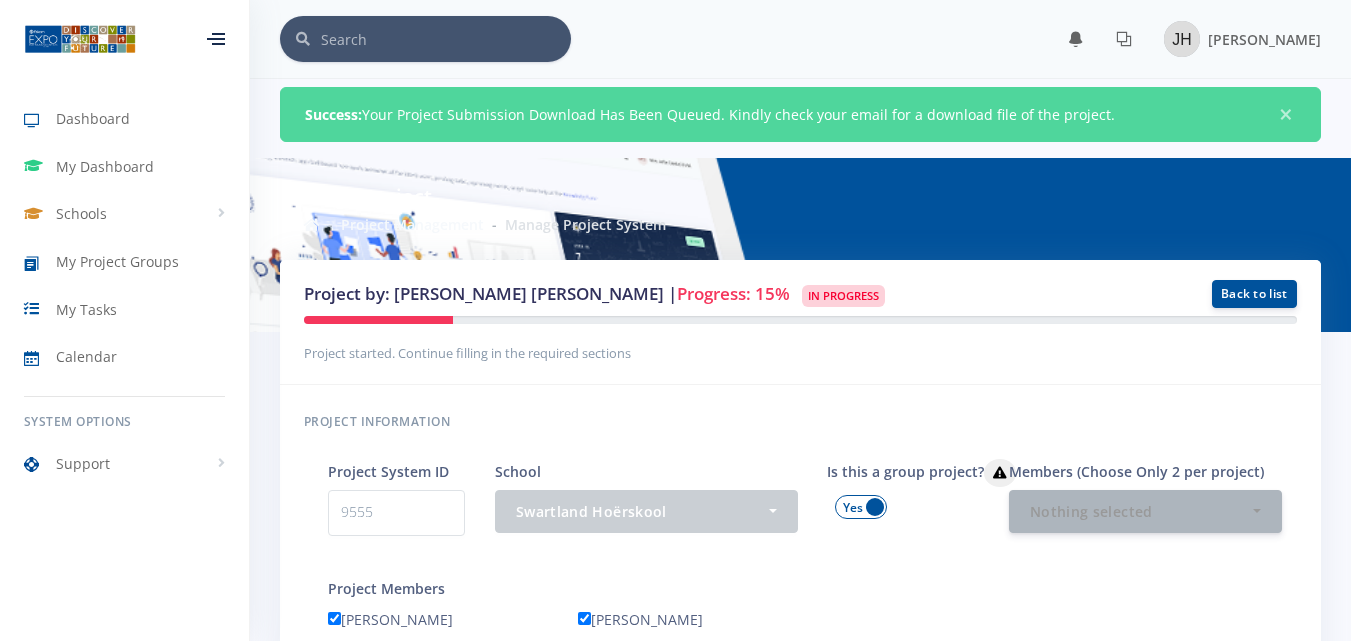 scroll, scrollTop: 0, scrollLeft: 0, axis: both 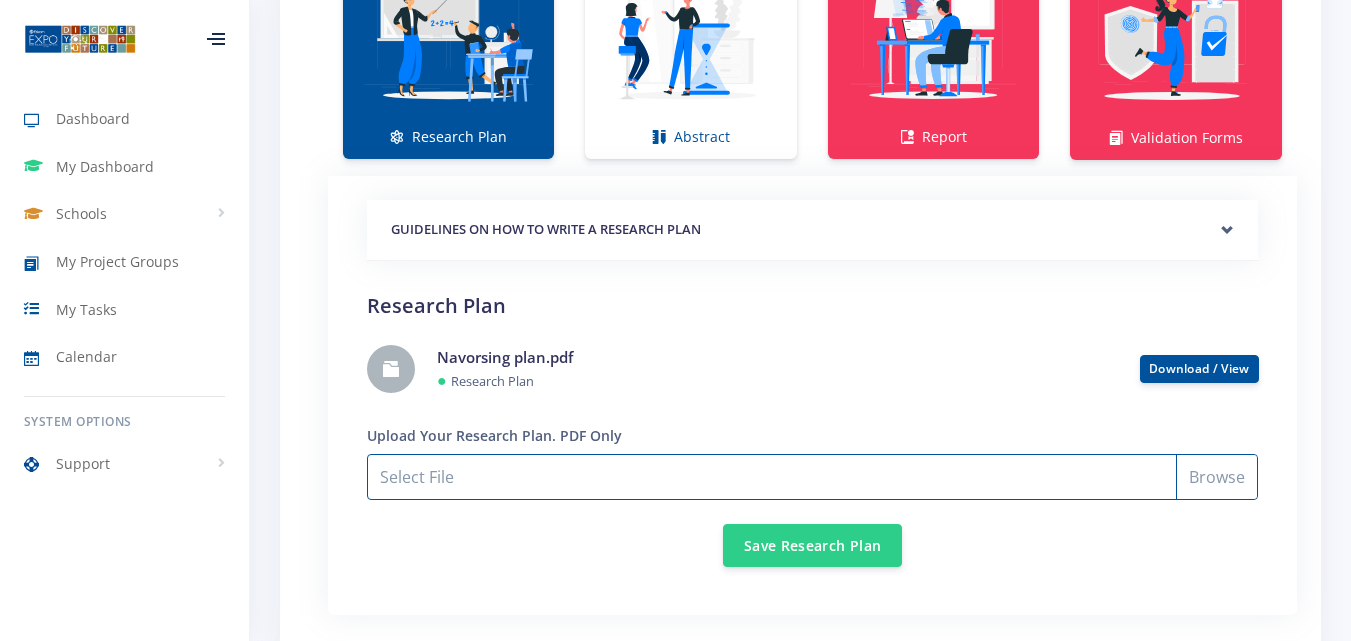 click on "Select File" at bounding box center [812, 477] 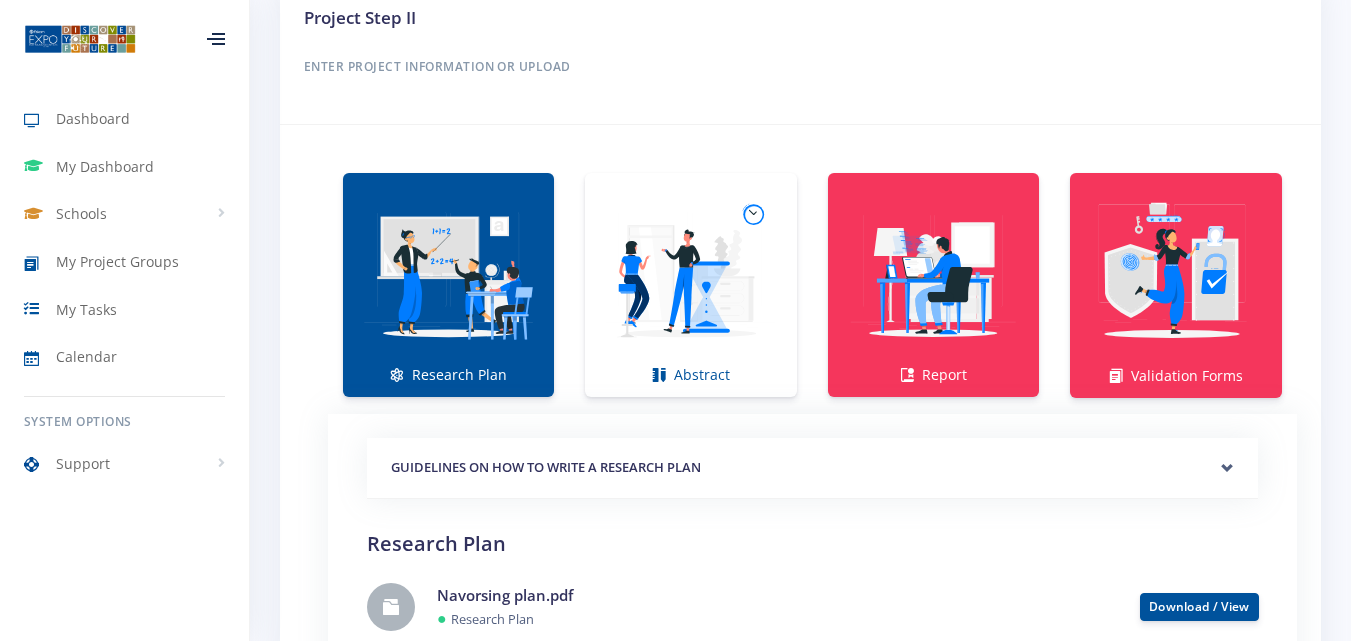 scroll, scrollTop: 1258, scrollLeft: 0, axis: vertical 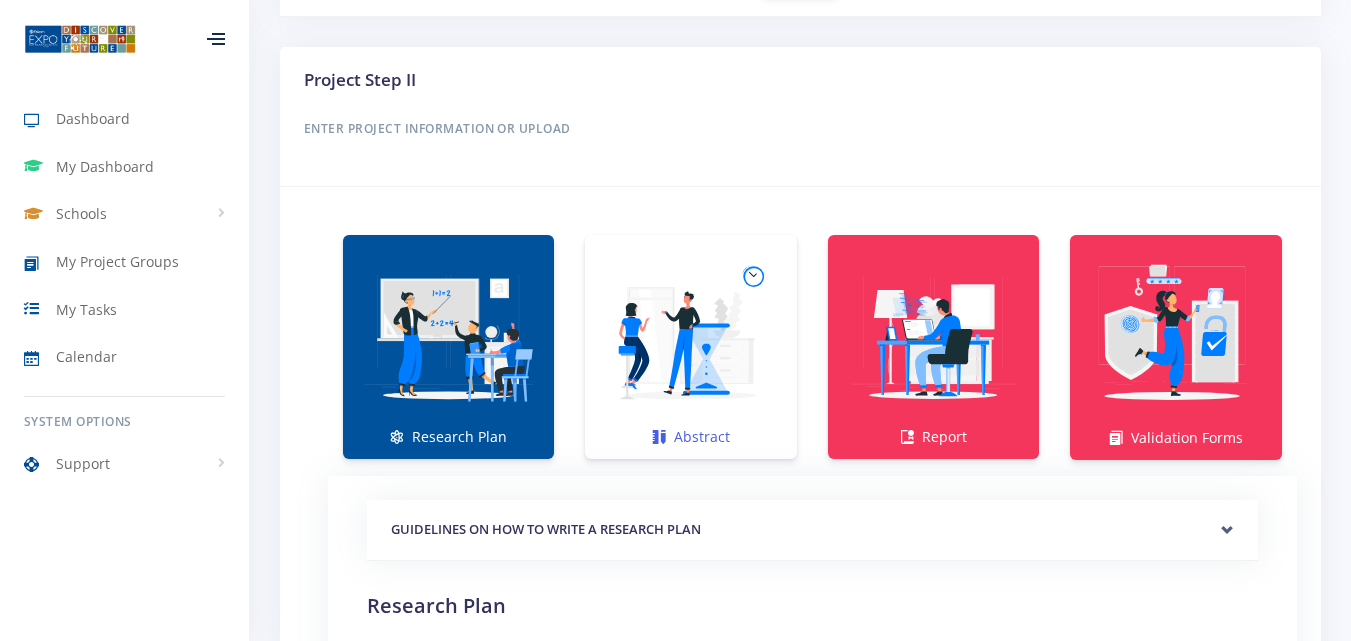 click at bounding box center (690, 336) 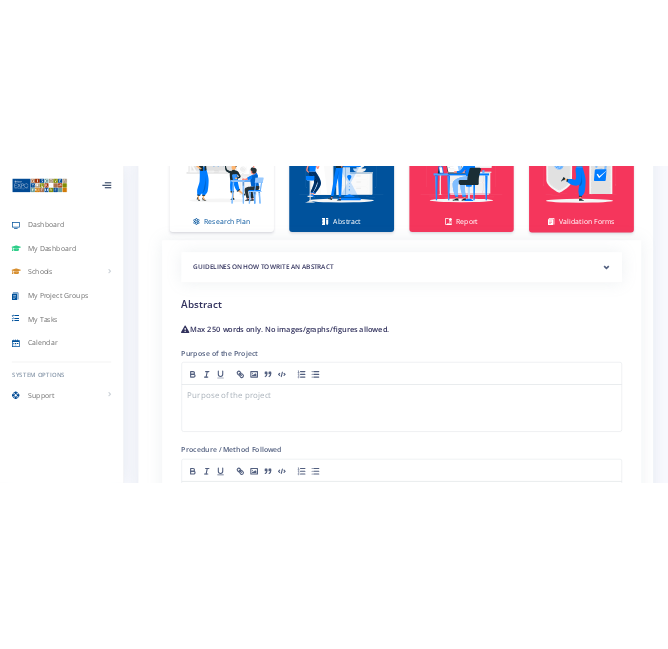 scroll, scrollTop: 1558, scrollLeft: 0, axis: vertical 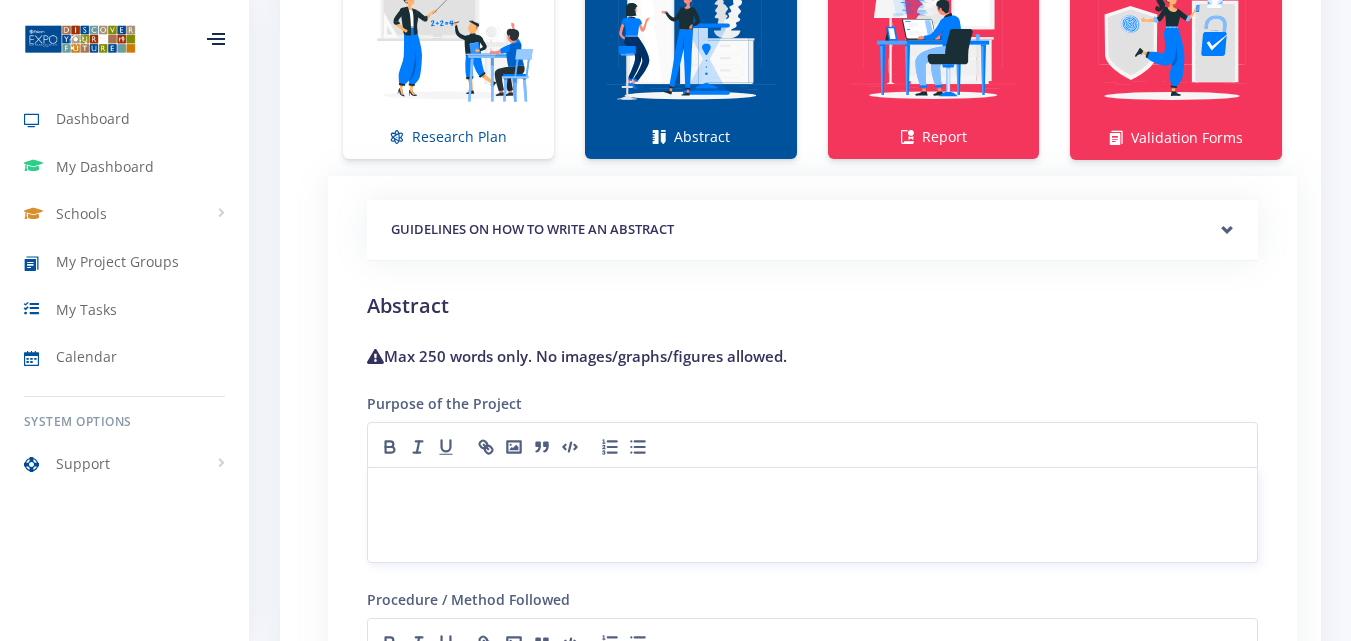 click at bounding box center [812, 491] 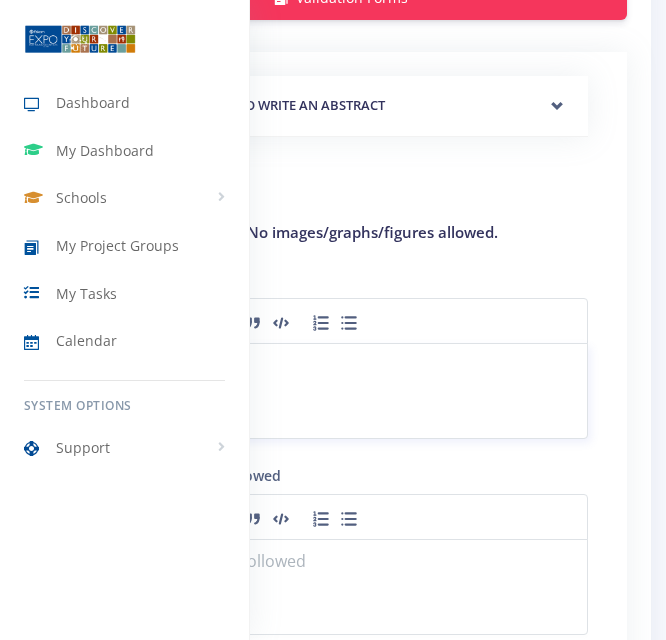 scroll, scrollTop: 4258, scrollLeft: 0, axis: vertical 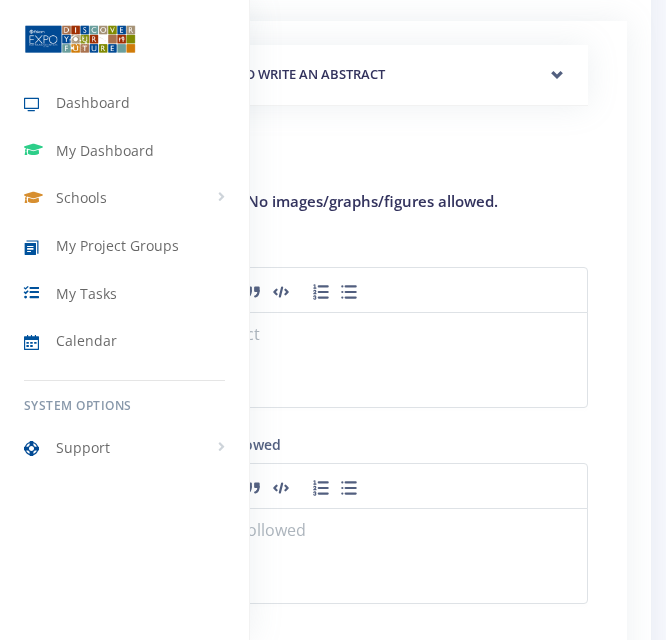drag, startPoint x: 416, startPoint y: 388, endPoint x: 614, endPoint y: 396, distance: 198.16154 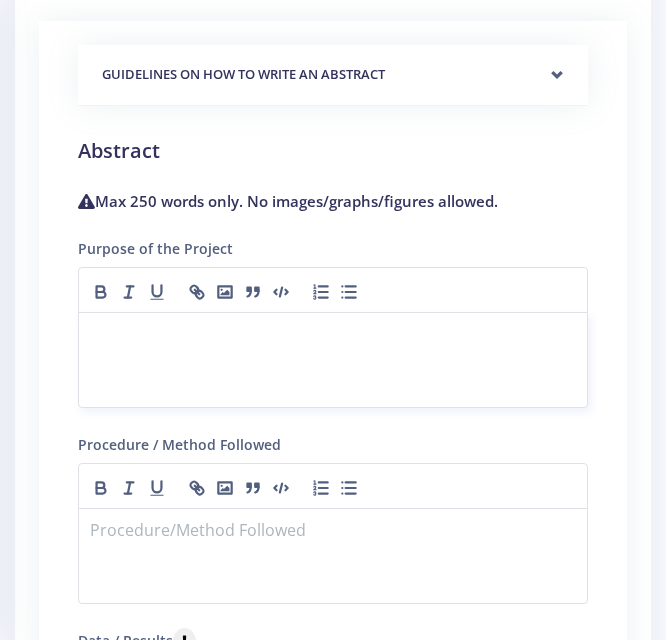 type 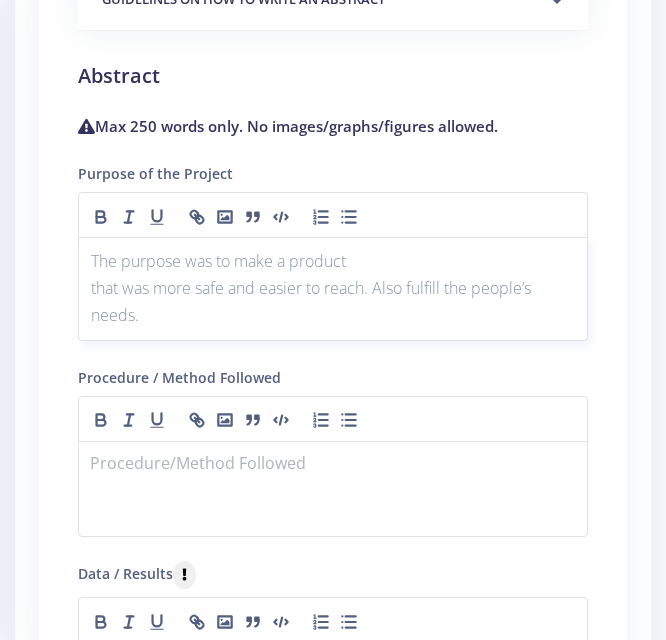 scroll, scrollTop: 4458, scrollLeft: 0, axis: vertical 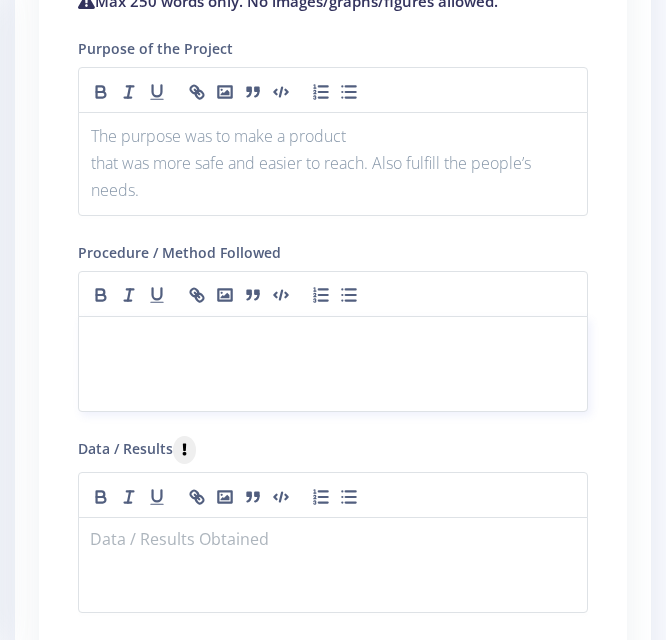 click at bounding box center [333, 364] 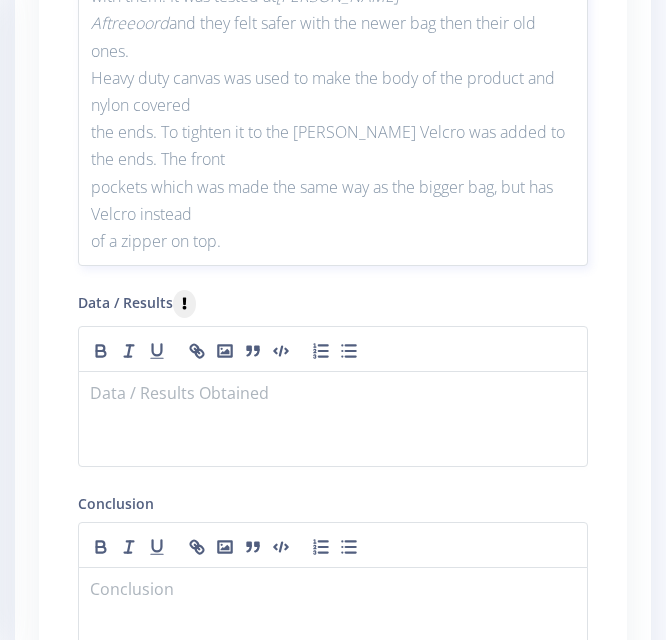 scroll, scrollTop: 4958, scrollLeft: 0, axis: vertical 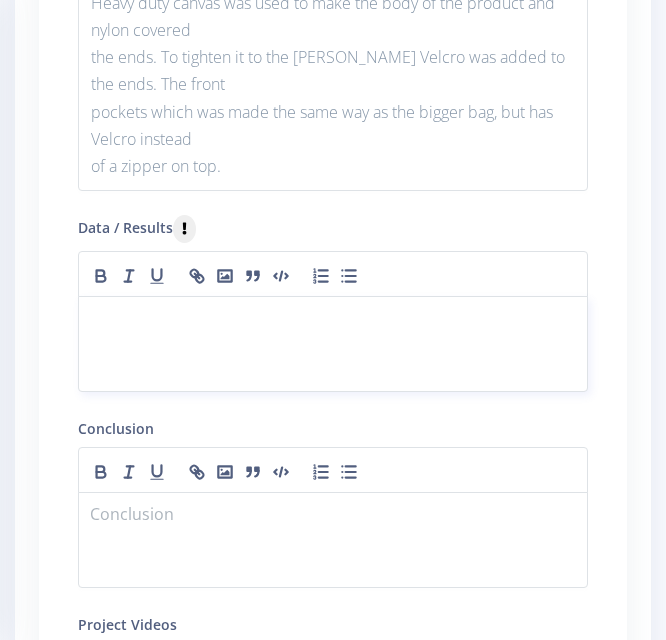 type 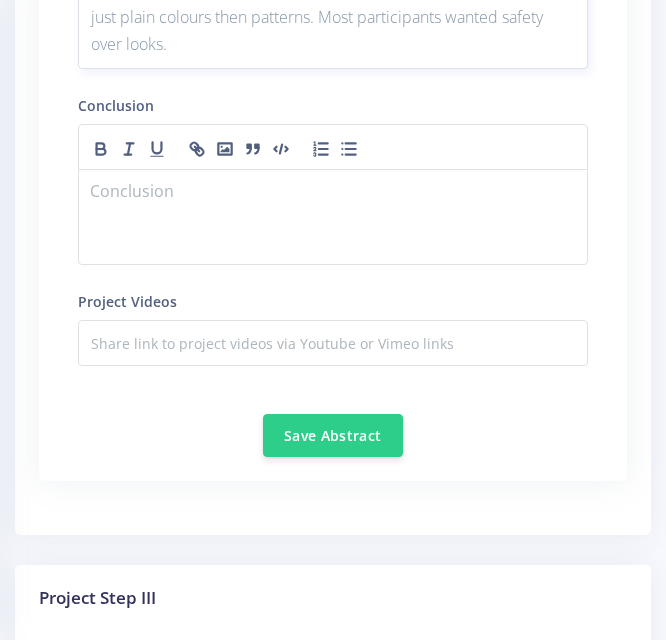 scroll, scrollTop: 5358, scrollLeft: 0, axis: vertical 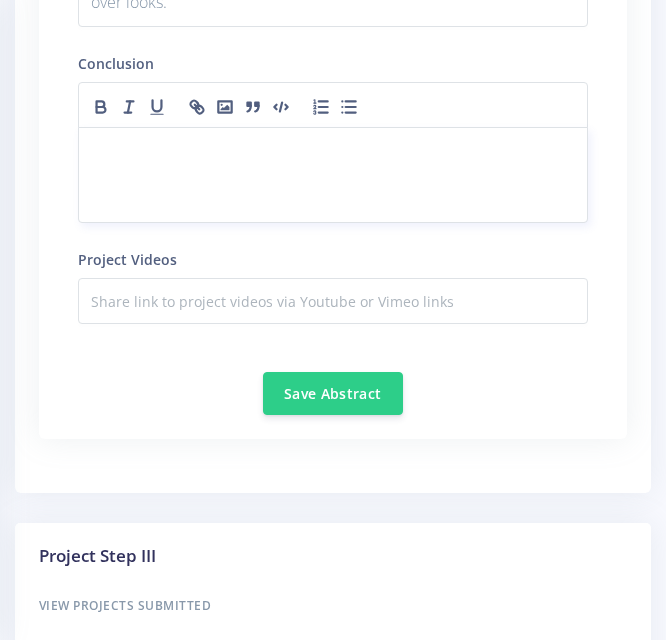 type 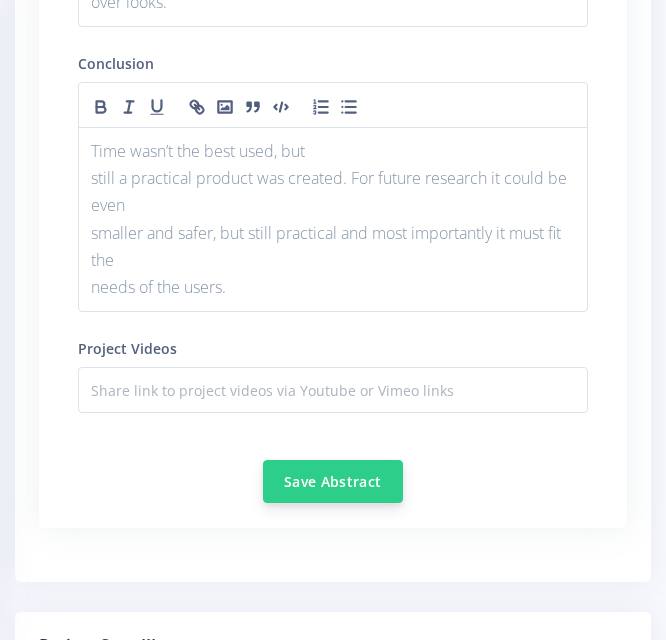 click on "Save Abstract" at bounding box center [333, 481] 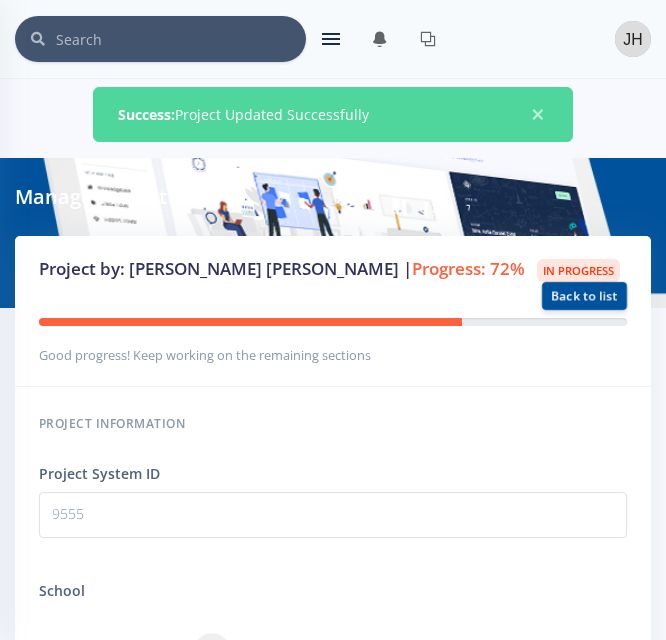 scroll, scrollTop: 0, scrollLeft: 0, axis: both 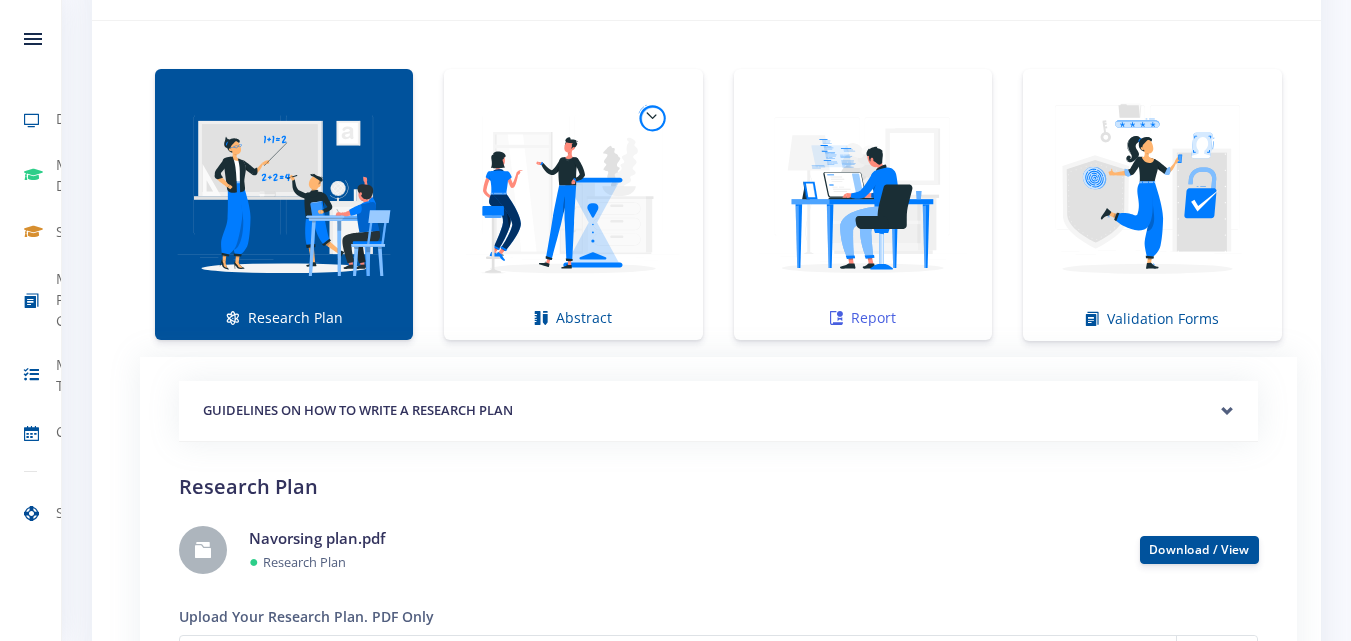 click at bounding box center (863, 194) 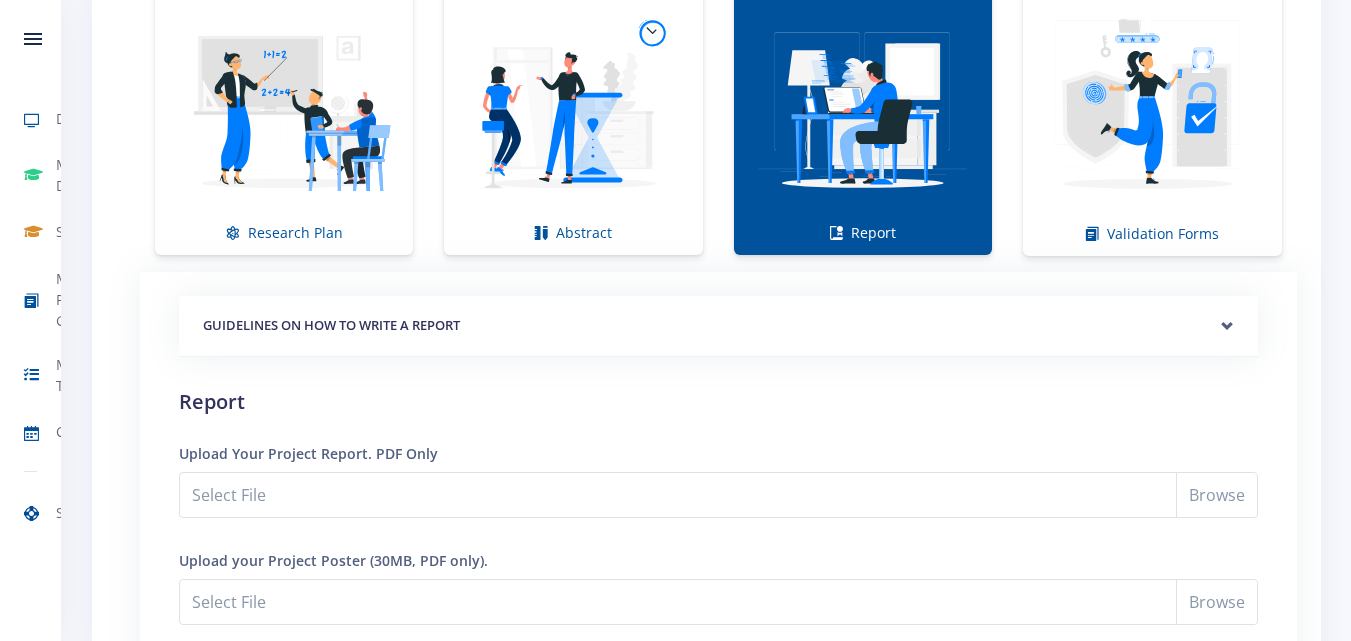 scroll, scrollTop: 1700, scrollLeft: 0, axis: vertical 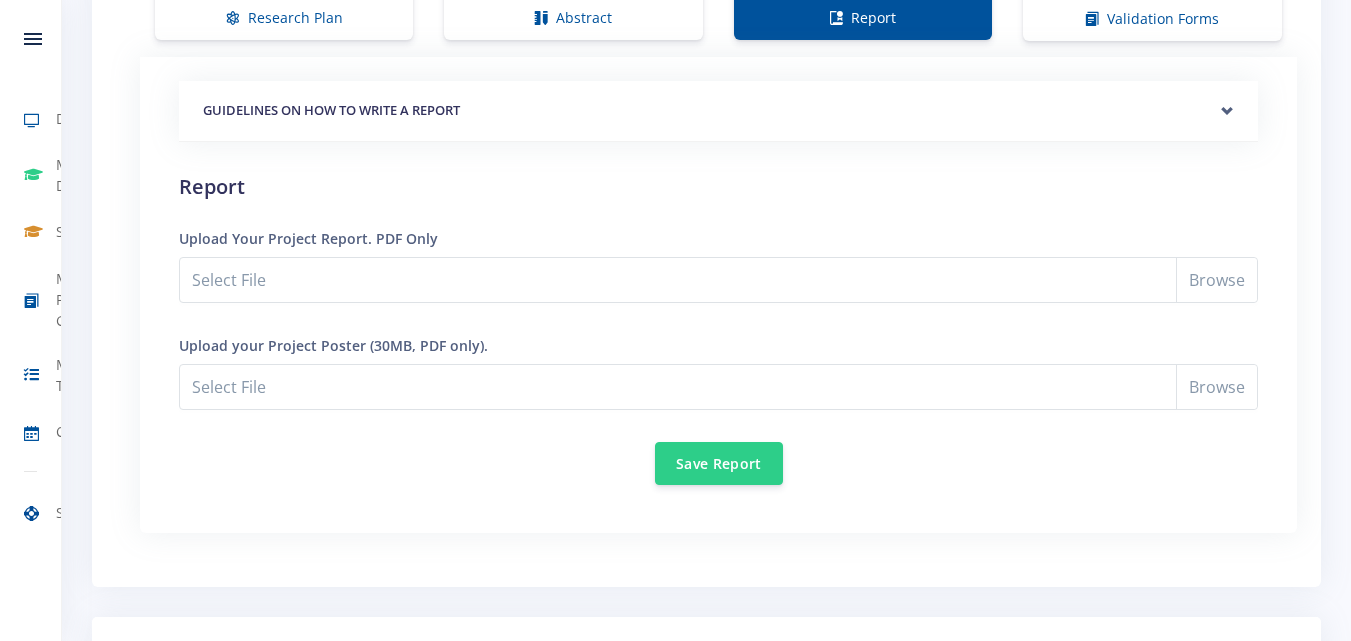 click on "GUIDELINES ON HOW TO WRITE A
REPORT" at bounding box center (718, 111) 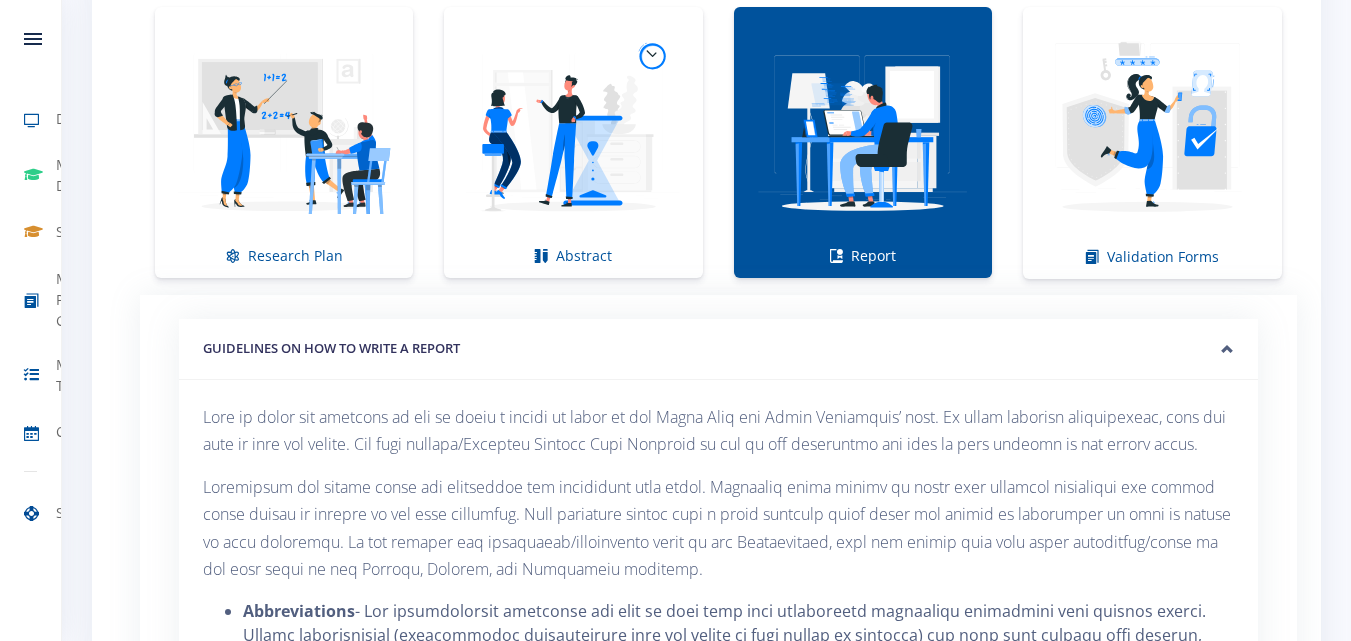 scroll, scrollTop: 1461, scrollLeft: 0, axis: vertical 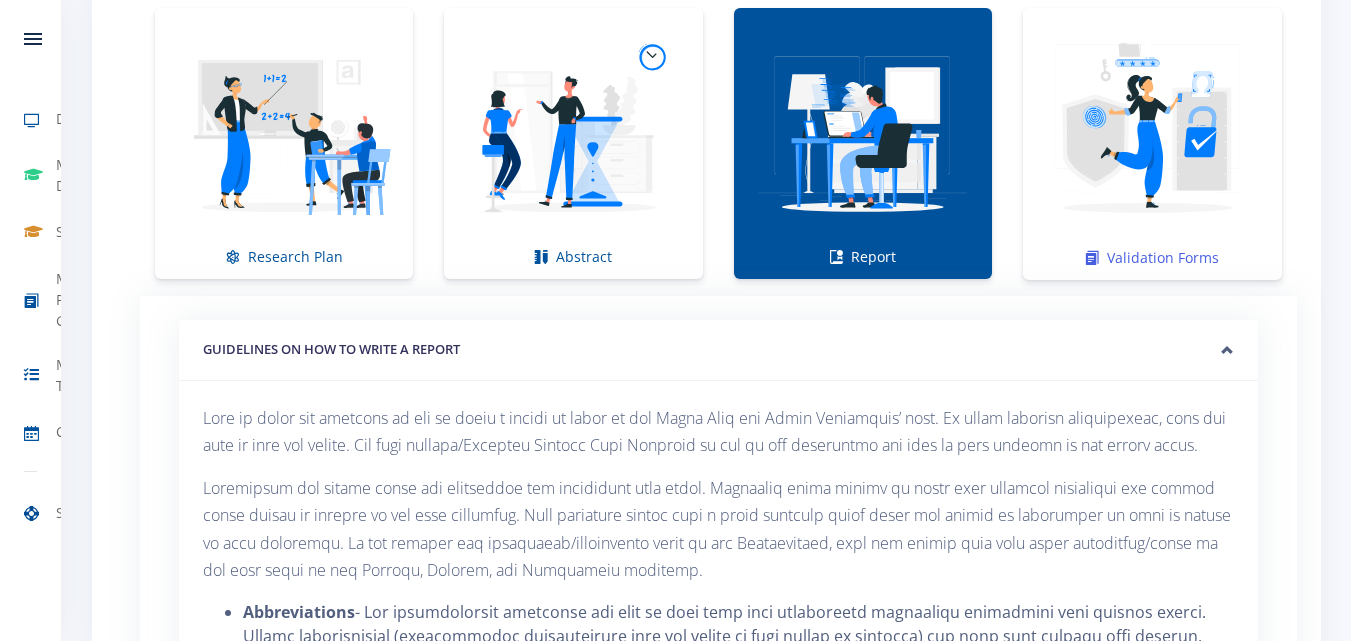 click at bounding box center (1152, 133) 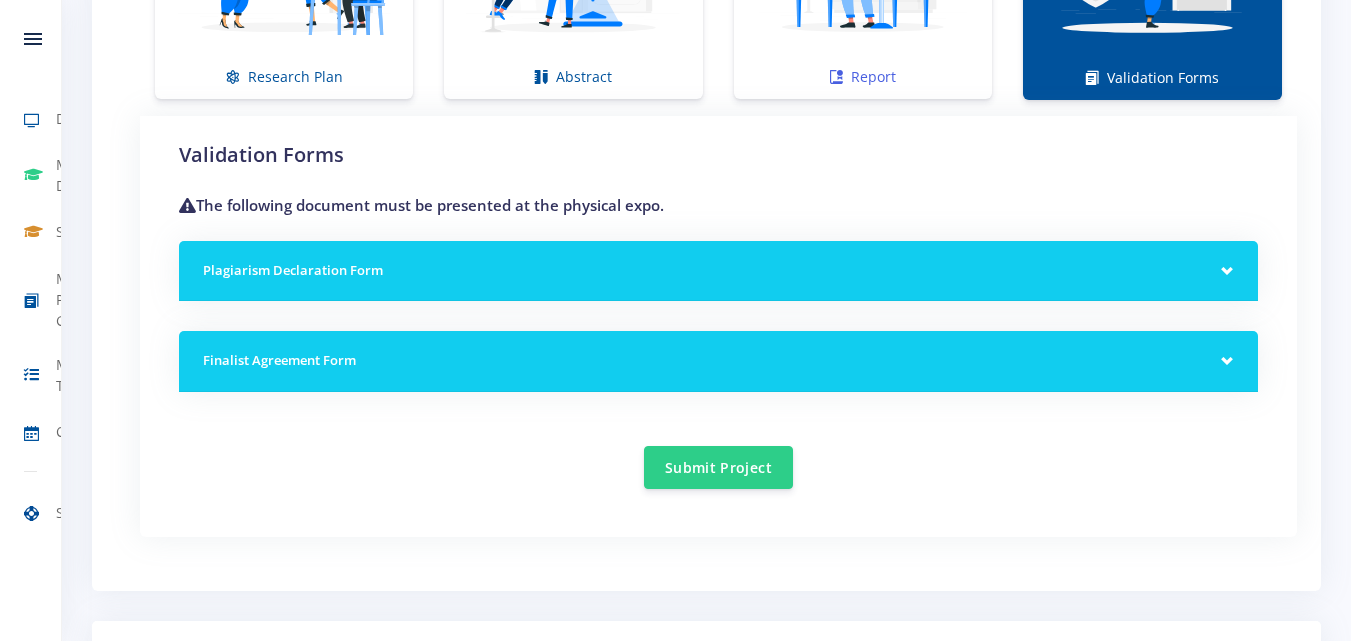 scroll, scrollTop: 1661, scrollLeft: 0, axis: vertical 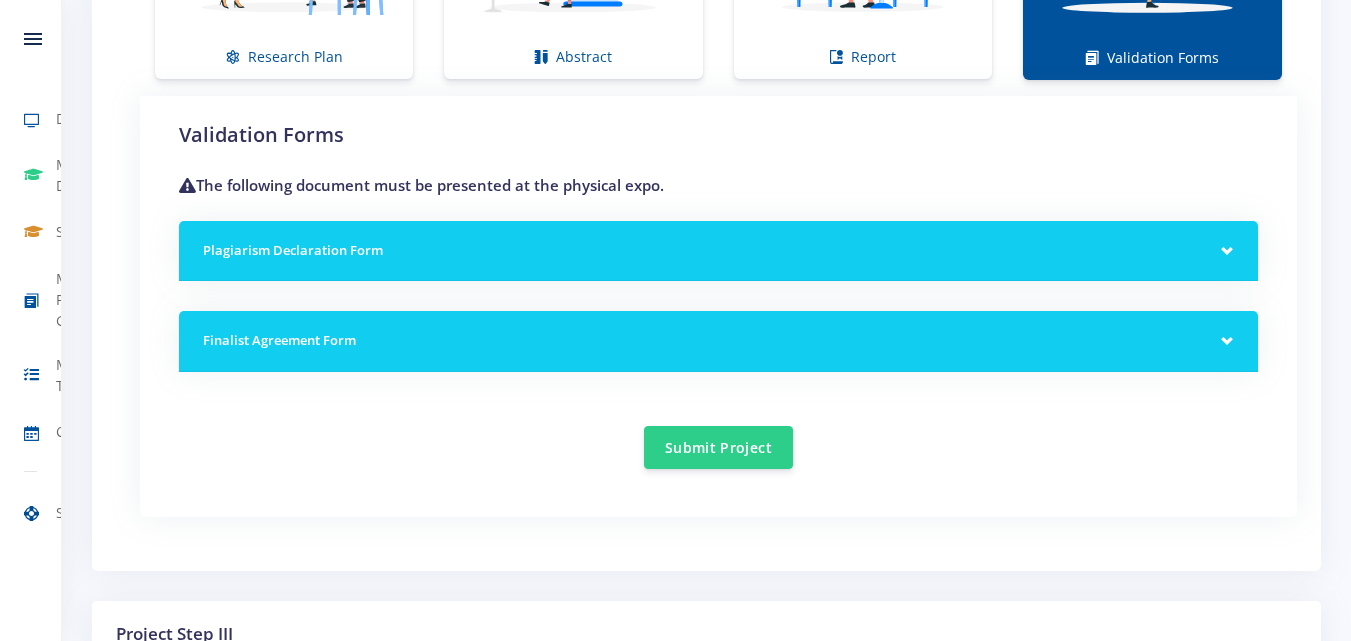 click on "Plagiarism
Declaration
Form" at bounding box center [718, 251] 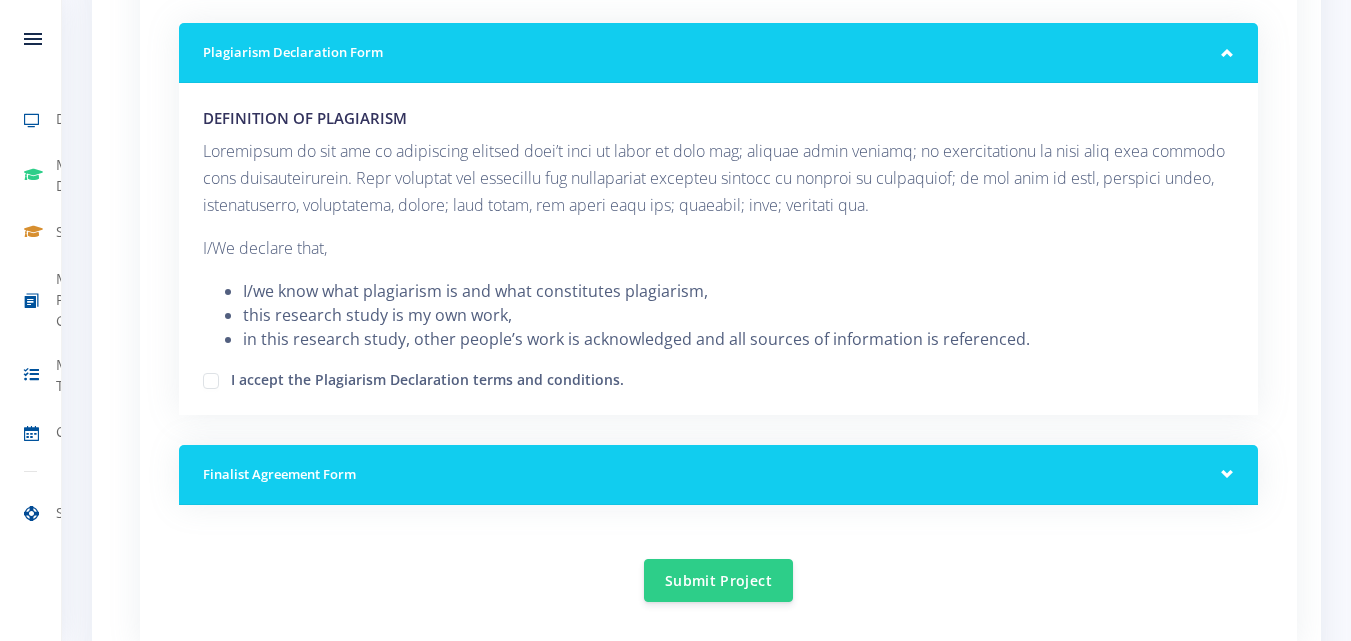 scroll, scrollTop: 1861, scrollLeft: 0, axis: vertical 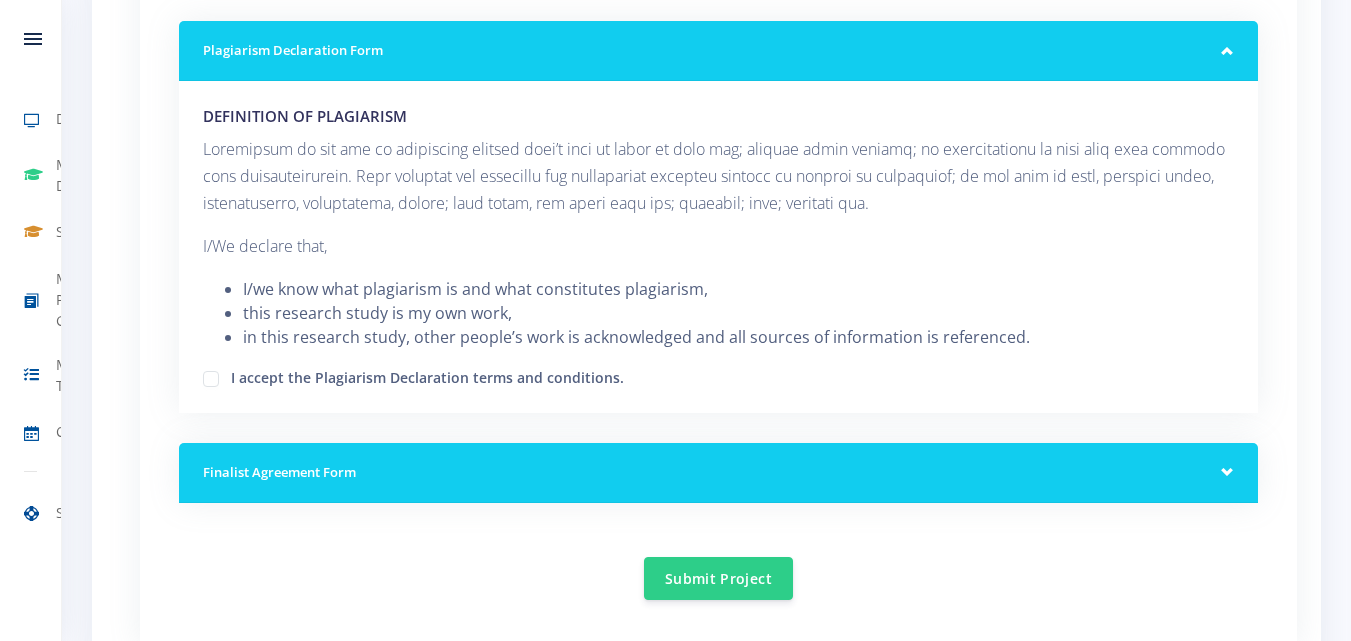 click on "Finalist Agreement
Form" at bounding box center [718, 473] 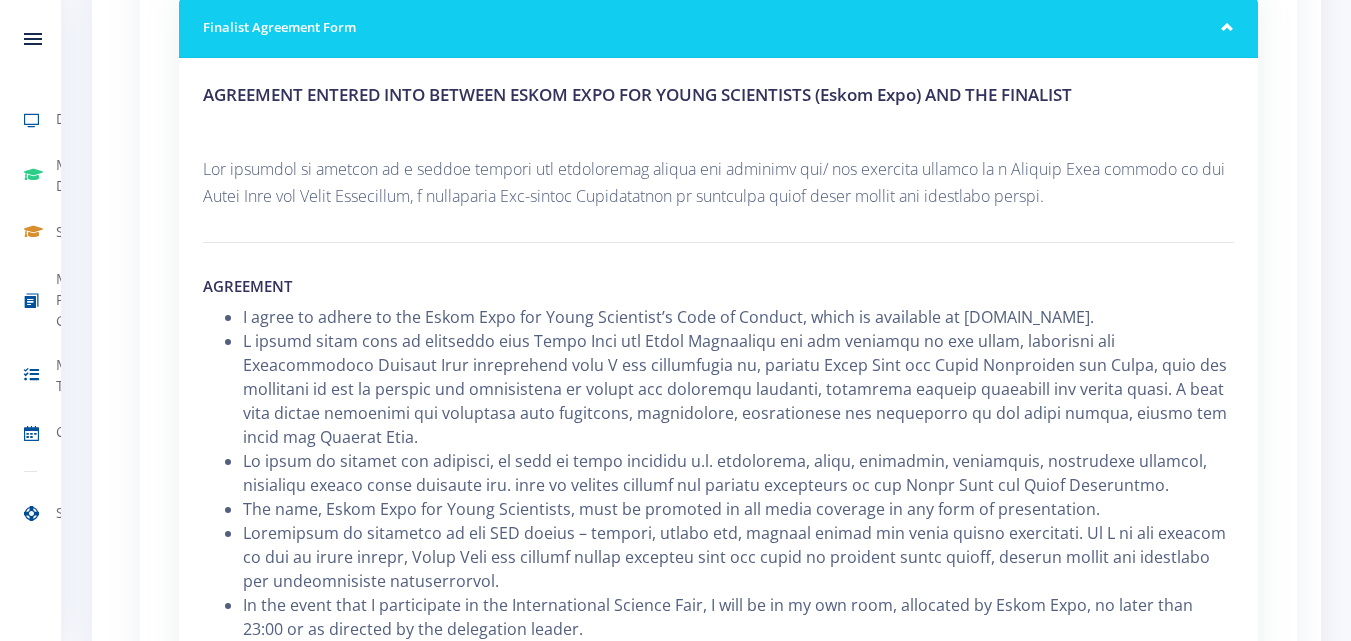 scroll, scrollTop: 2161, scrollLeft: 0, axis: vertical 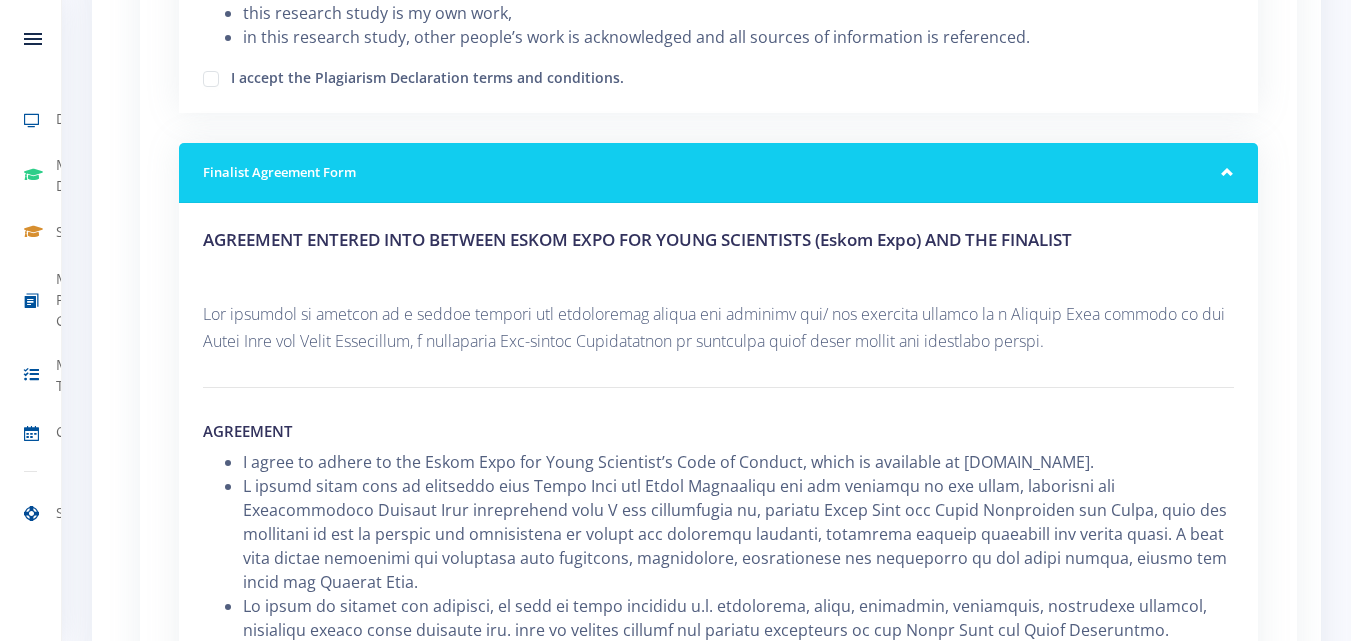 click on "Finalist Agreement
Form" at bounding box center (718, 173) 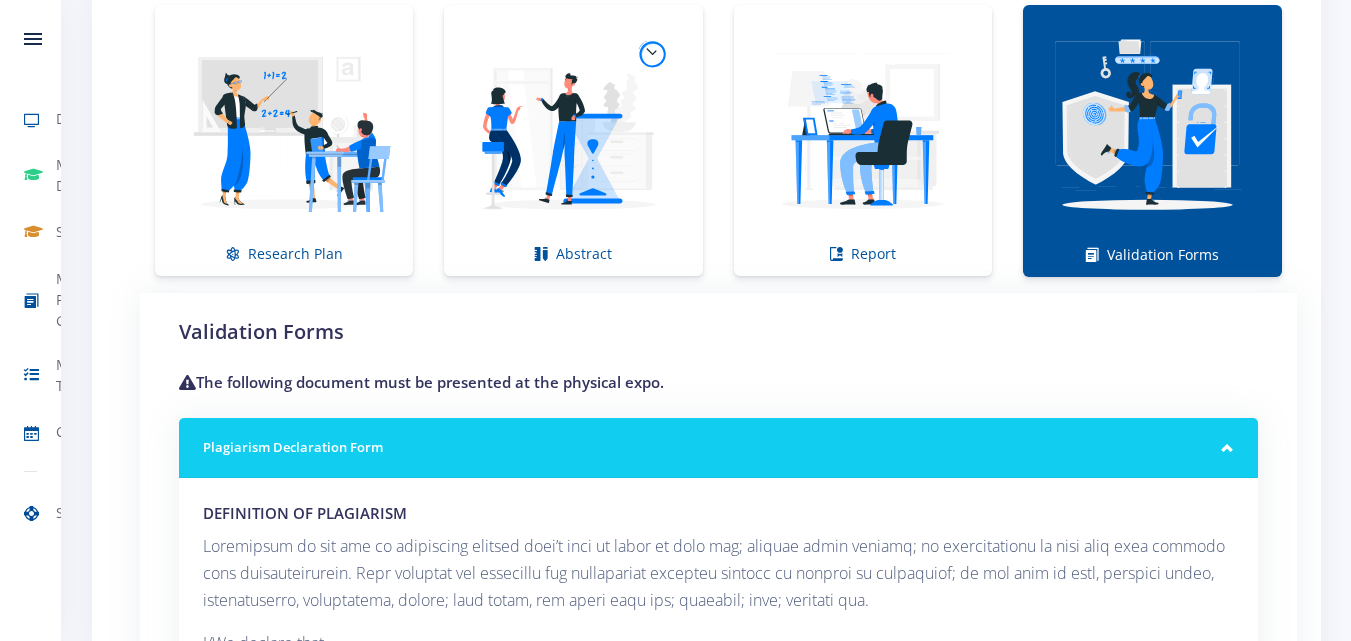 scroll, scrollTop: 1461, scrollLeft: 0, axis: vertical 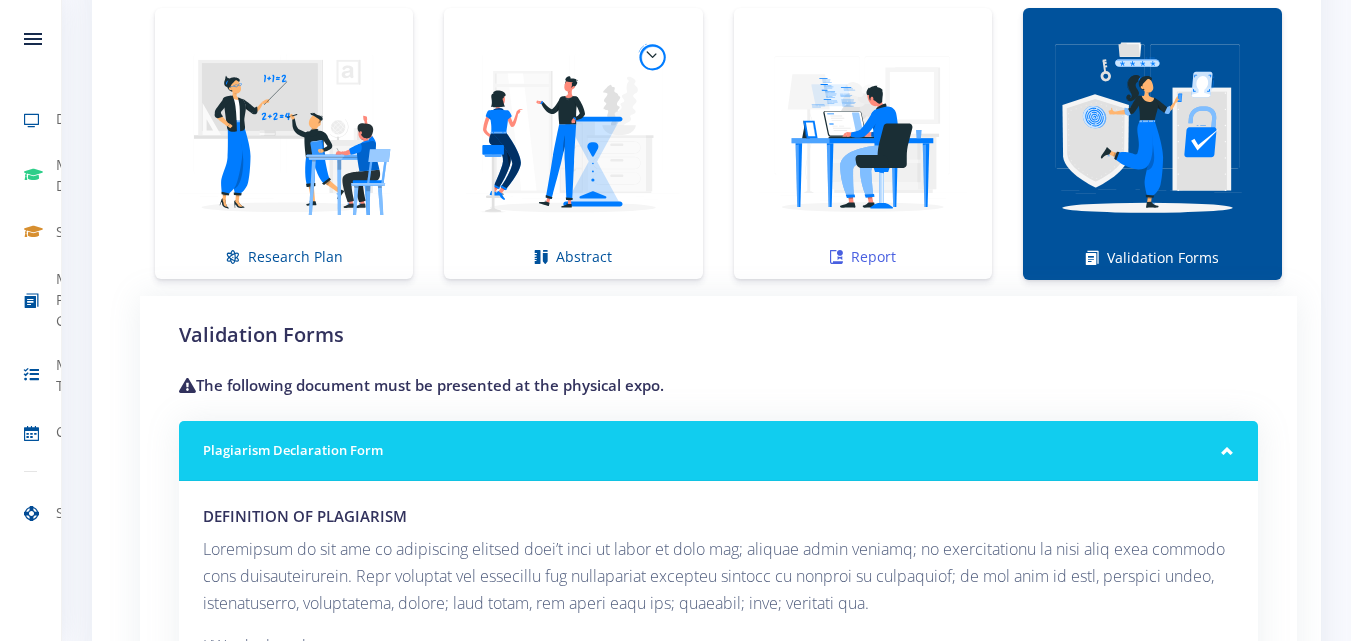 click at bounding box center (863, 133) 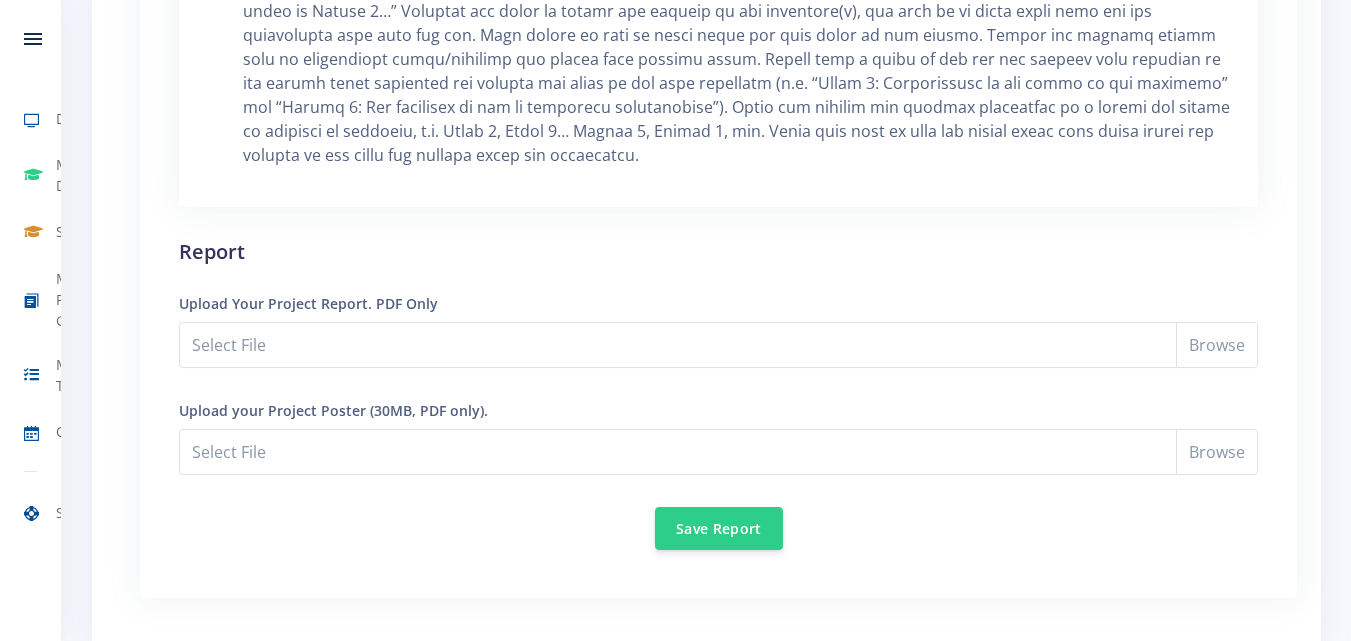 scroll, scrollTop: 2261, scrollLeft: 0, axis: vertical 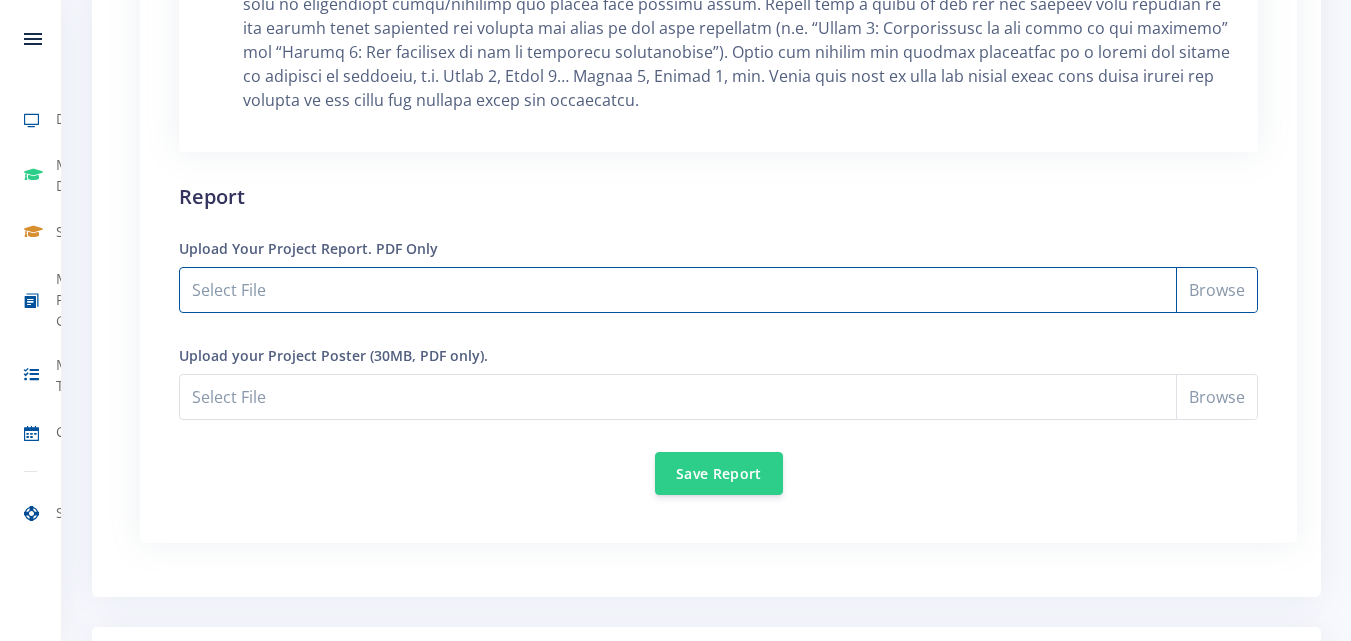 click on "Select File" at bounding box center (718, 290) 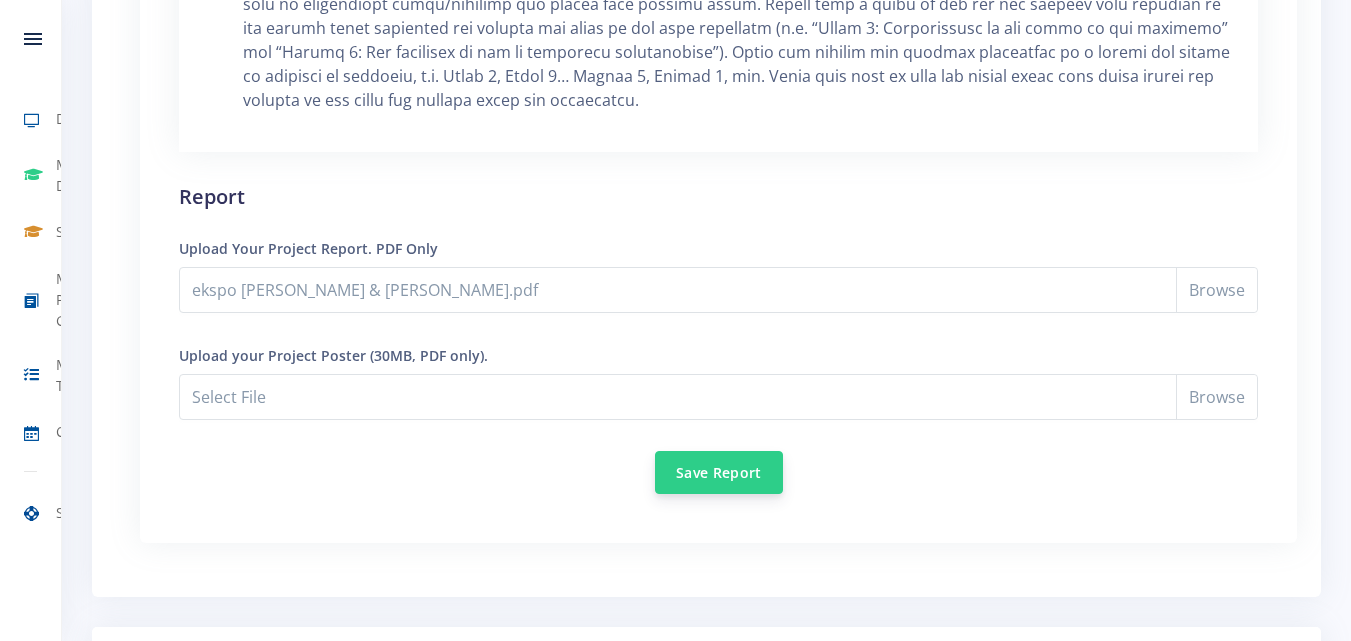 click on "Save Report" at bounding box center [719, 472] 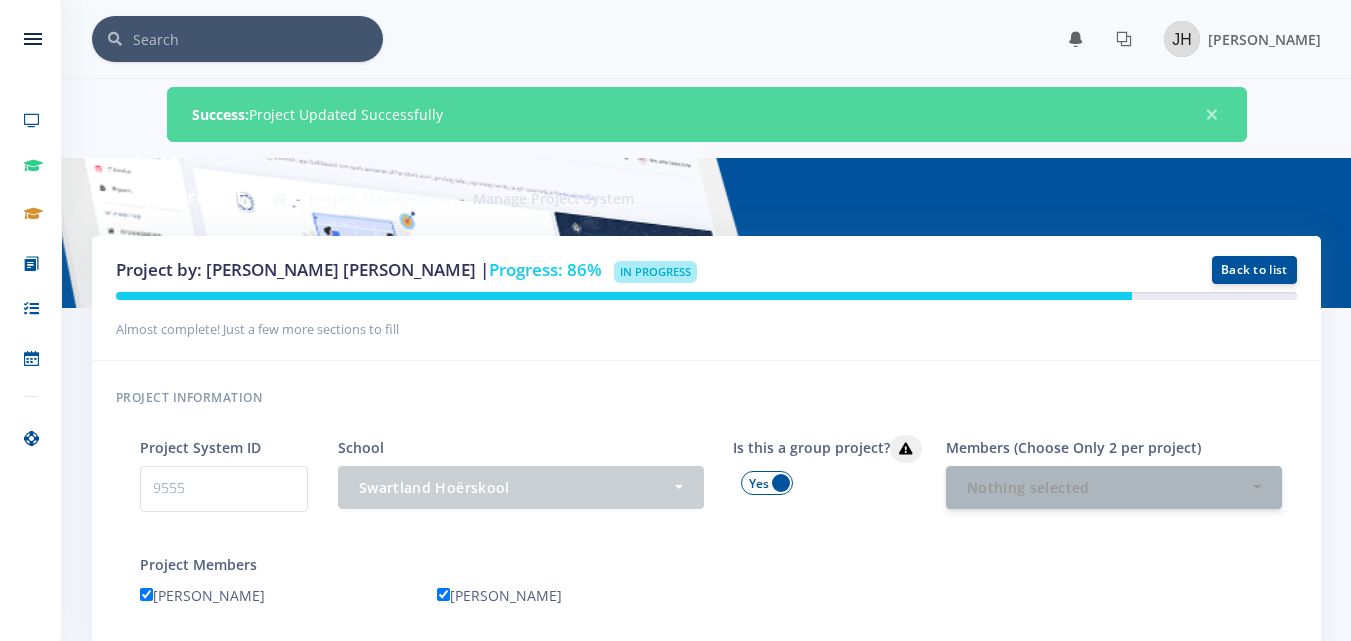 scroll, scrollTop: 0, scrollLeft: 0, axis: both 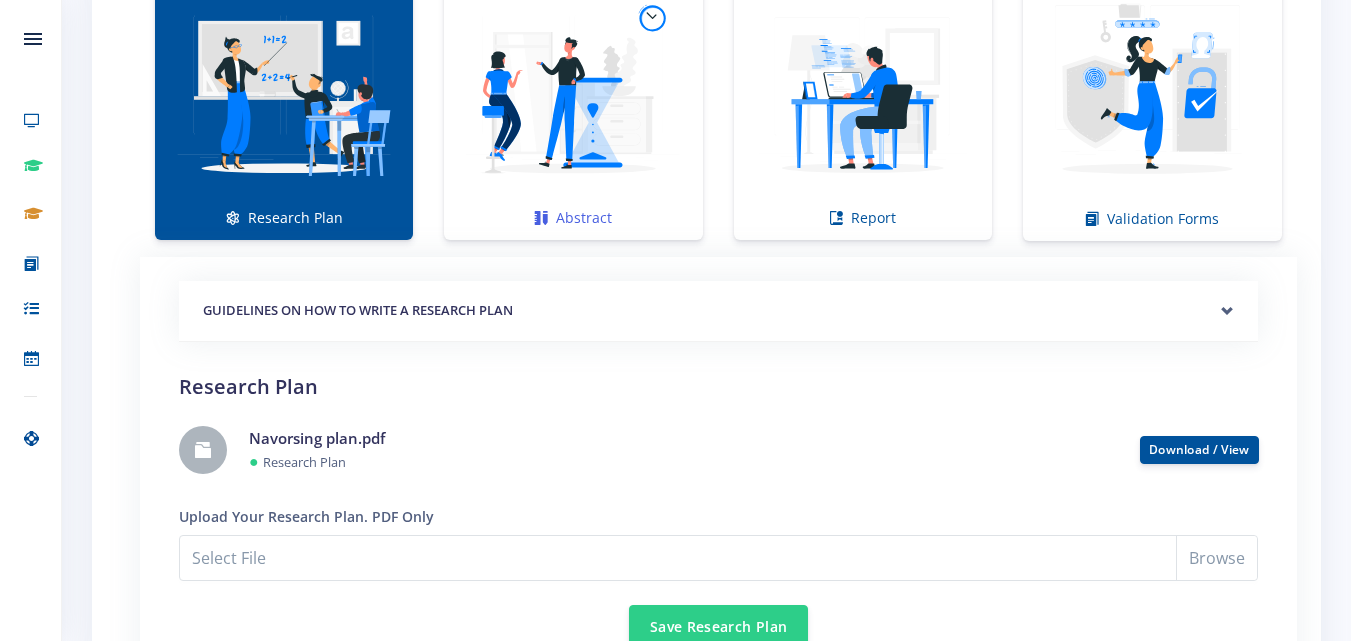 click at bounding box center [573, 94] 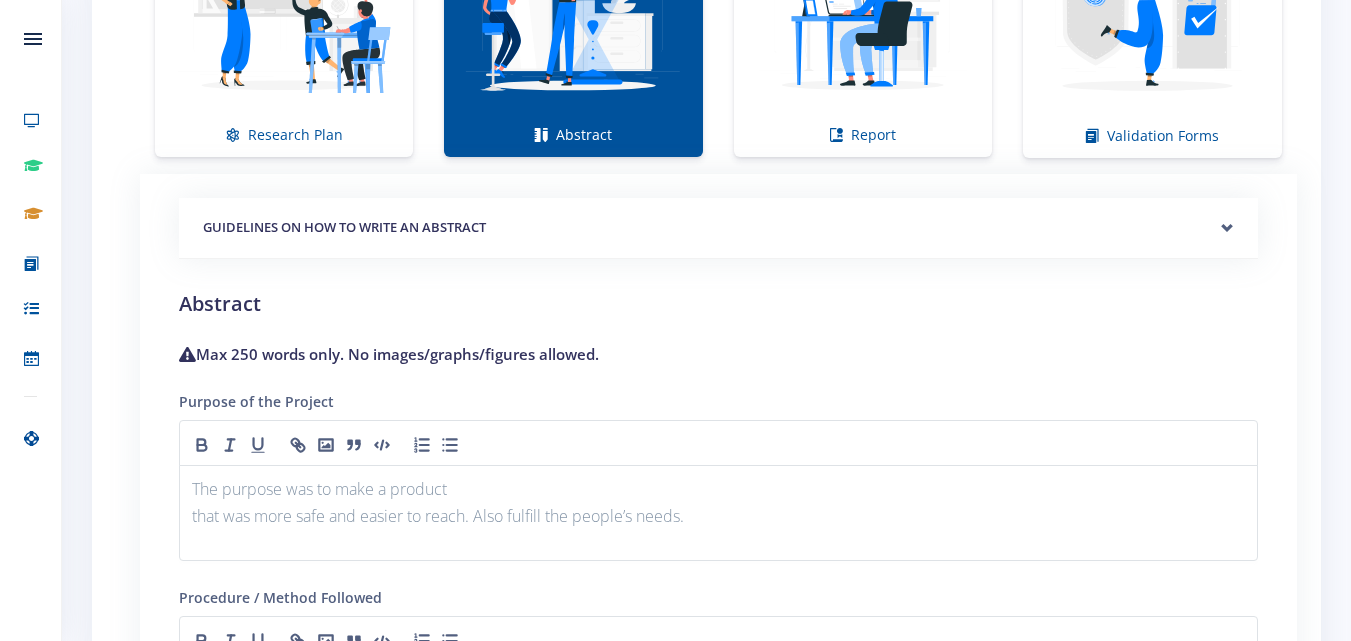 scroll, scrollTop: 1200, scrollLeft: 0, axis: vertical 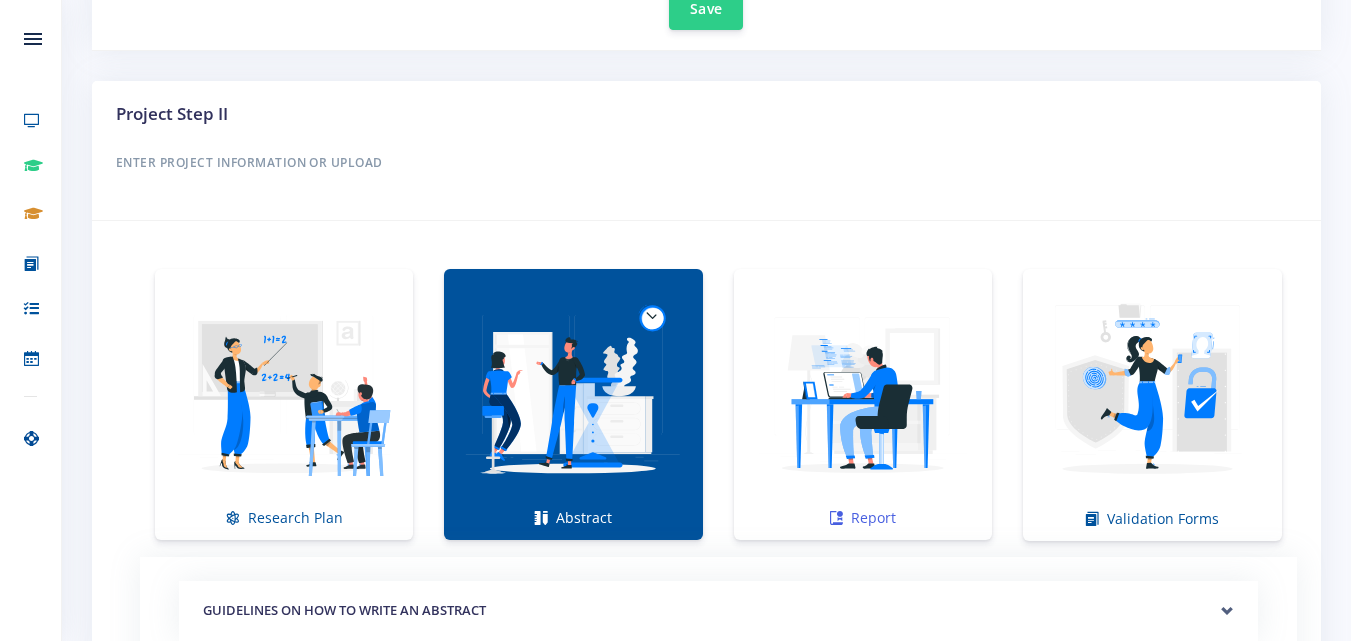 click at bounding box center (863, 394) 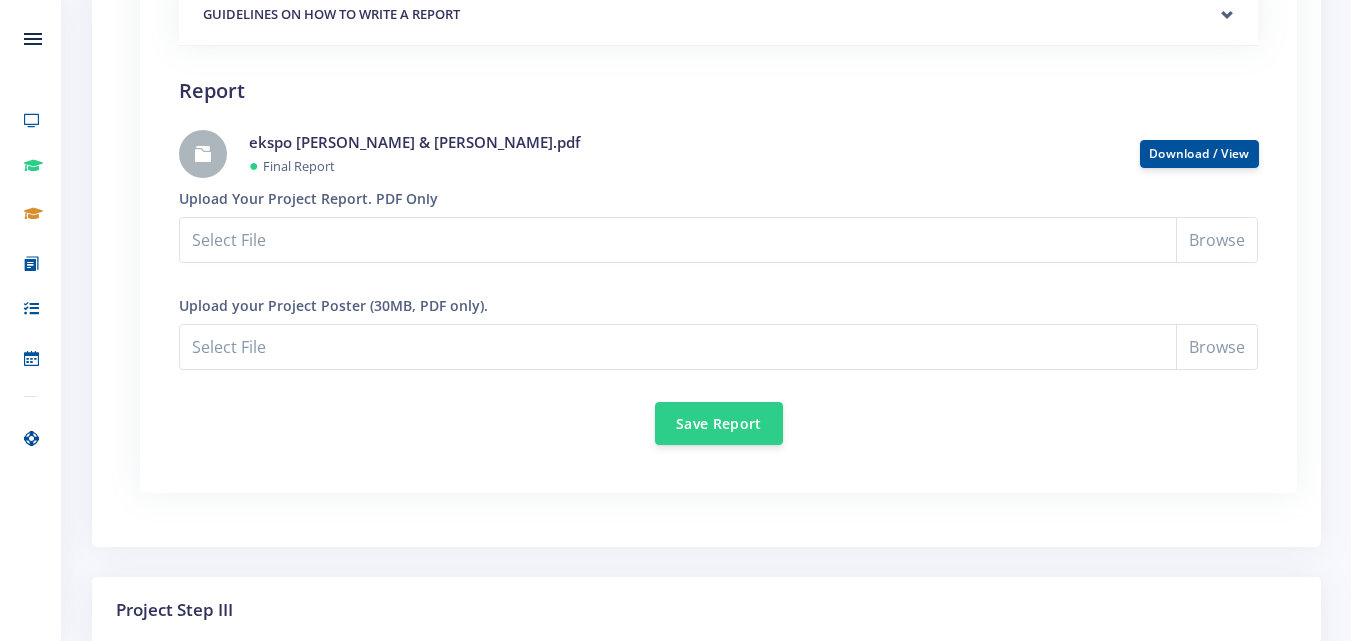 scroll, scrollTop: 1800, scrollLeft: 0, axis: vertical 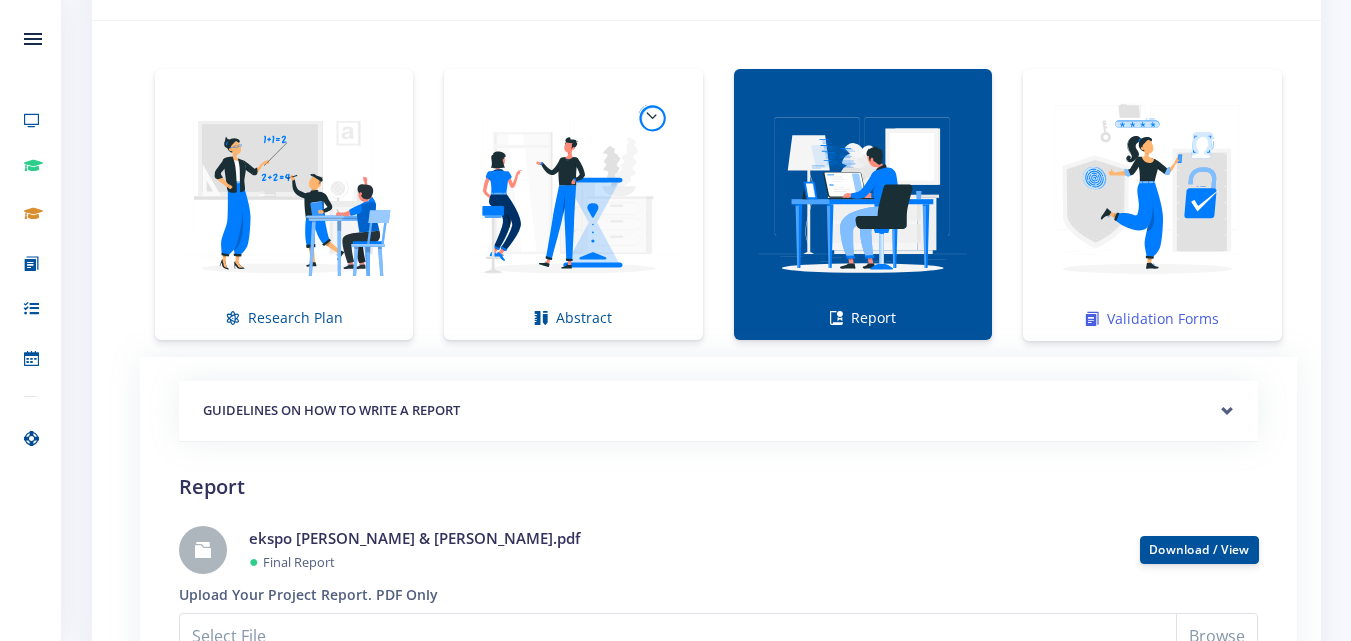 click at bounding box center [1152, 194] 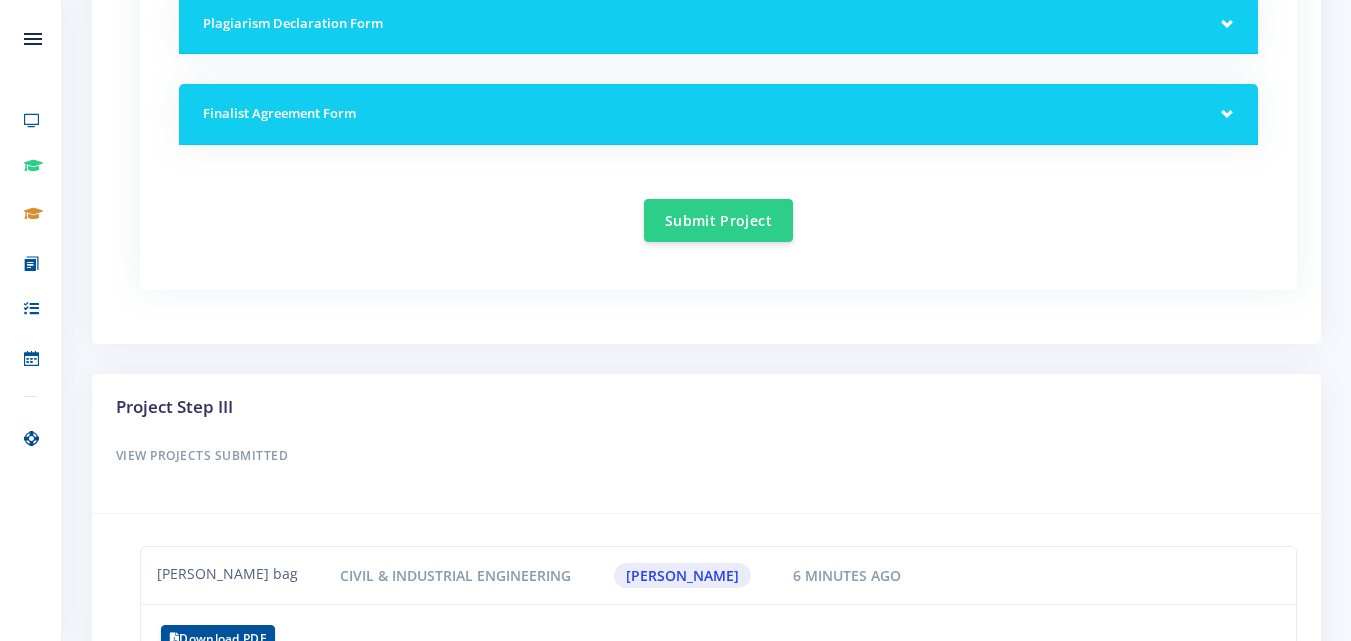scroll, scrollTop: 1900, scrollLeft: 0, axis: vertical 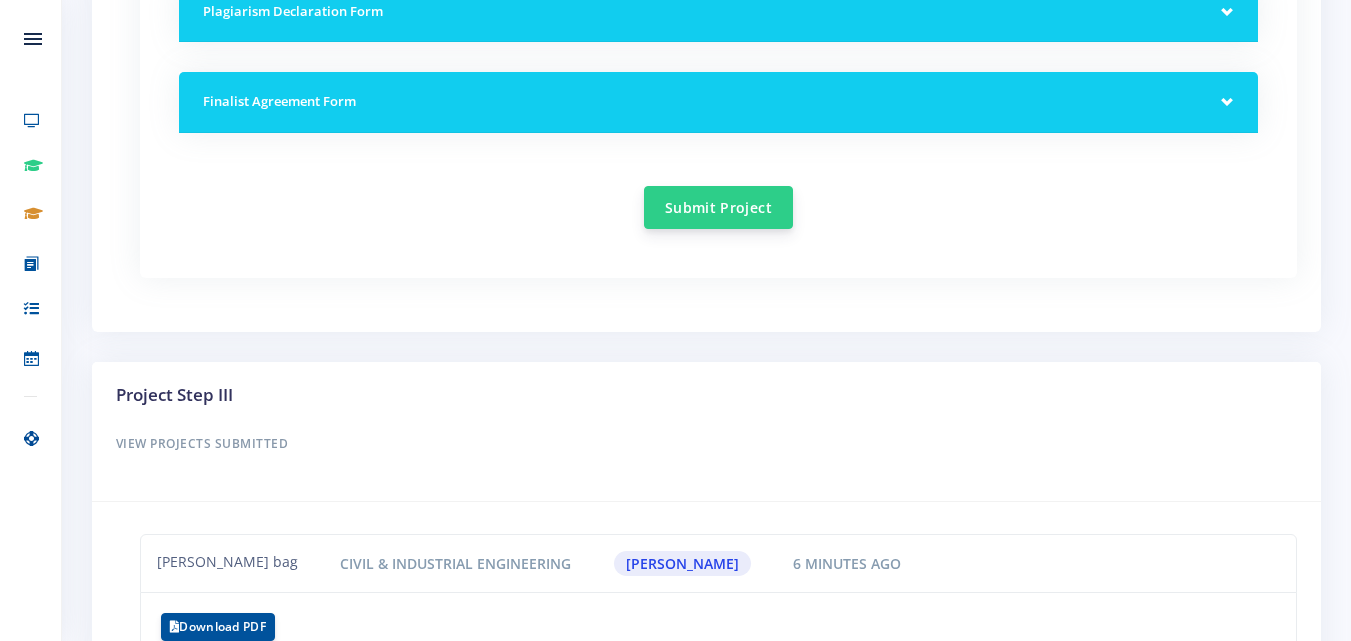 click on "Submit Project" at bounding box center (718, 207) 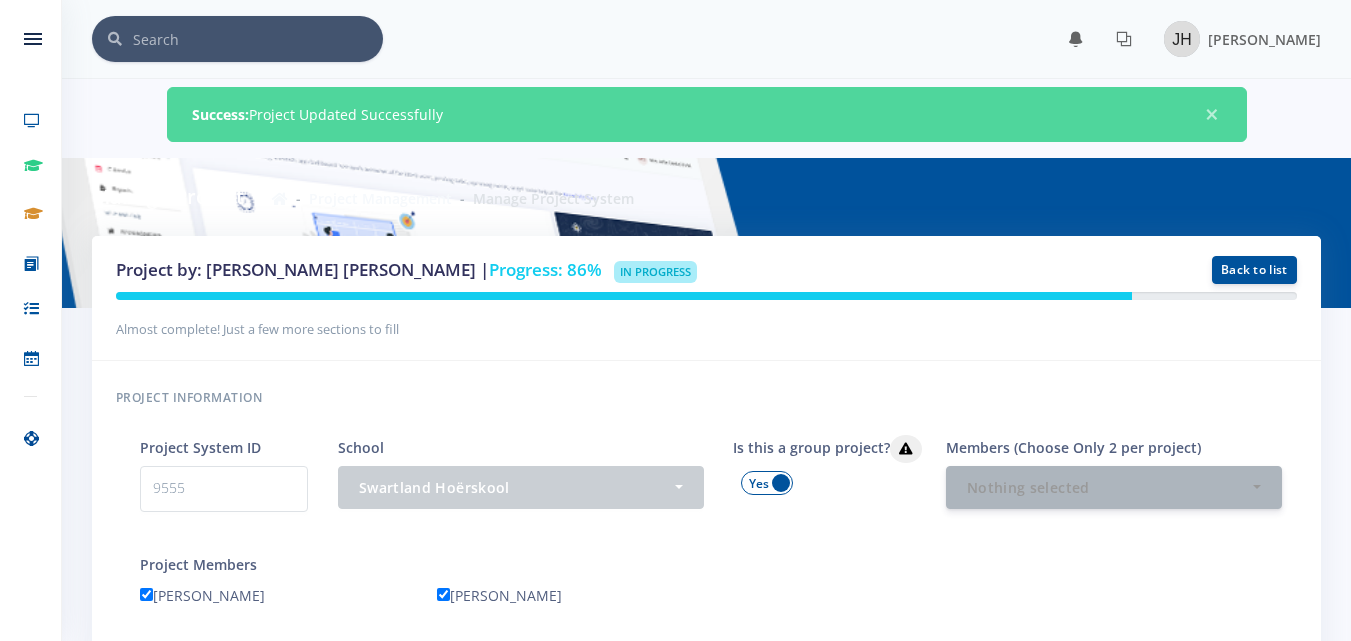 scroll, scrollTop: 0, scrollLeft: 0, axis: both 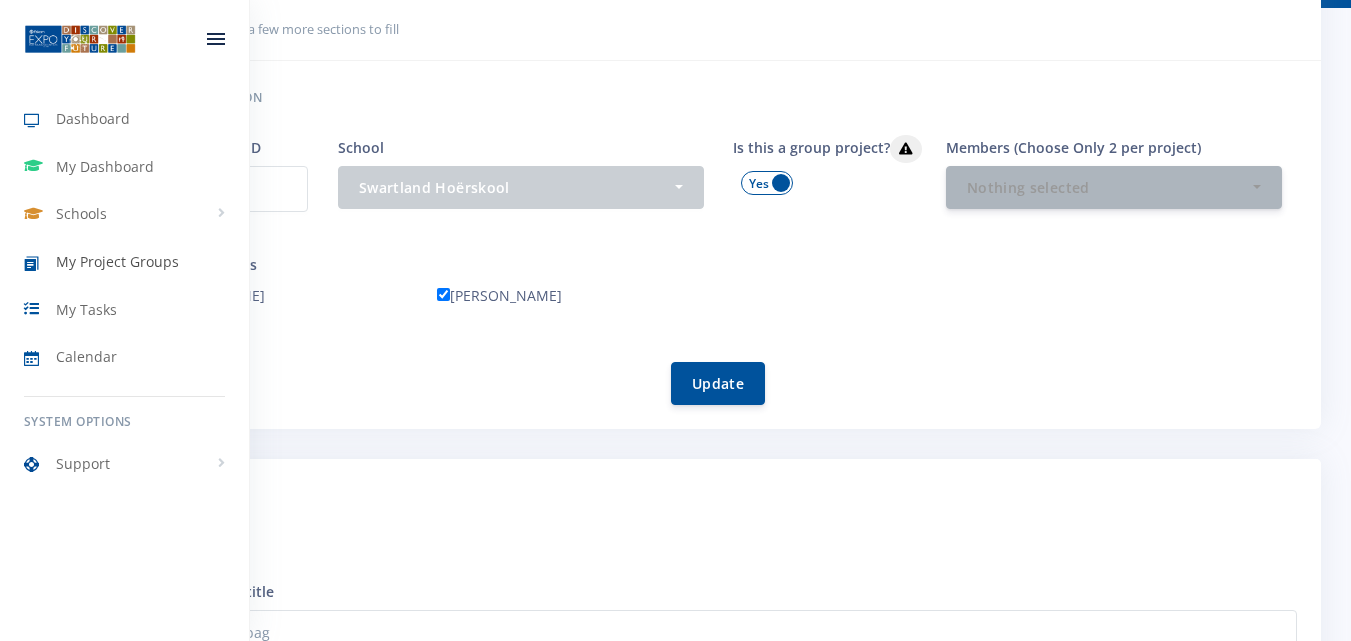 click on "My Project Groups" at bounding box center (117, 261) 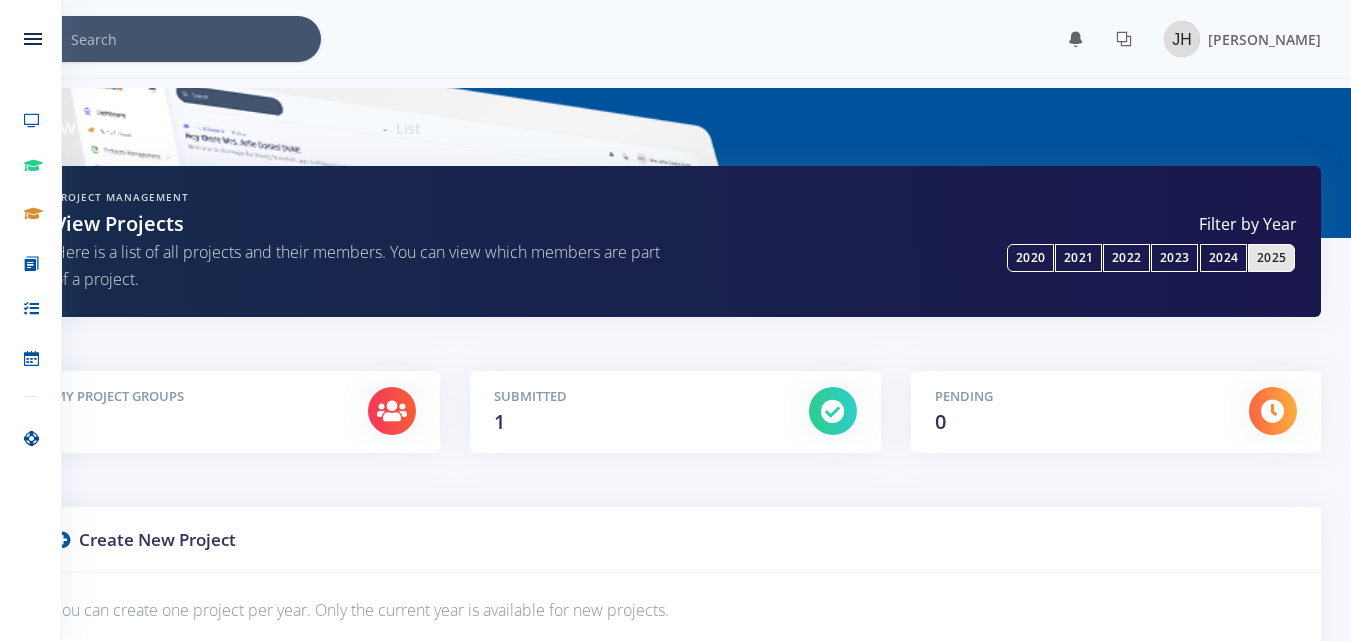 scroll, scrollTop: 0, scrollLeft: 0, axis: both 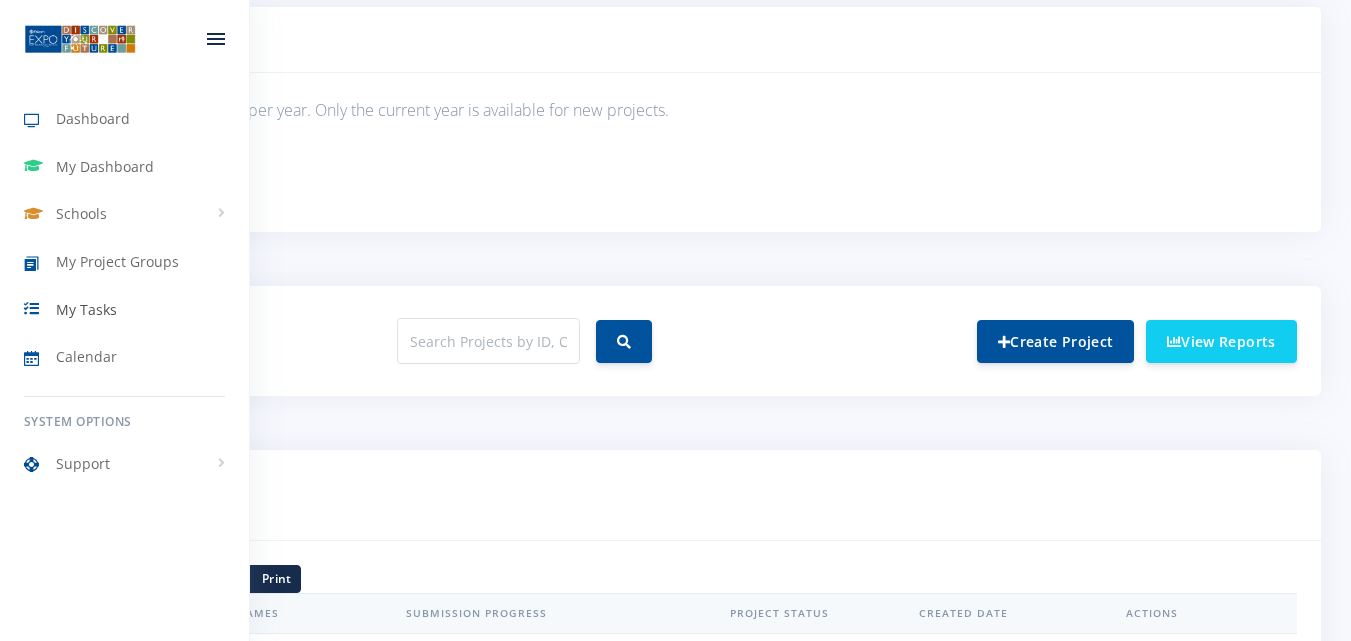 click on "My Tasks" at bounding box center (86, 309) 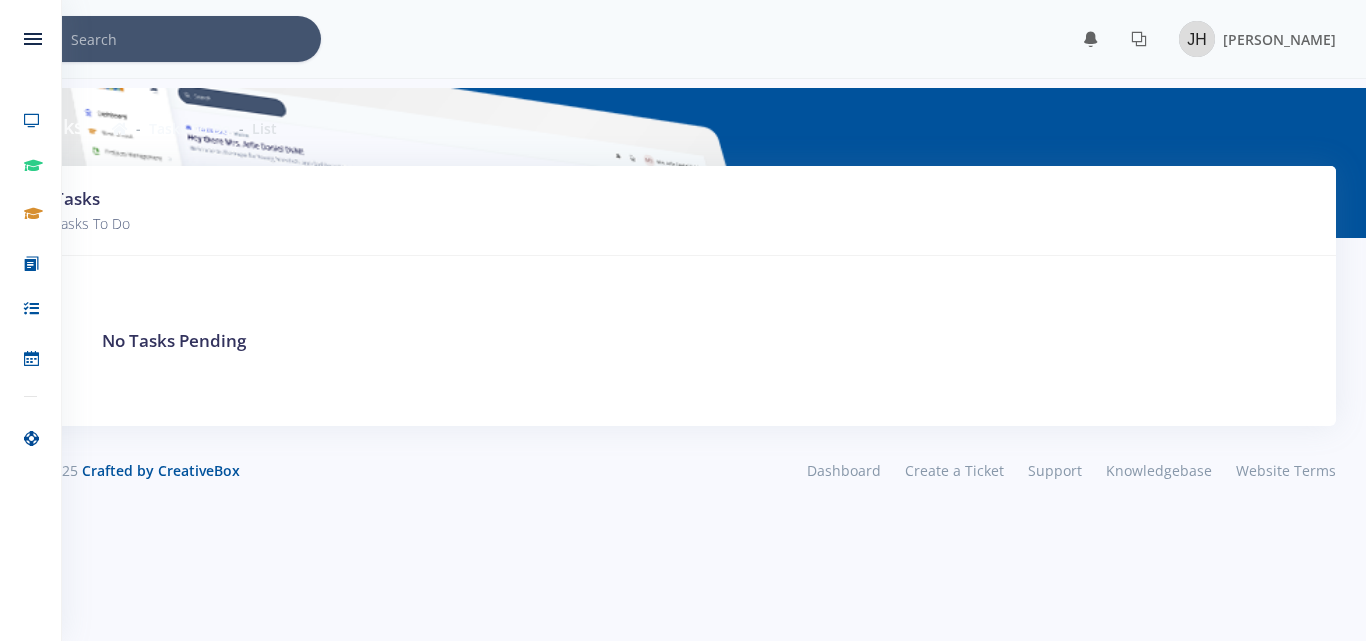 scroll, scrollTop: 0, scrollLeft: 0, axis: both 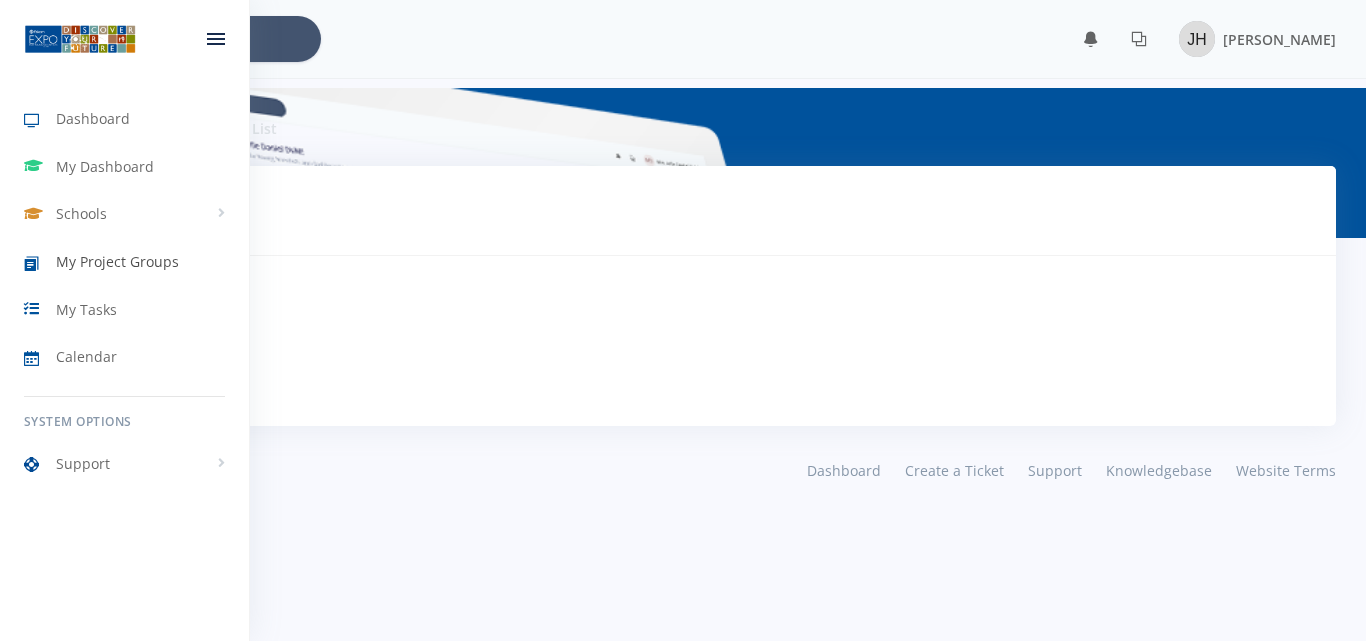 click on "My Project Groups" at bounding box center (117, 261) 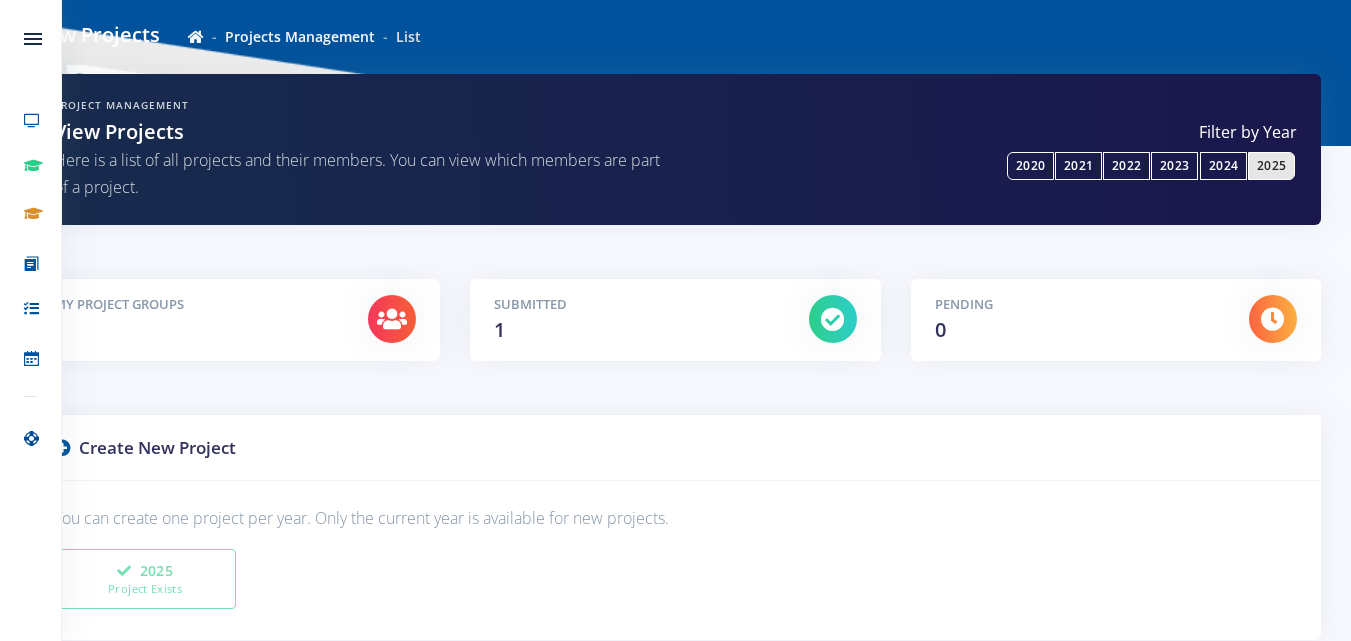 scroll, scrollTop: 493, scrollLeft: 0, axis: vertical 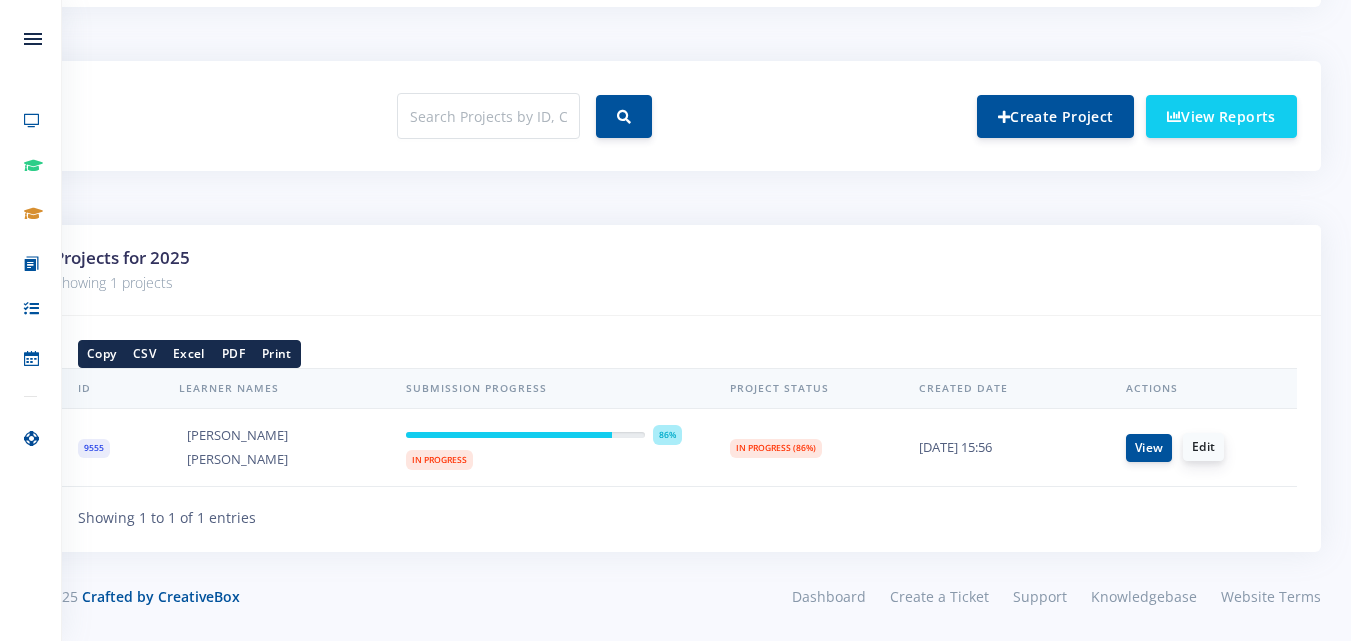 click on "Edit" at bounding box center (1203, 447) 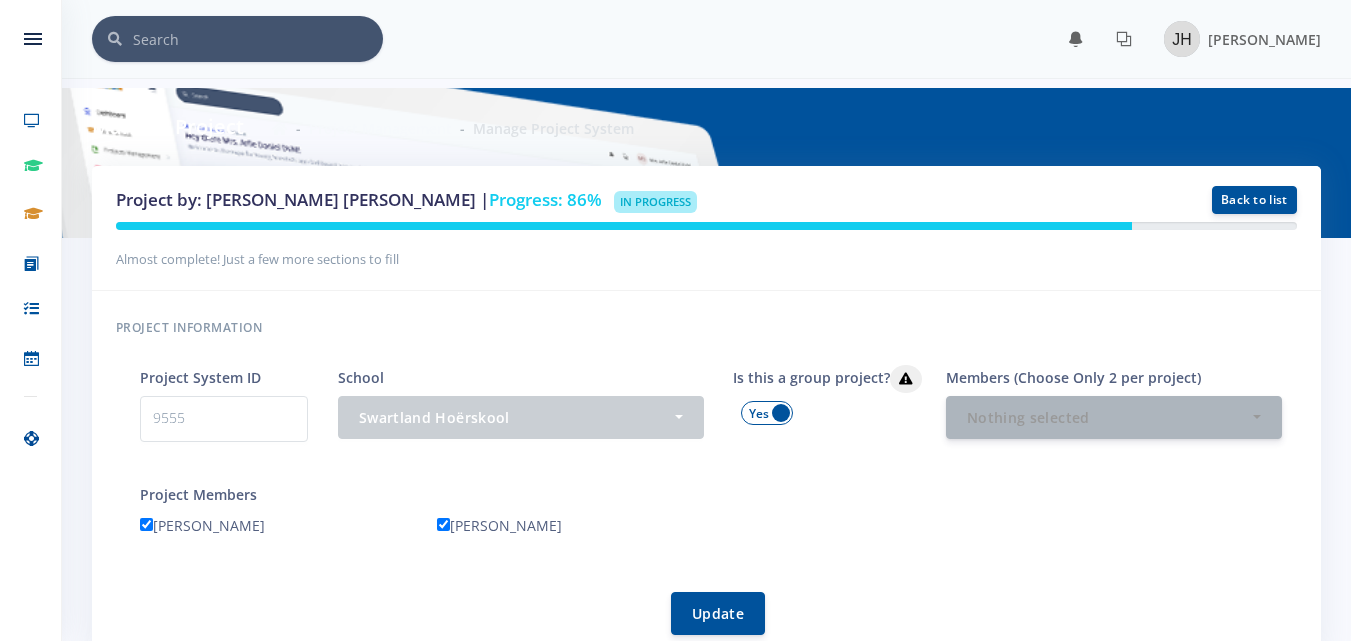 scroll, scrollTop: 0, scrollLeft: 0, axis: both 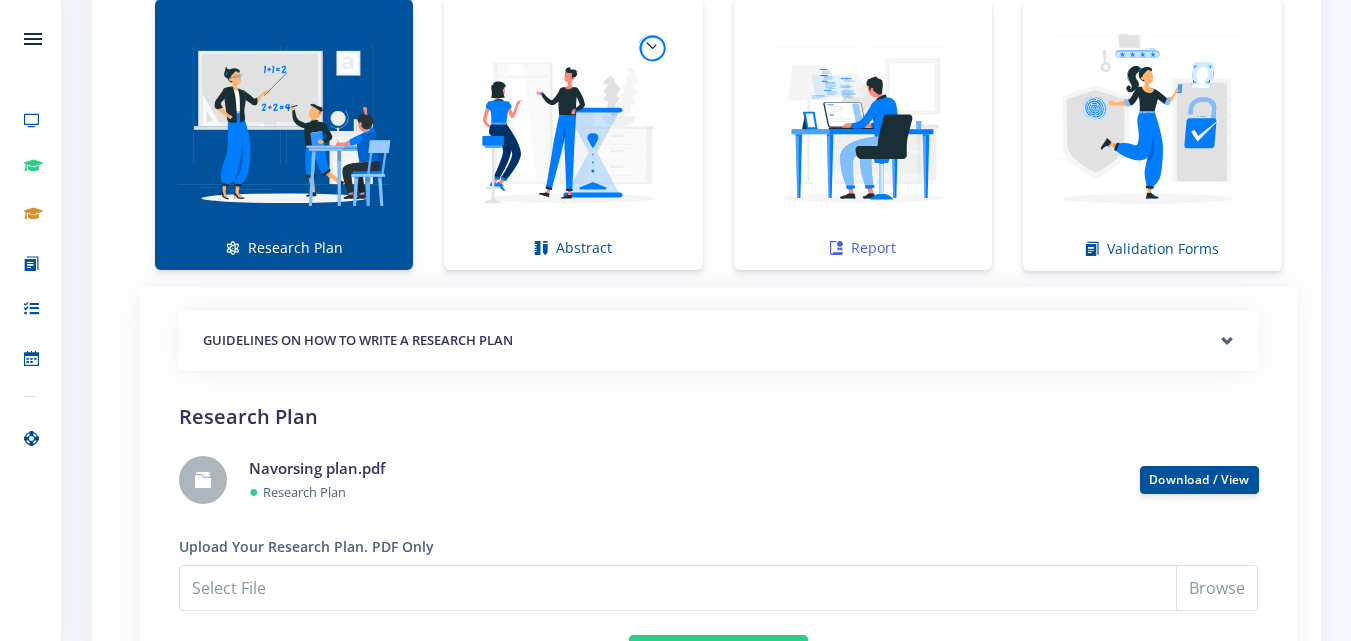 click at bounding box center [863, 124] 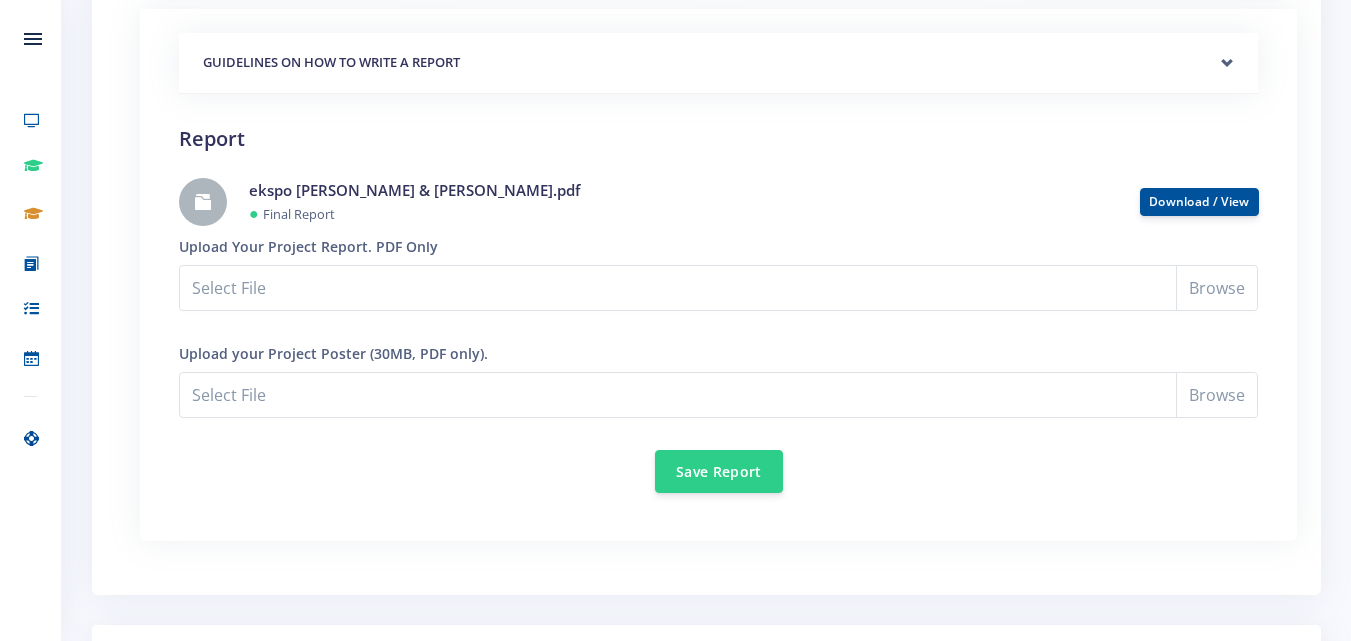 scroll, scrollTop: 1700, scrollLeft: 0, axis: vertical 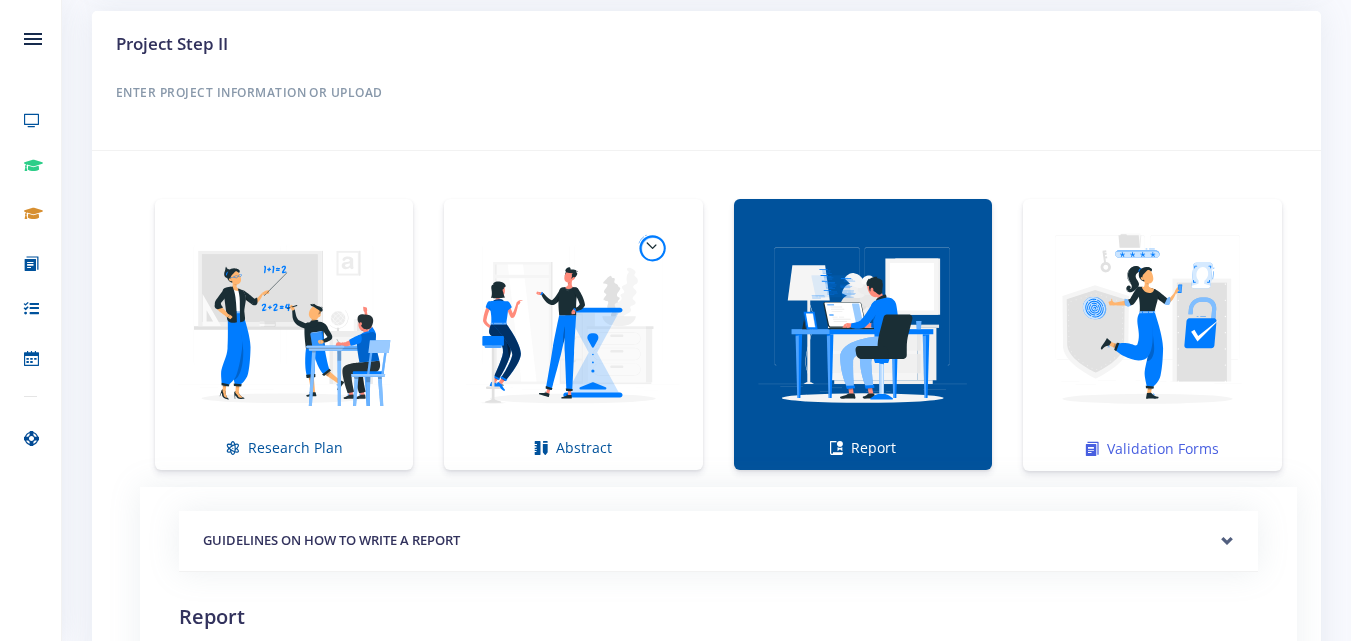click at bounding box center [1152, 324] 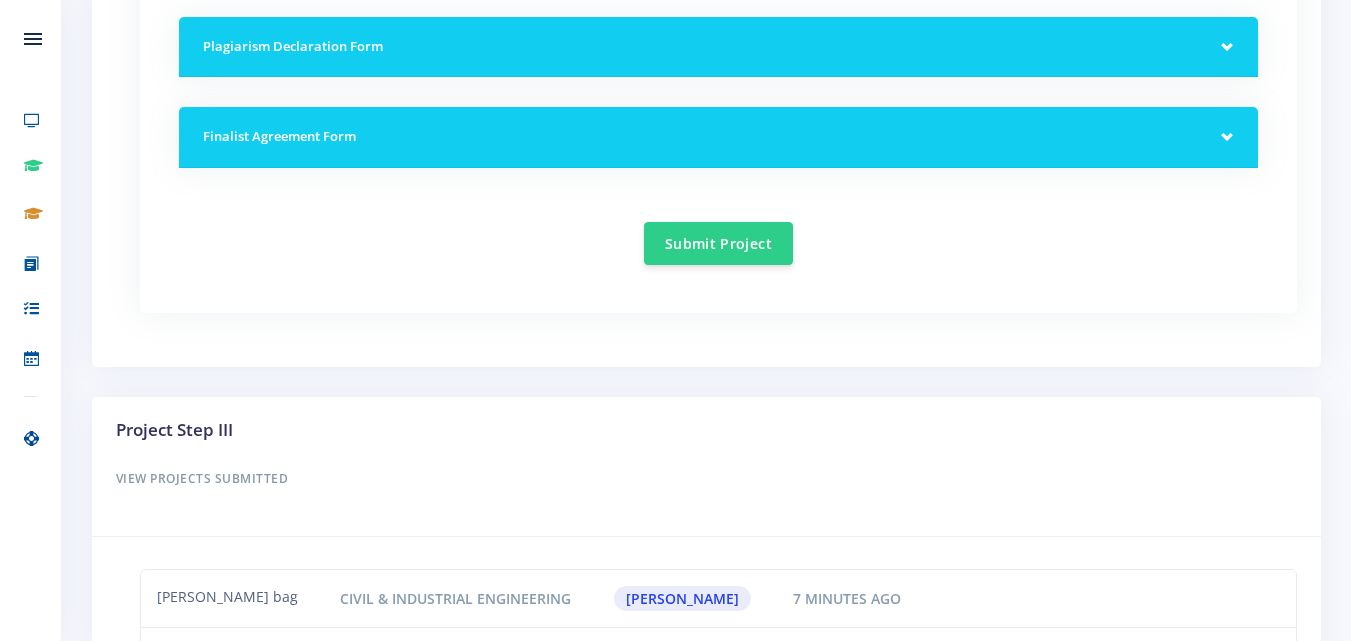 scroll, scrollTop: 1800, scrollLeft: 0, axis: vertical 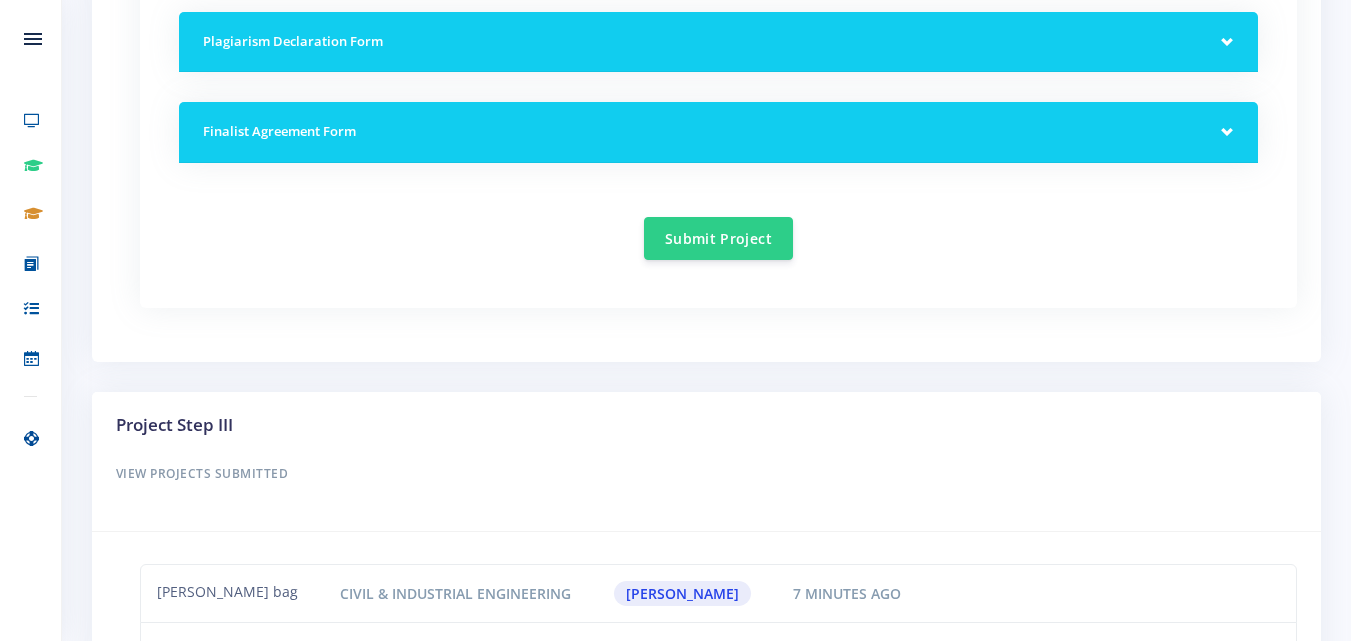 click on "Plagiarism
Declaration
Form" at bounding box center [718, 42] 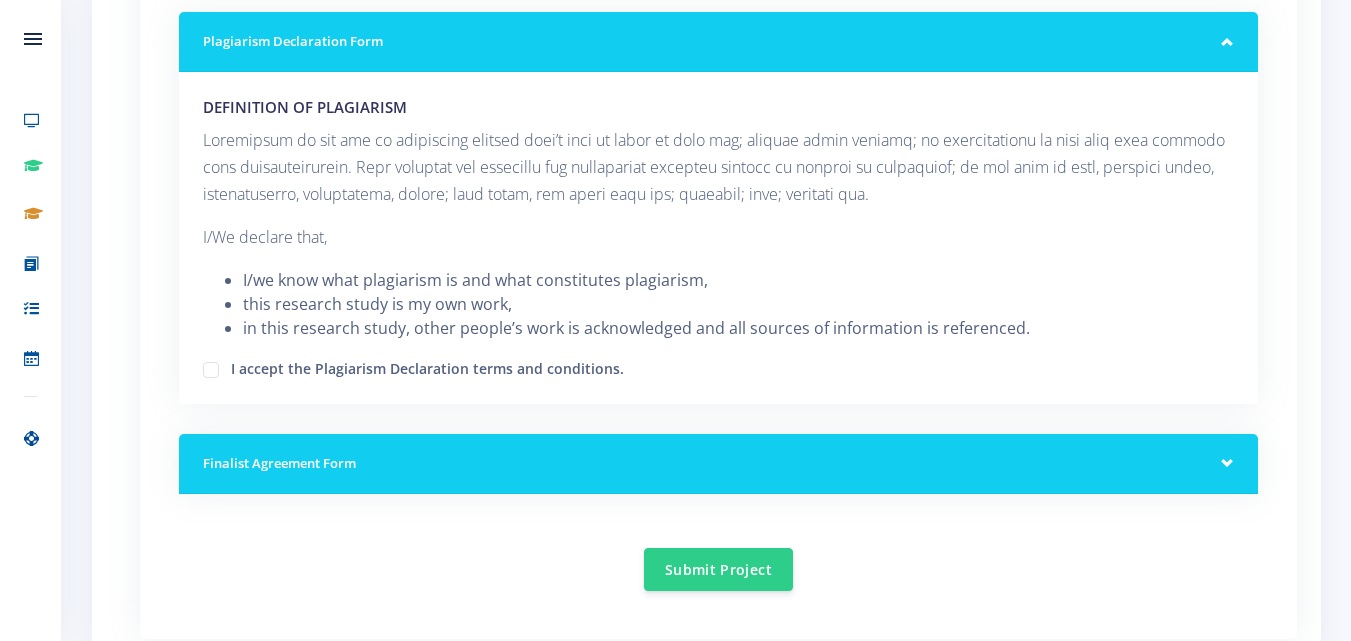 click on "I accept the
Plagiarism
Declaration terms and
conditions." at bounding box center [427, 366] 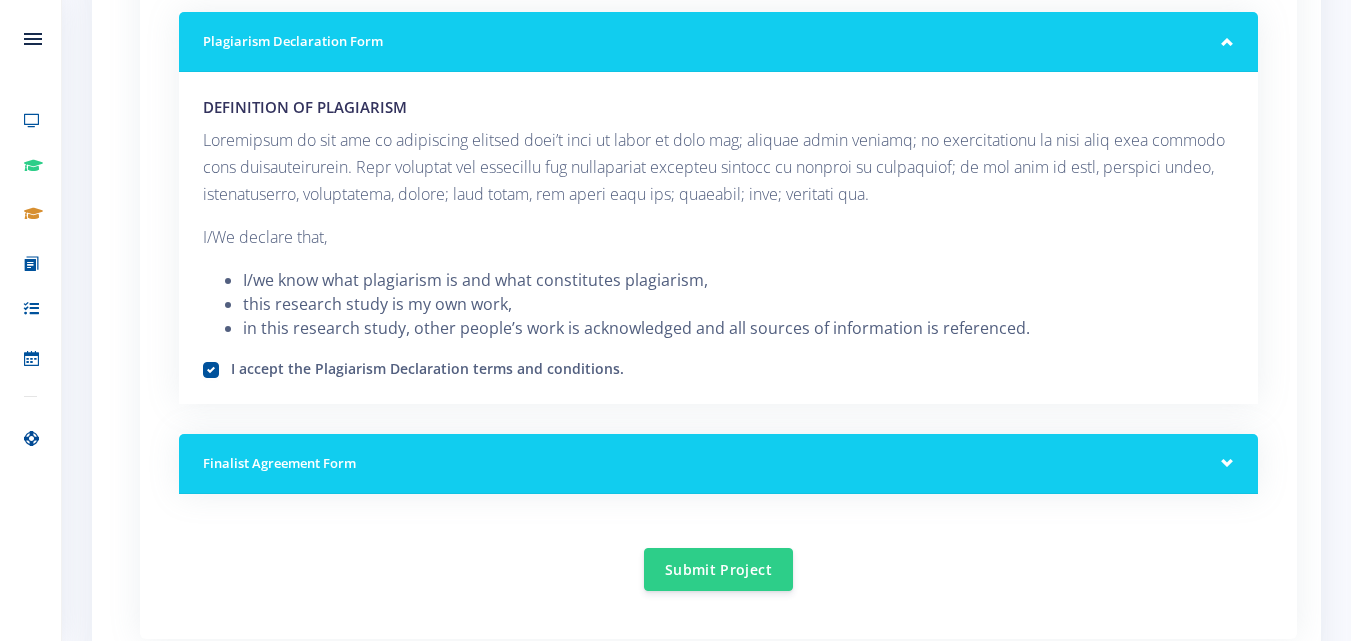 click on "Finalist Agreement
Form" at bounding box center (718, 464) 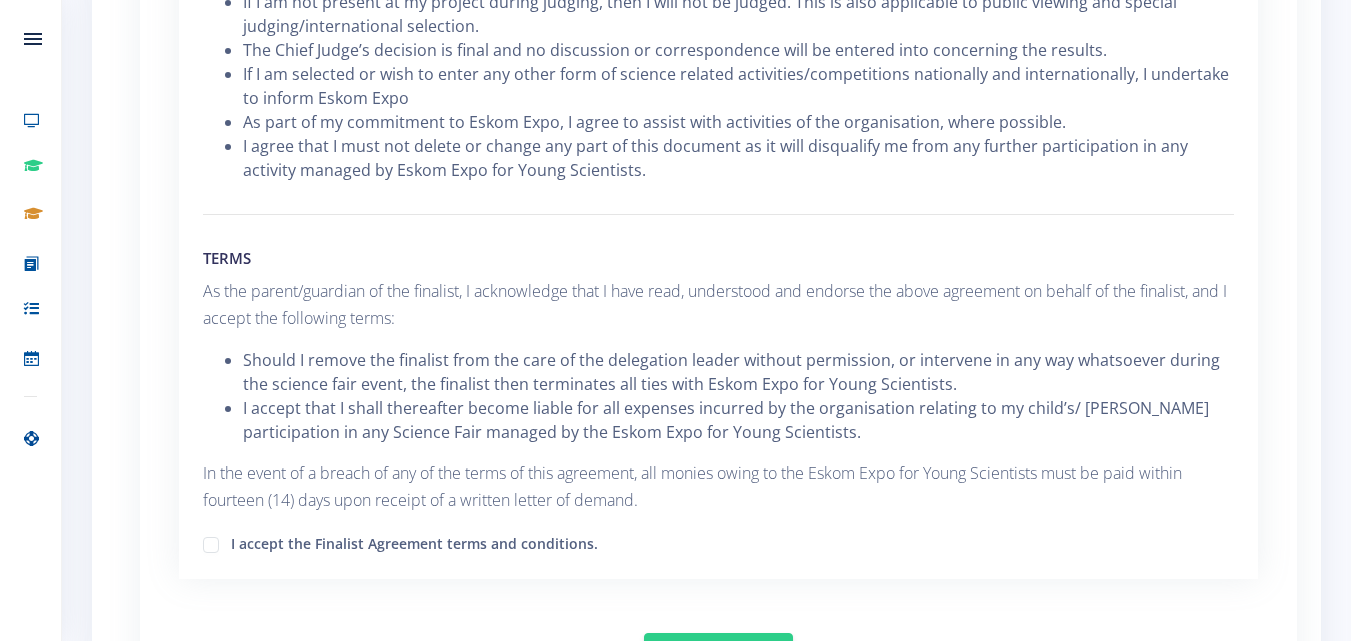 scroll, scrollTop: 3000, scrollLeft: 0, axis: vertical 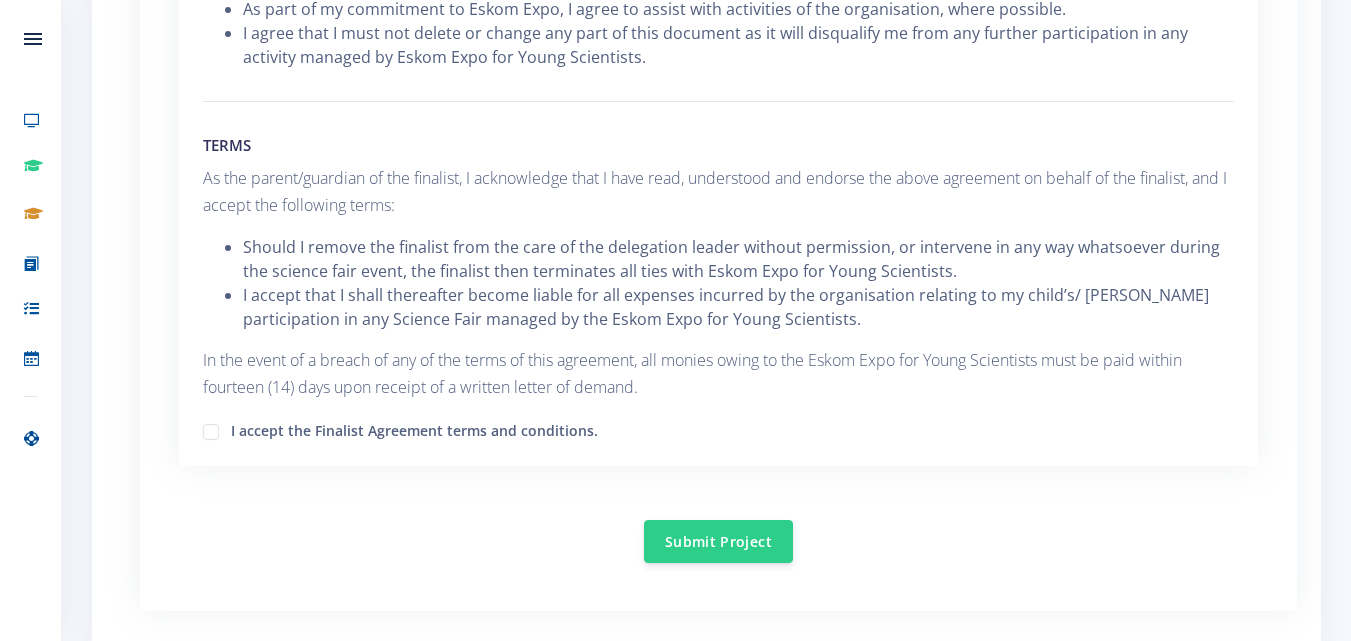 drag, startPoint x: 214, startPoint y: 408, endPoint x: 294, endPoint y: 425, distance: 81.78631 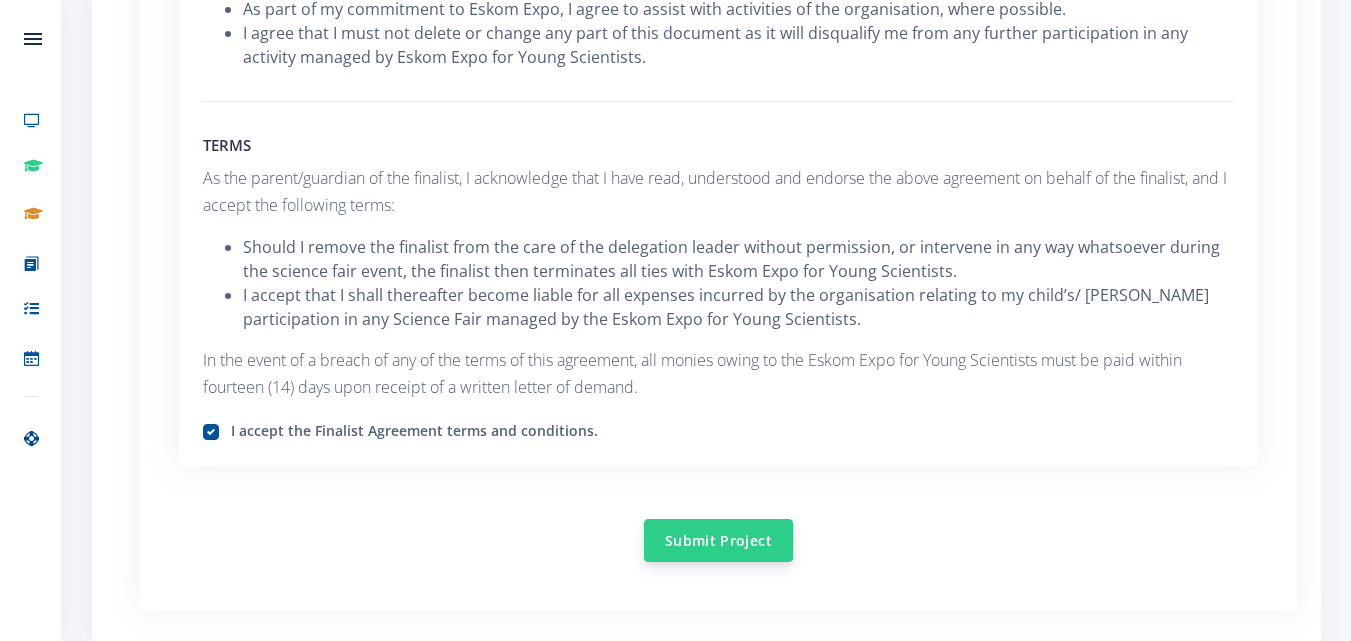 click on "Submit Project" at bounding box center (718, 540) 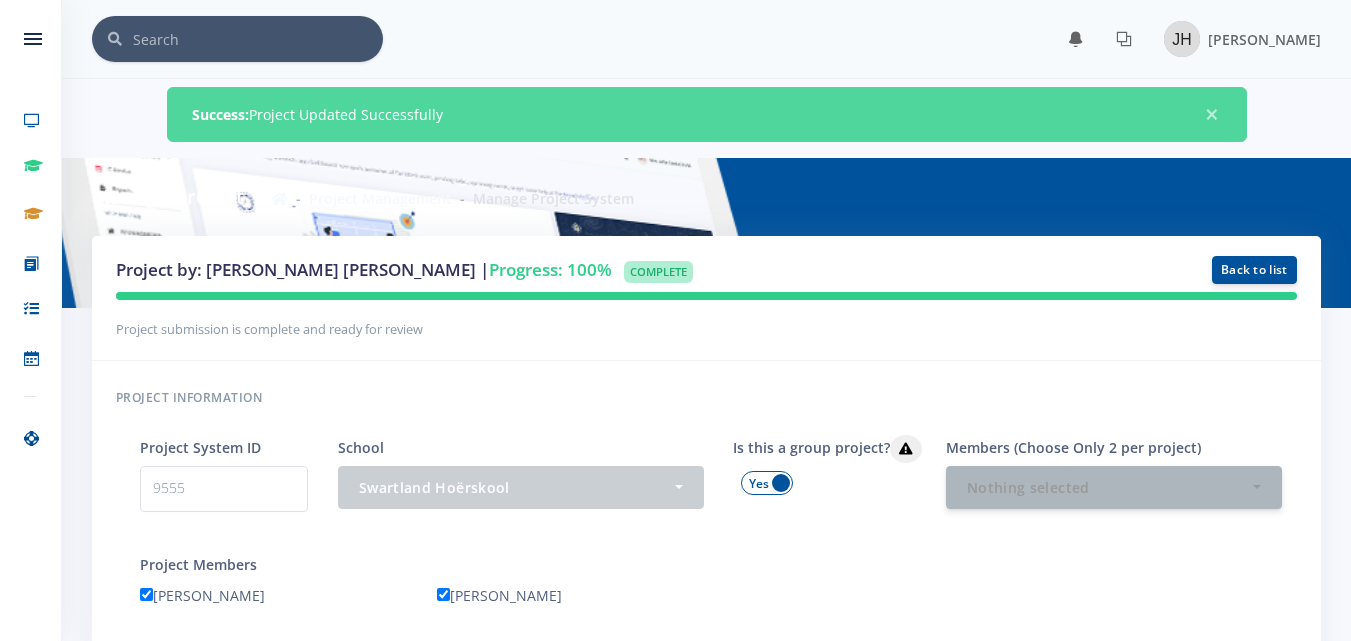 scroll, scrollTop: 0, scrollLeft: 0, axis: both 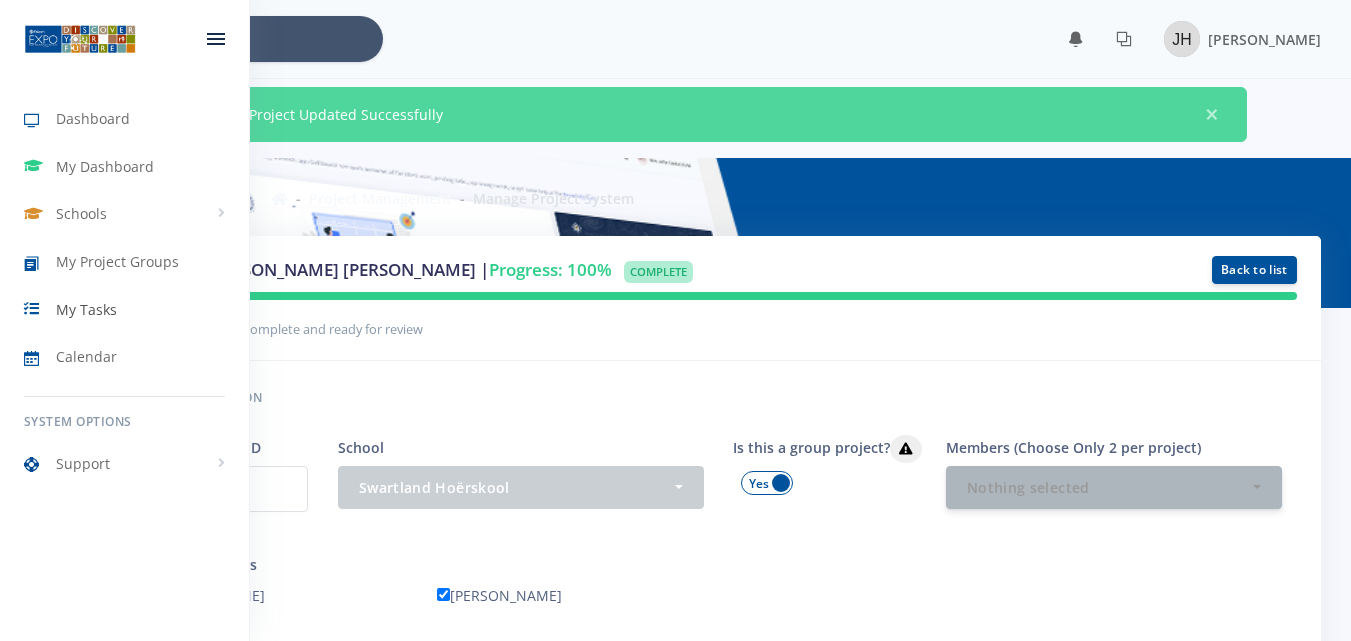 click on "My Tasks" at bounding box center (124, 309) 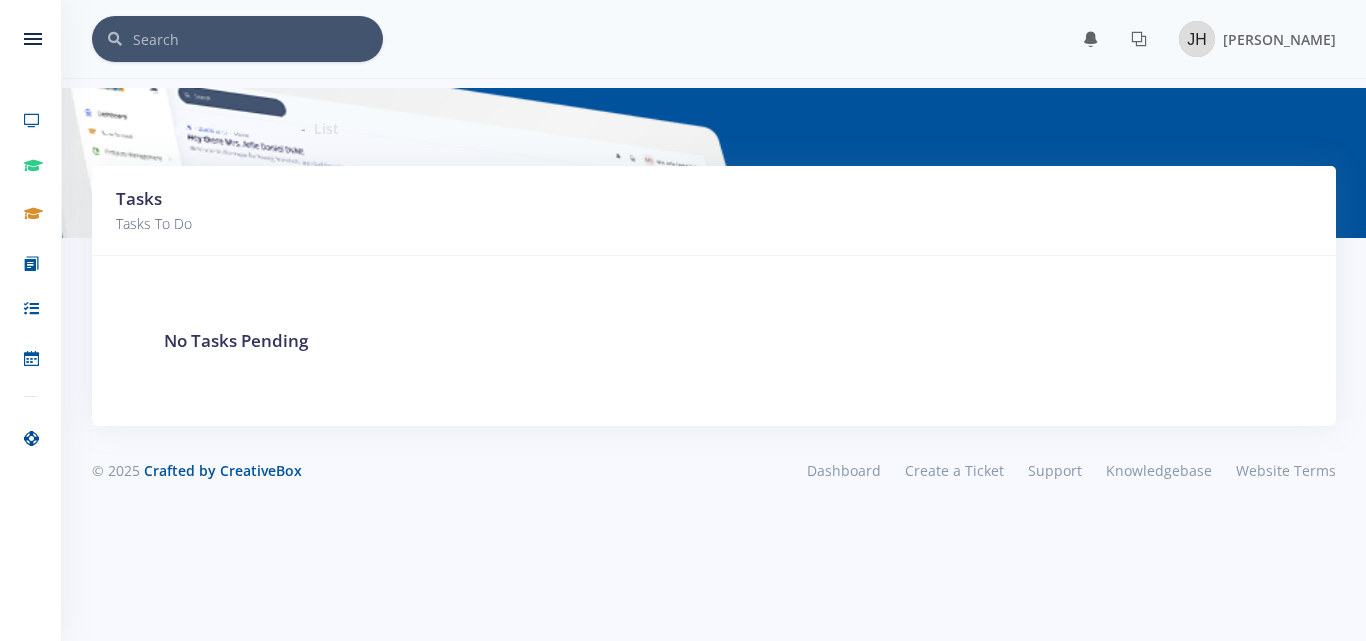 scroll, scrollTop: 0, scrollLeft: 0, axis: both 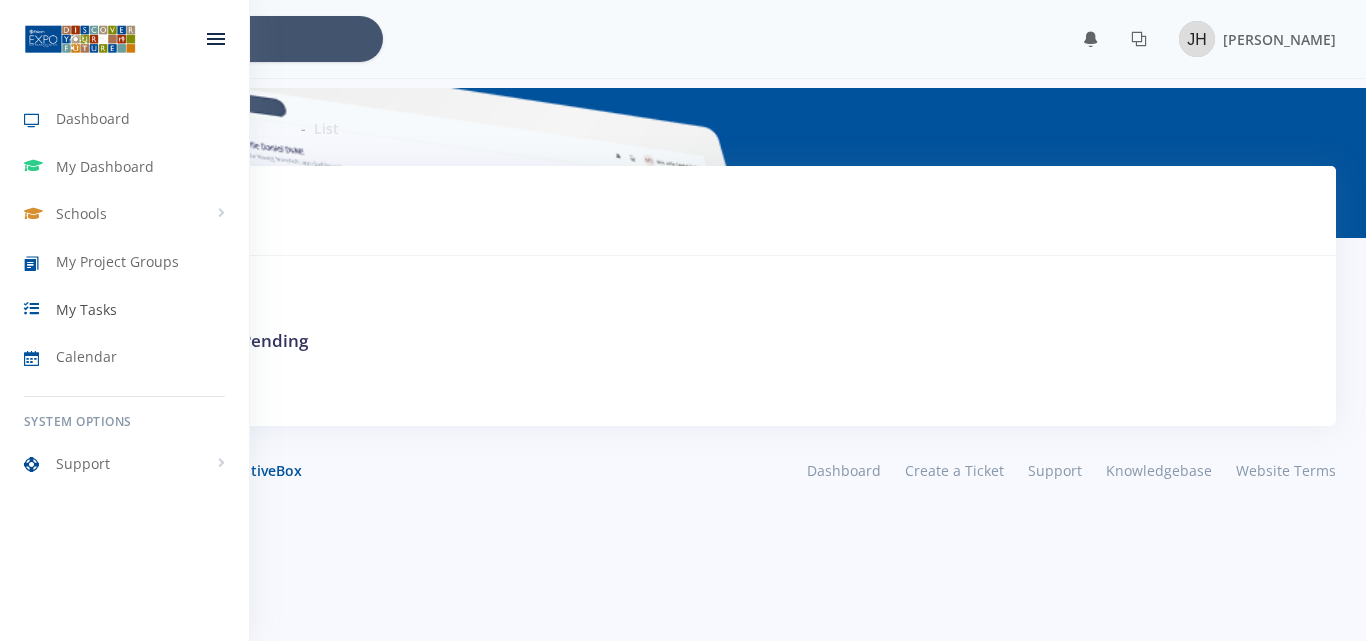 click on "My Tasks" at bounding box center (124, 309) 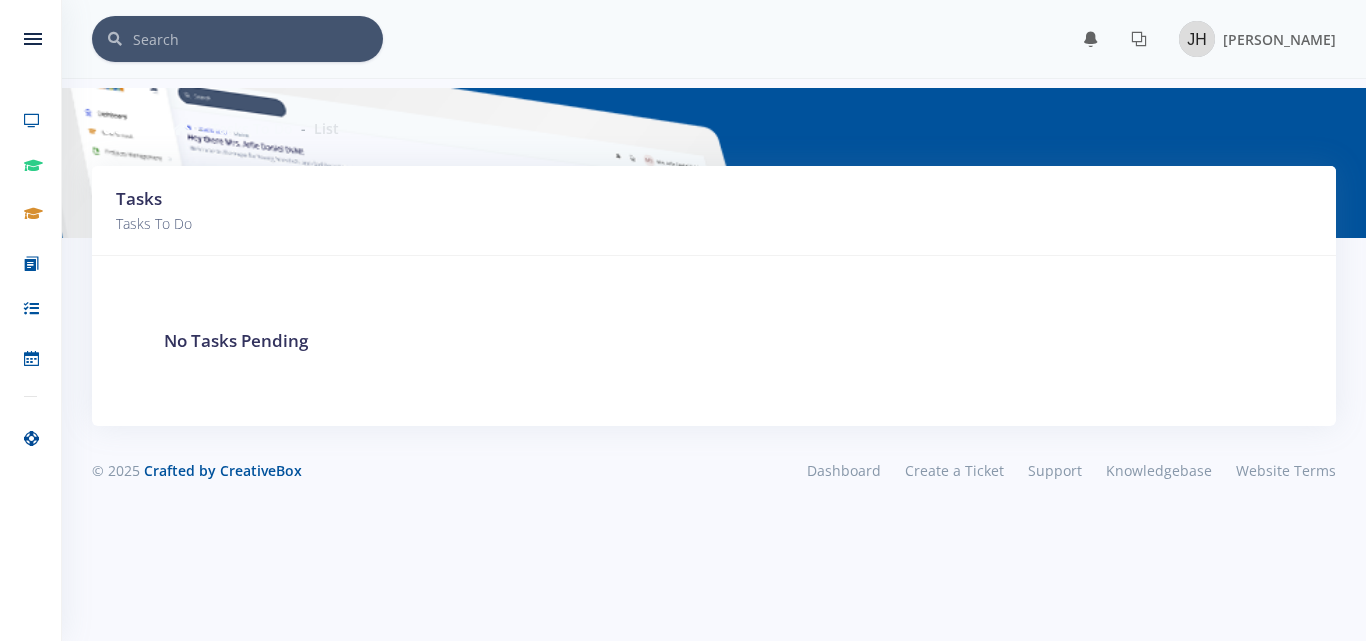 scroll, scrollTop: 0, scrollLeft: 0, axis: both 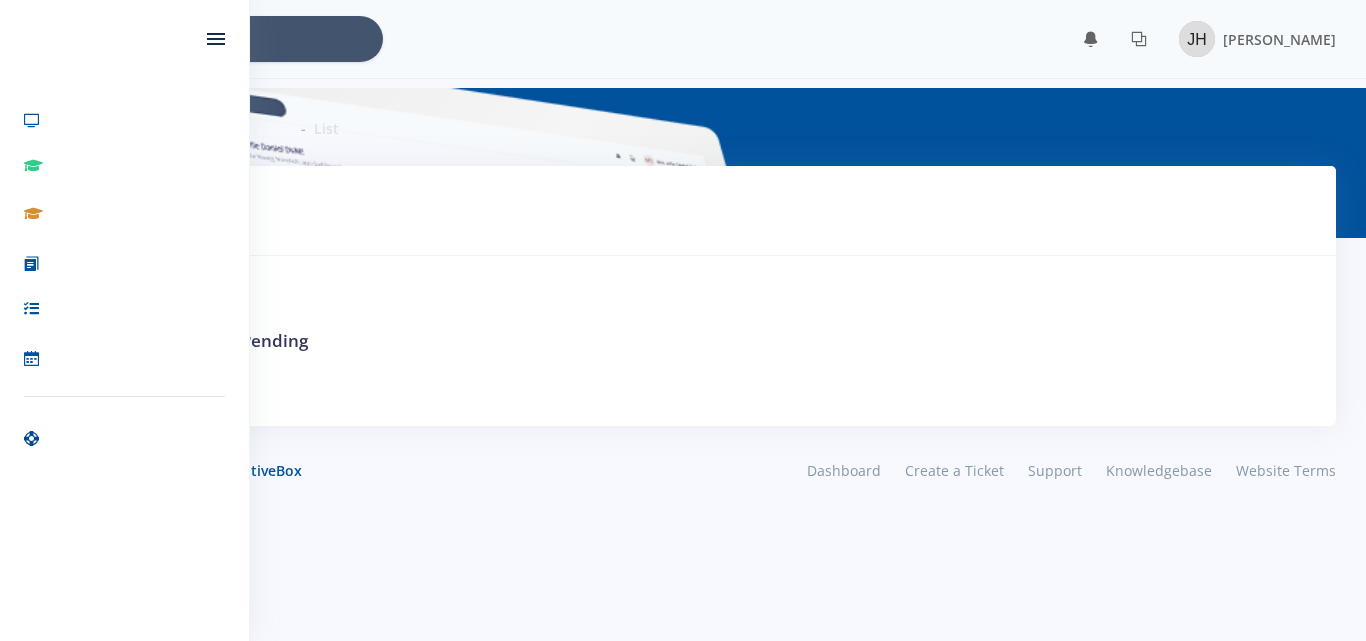 click at bounding box center (40, 264) 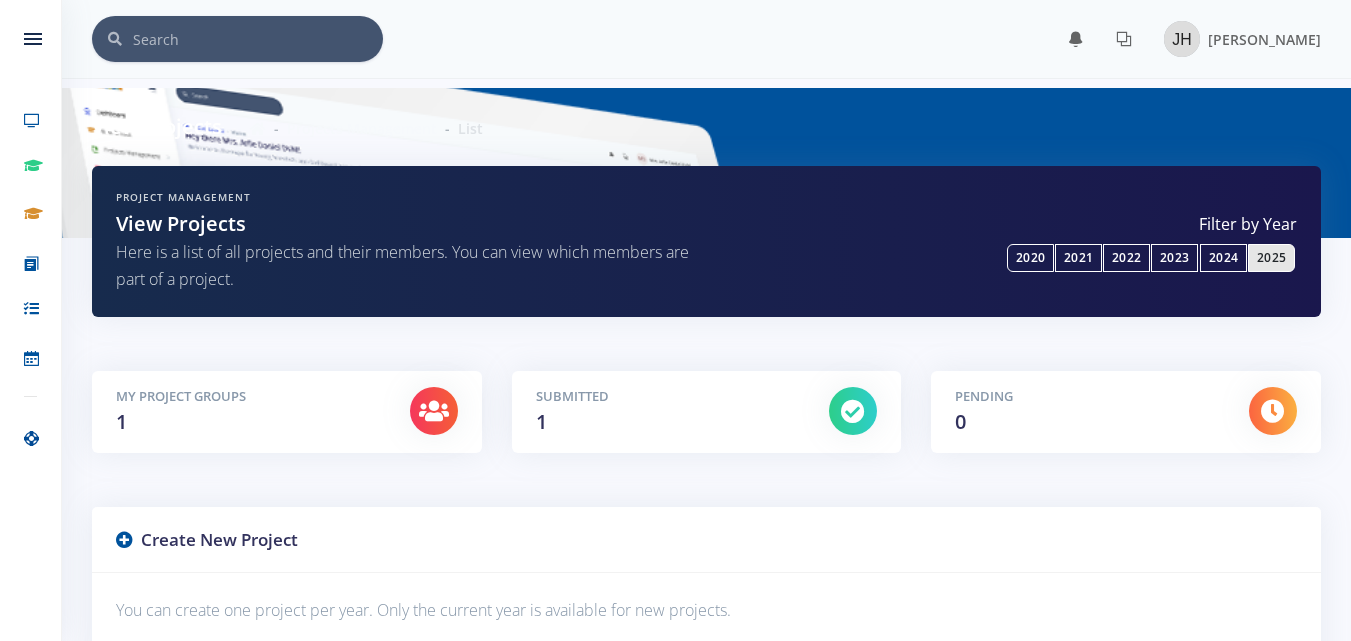 scroll, scrollTop: 0, scrollLeft: 0, axis: both 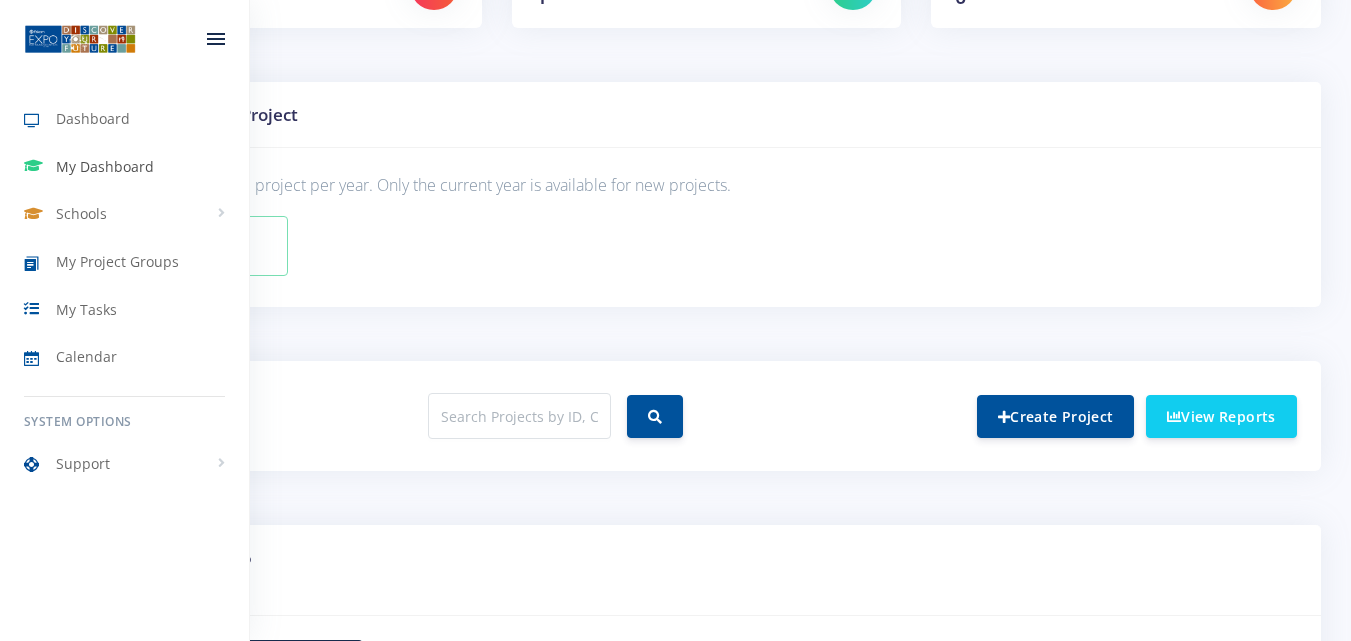 click on "My Dashboard" at bounding box center (105, 166) 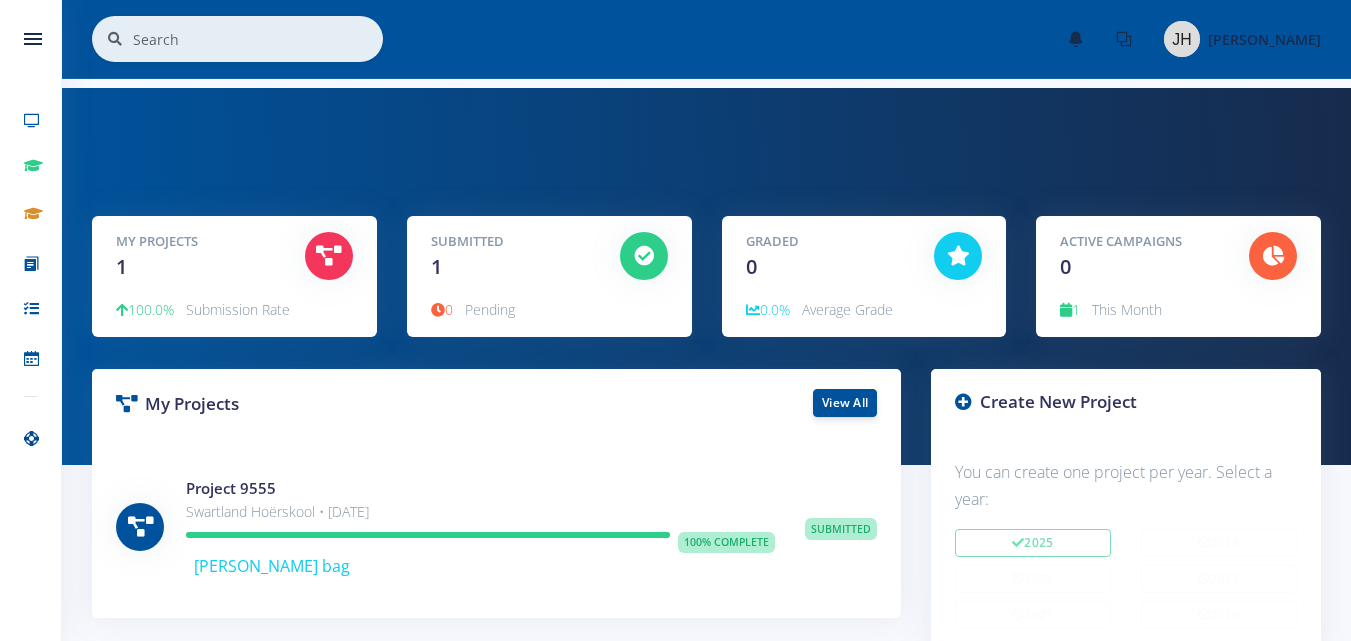 scroll, scrollTop: 0, scrollLeft: 0, axis: both 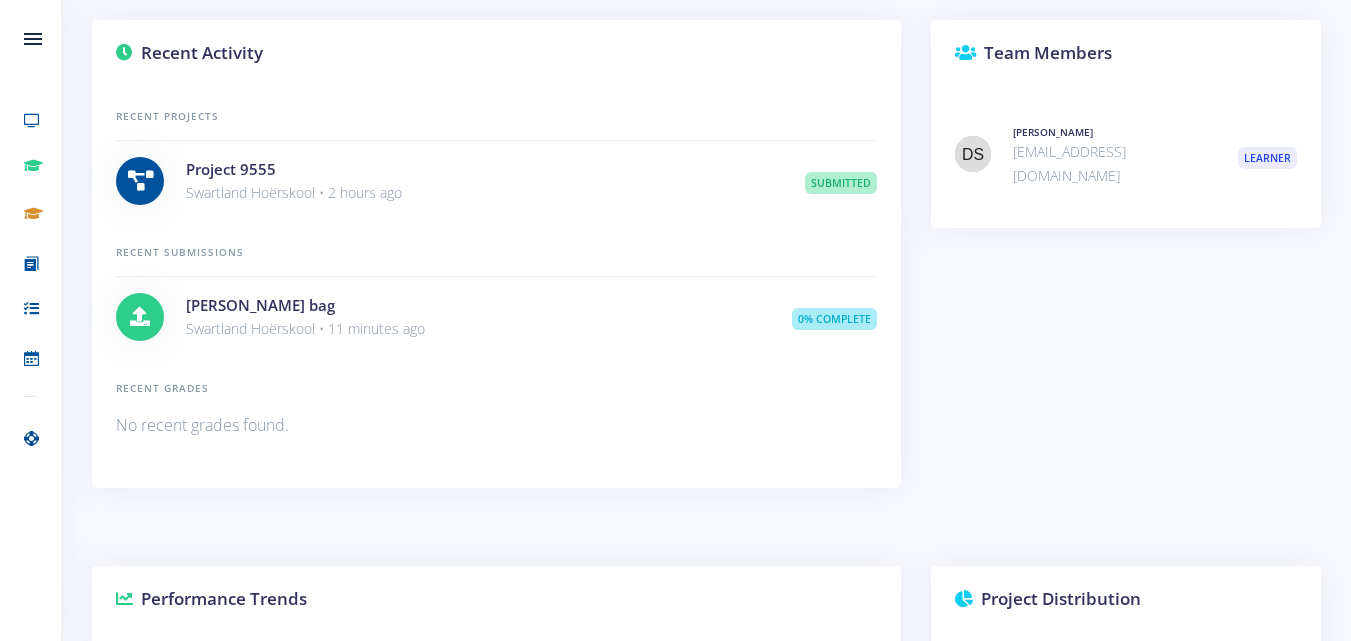 click on "Swartland Hoërskool •
11 minutes ago" at bounding box center (474, 329) 